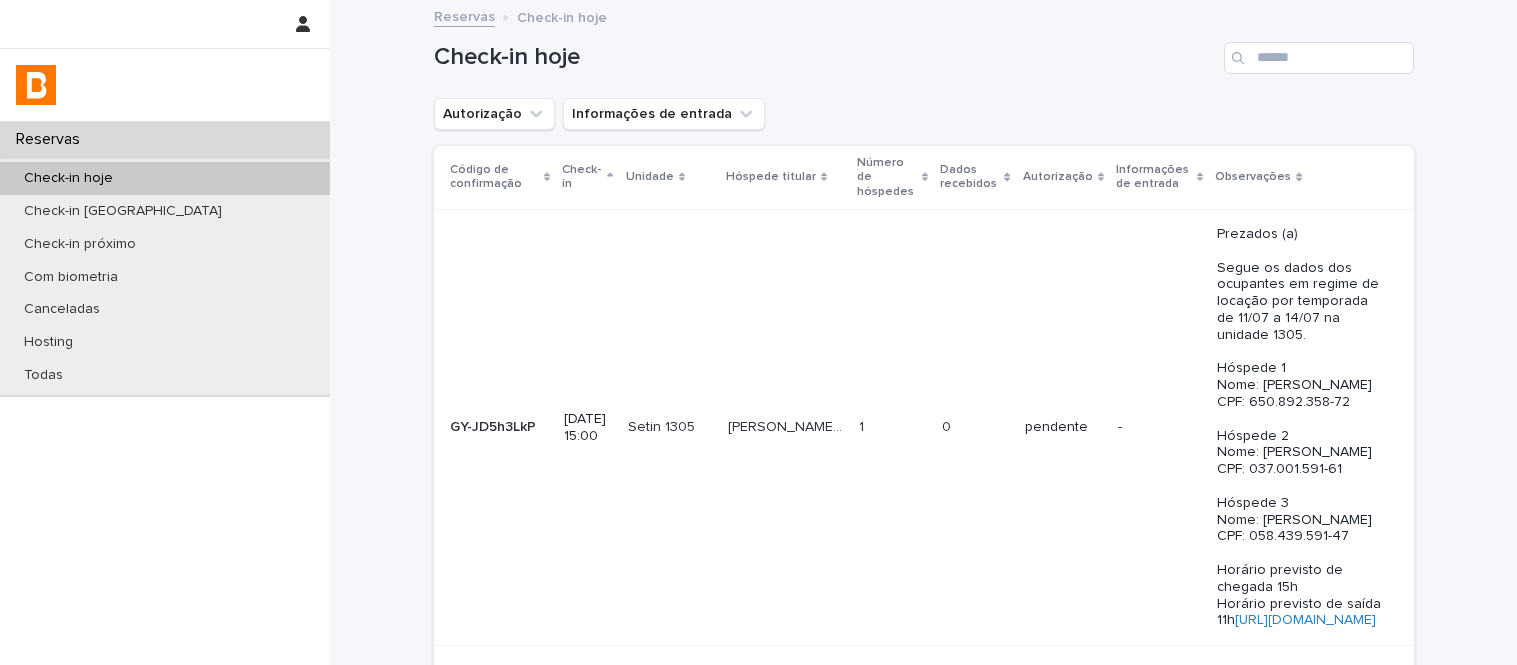 scroll, scrollTop: 0, scrollLeft: 0, axis: both 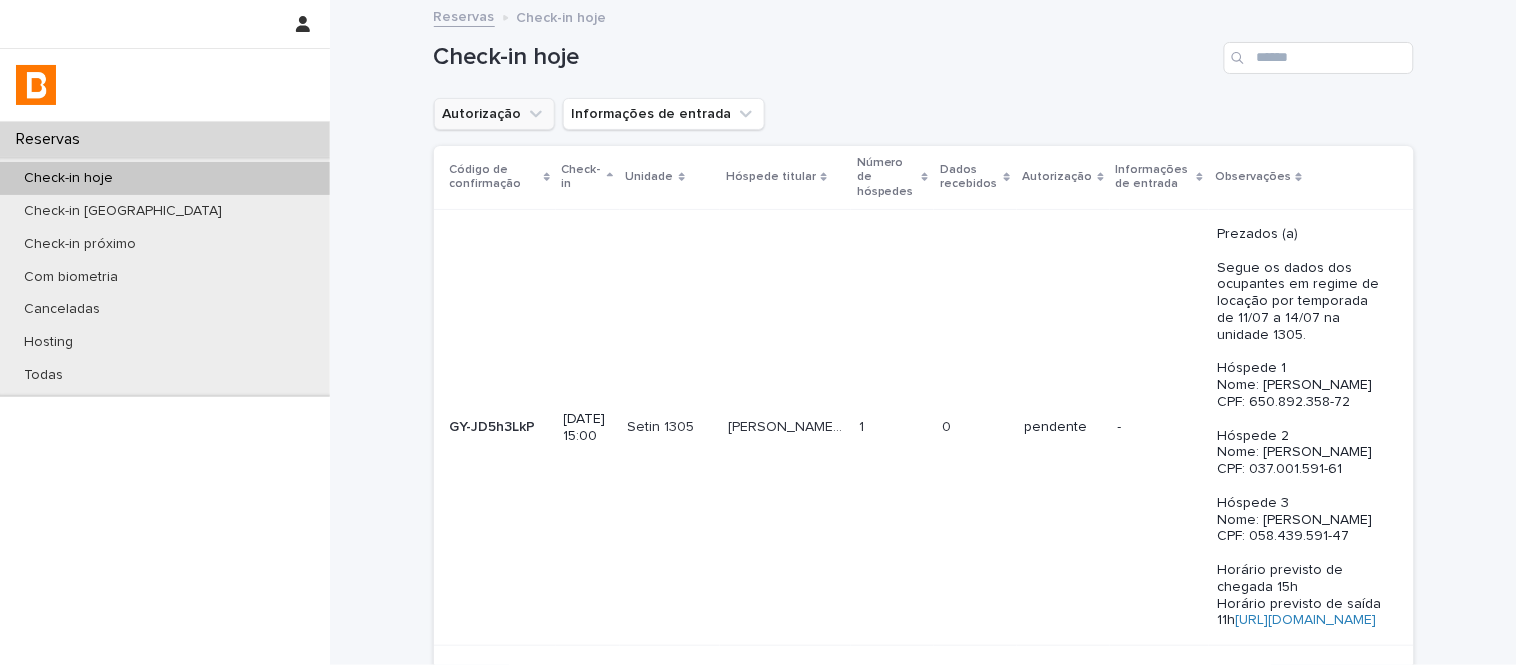 click on "Autorização" at bounding box center [494, 114] 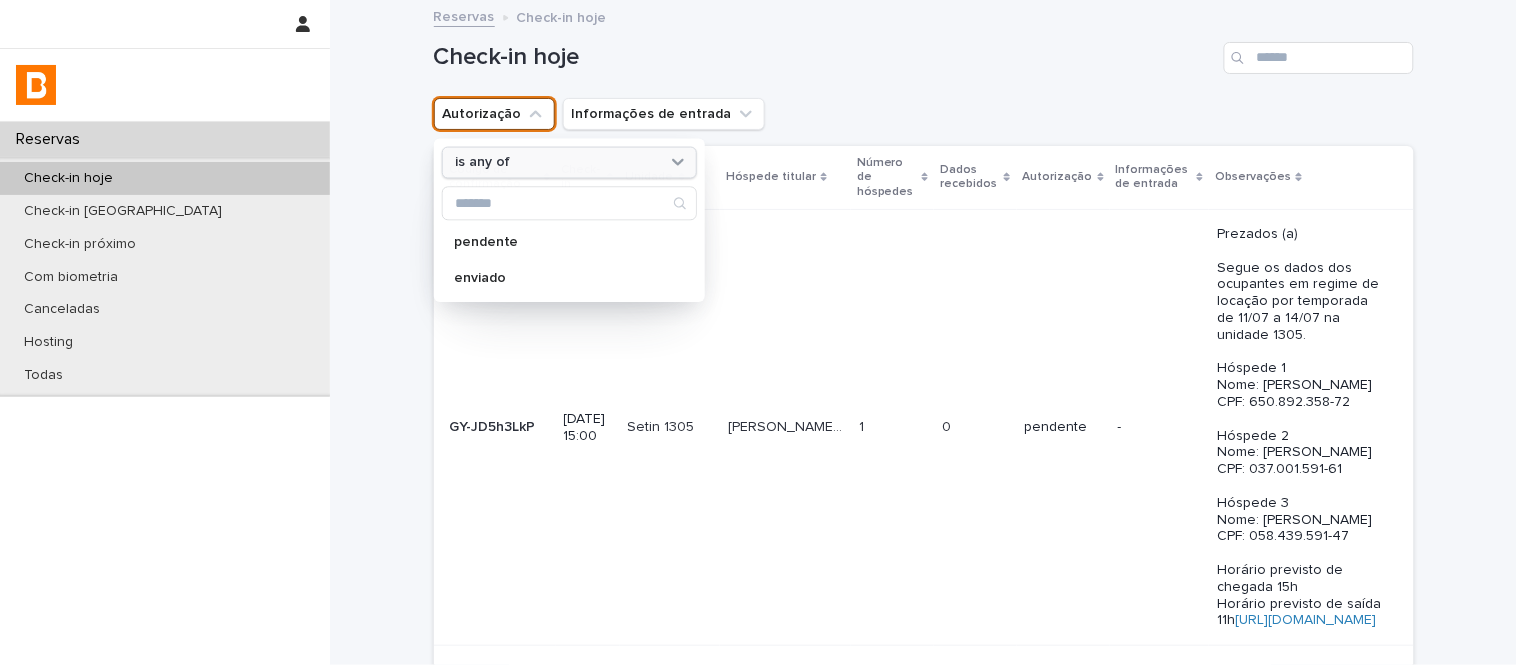 click on "is any of" at bounding box center [568, 162] 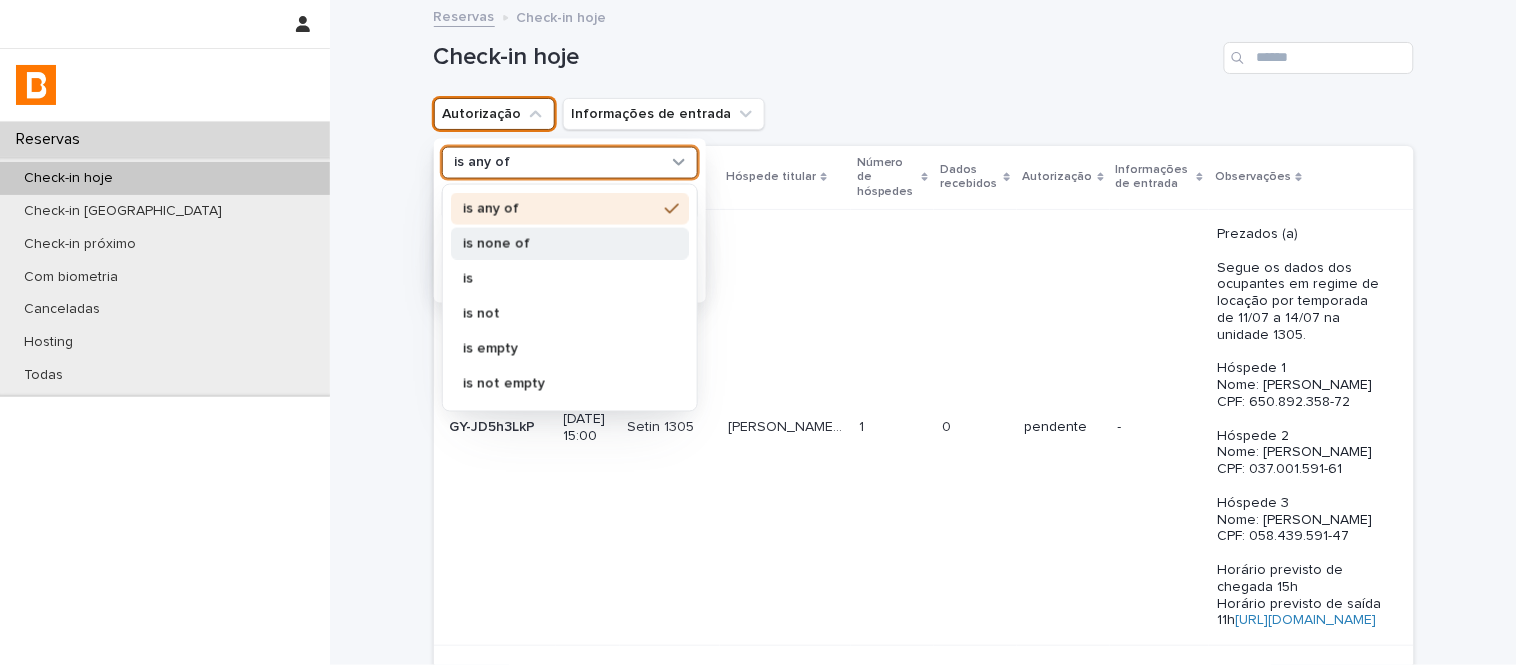 click on "is none of" at bounding box center [570, 243] 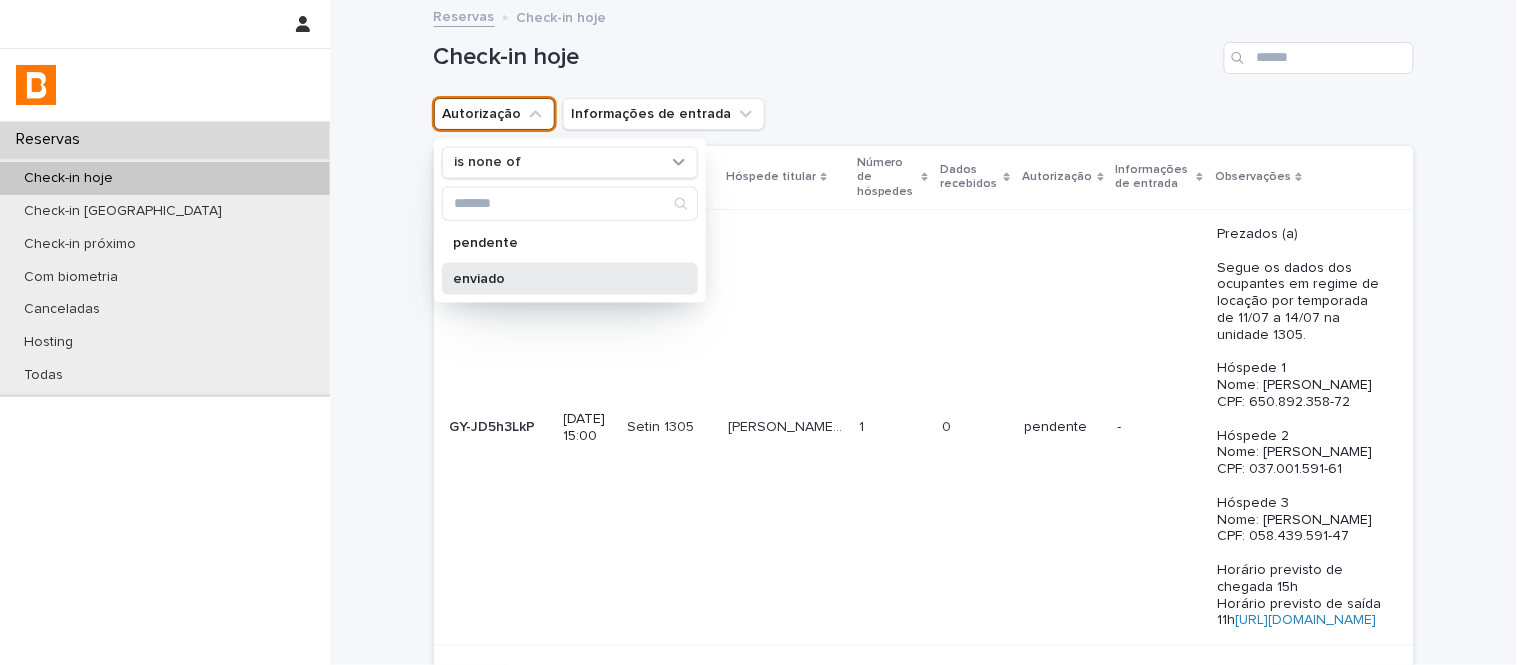 click on "enviado" at bounding box center (560, 278) 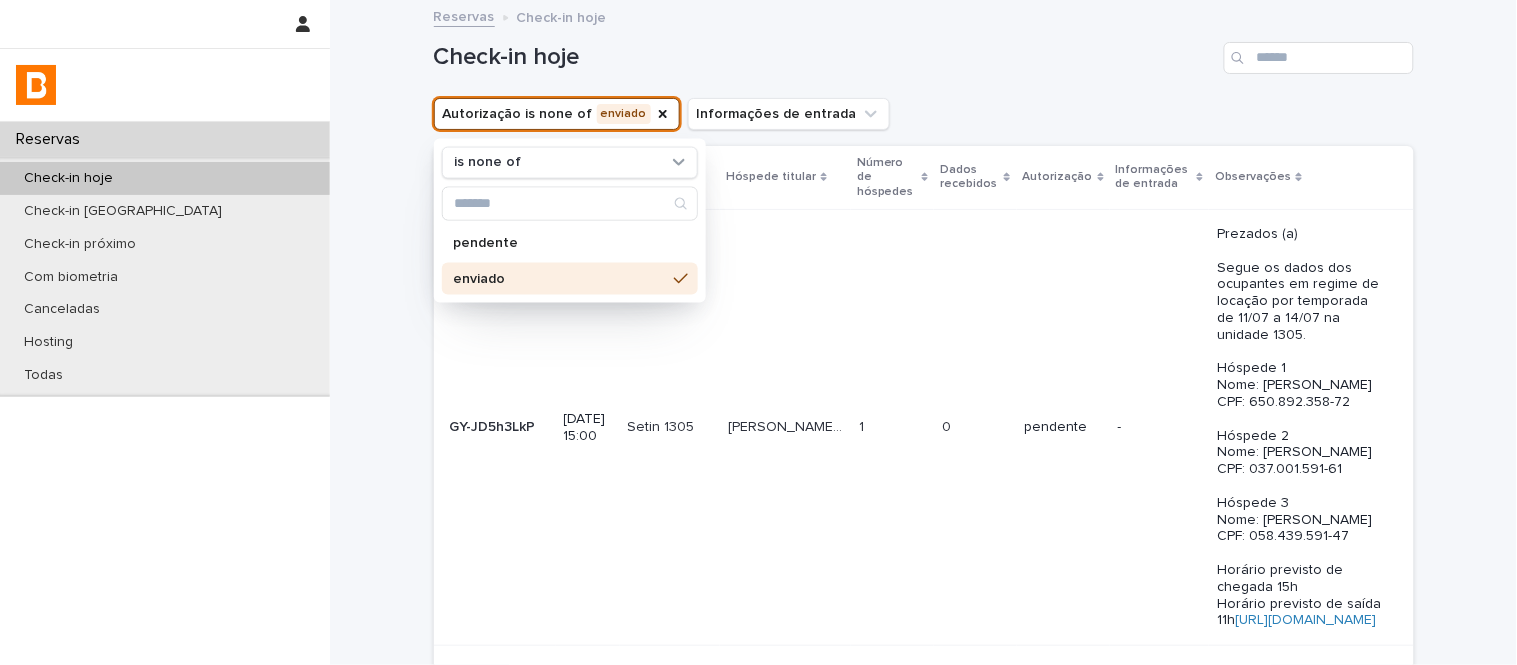 click on "Check-in hoje" at bounding box center (825, 57) 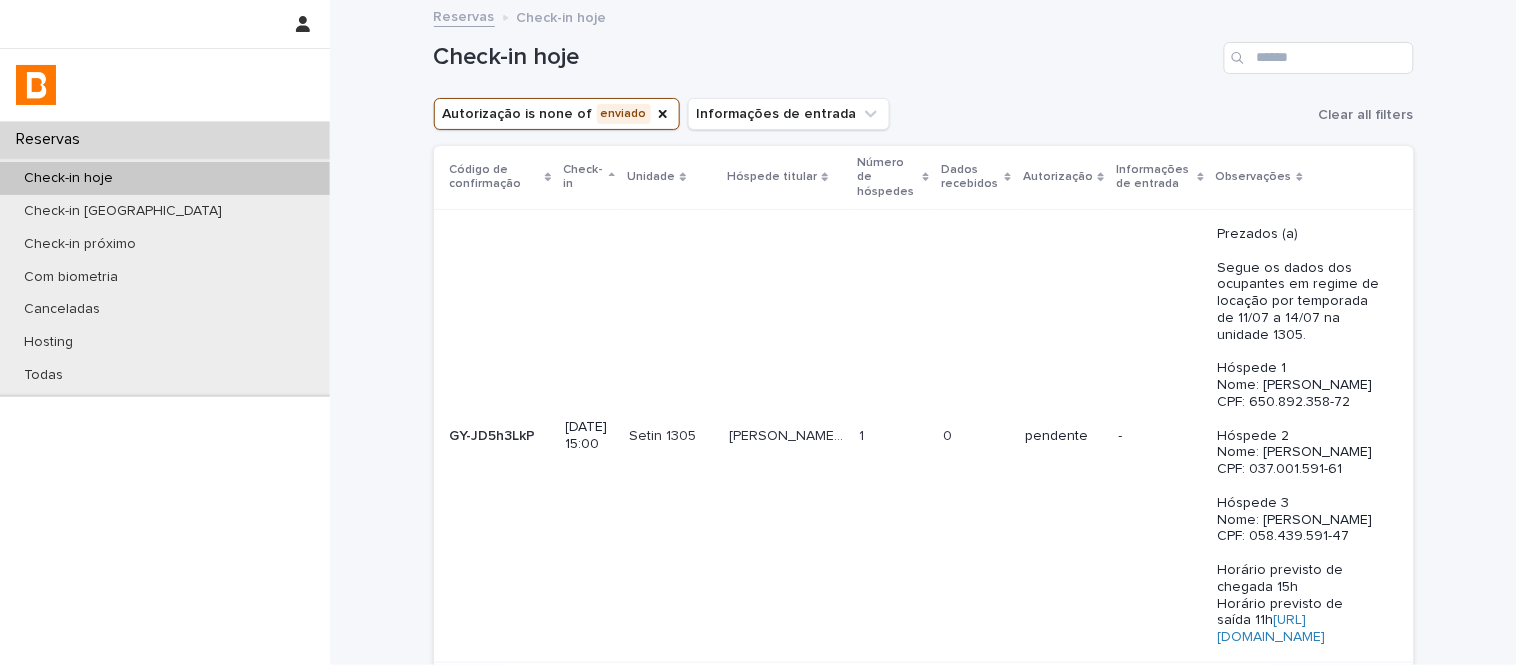 click on "Dados recebidos" at bounding box center (976, 177) 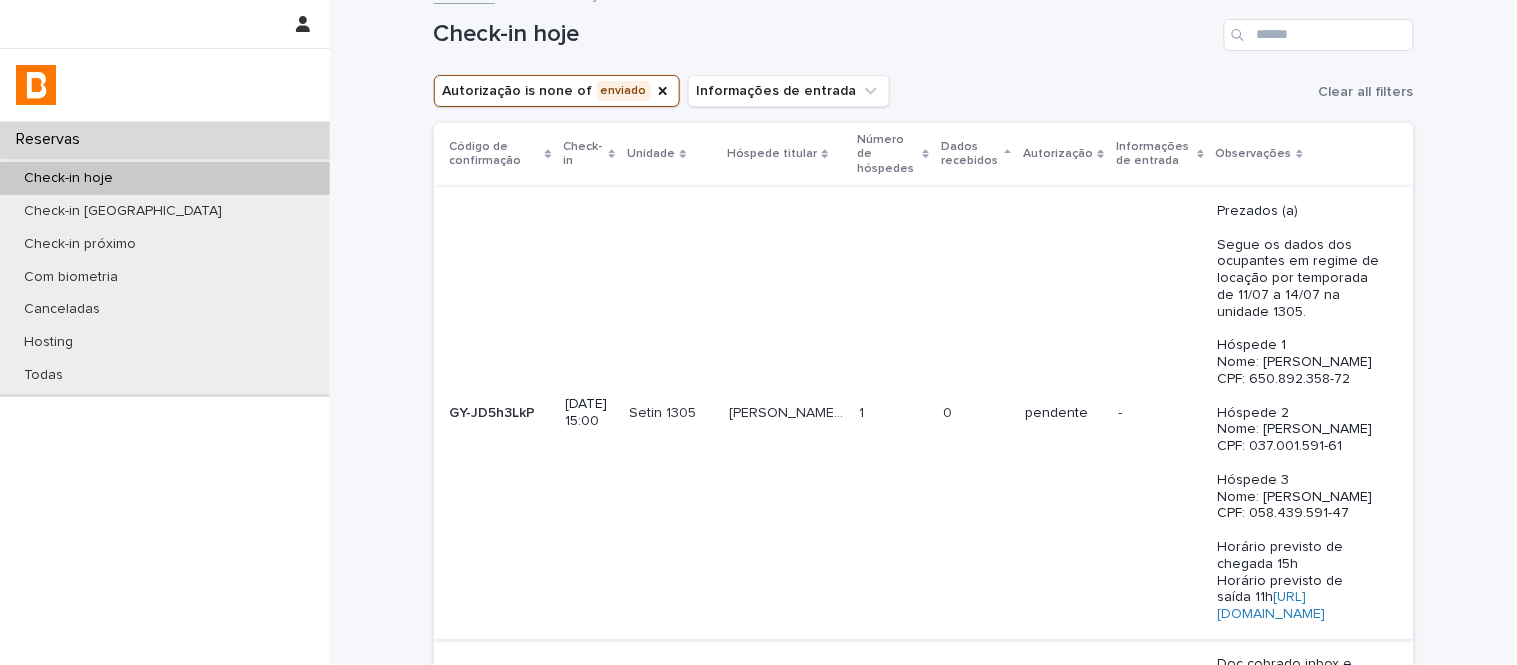 scroll, scrollTop: 14, scrollLeft: 0, axis: vertical 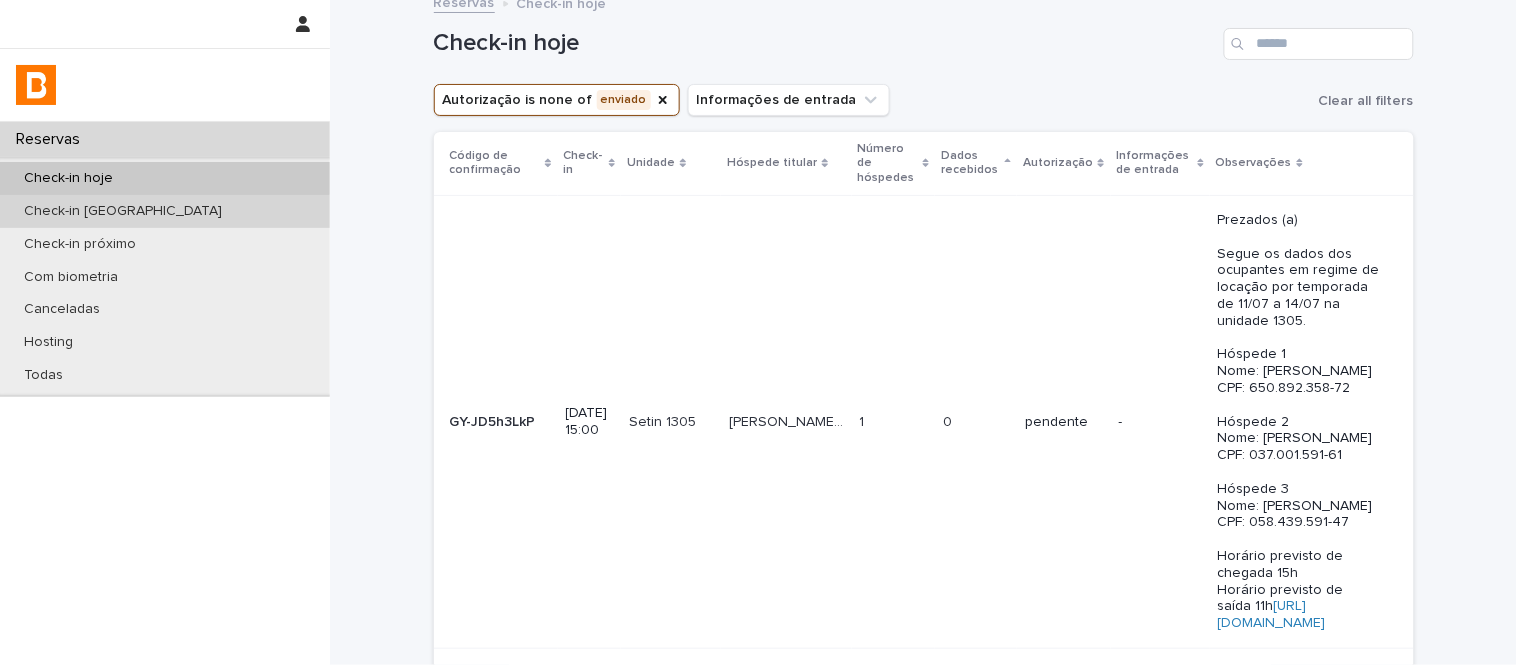 click on "Check-in [GEOGRAPHIC_DATA]" at bounding box center (165, 211) 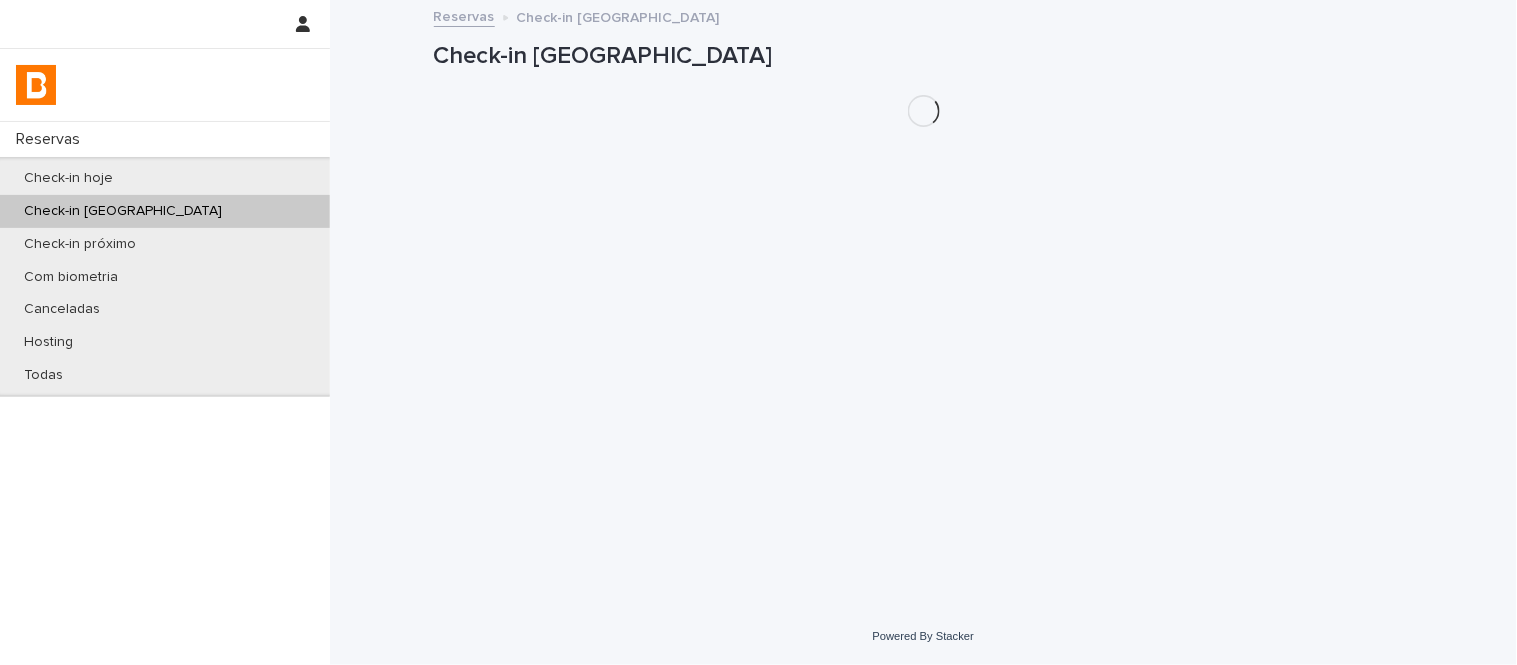 scroll, scrollTop: 0, scrollLeft: 0, axis: both 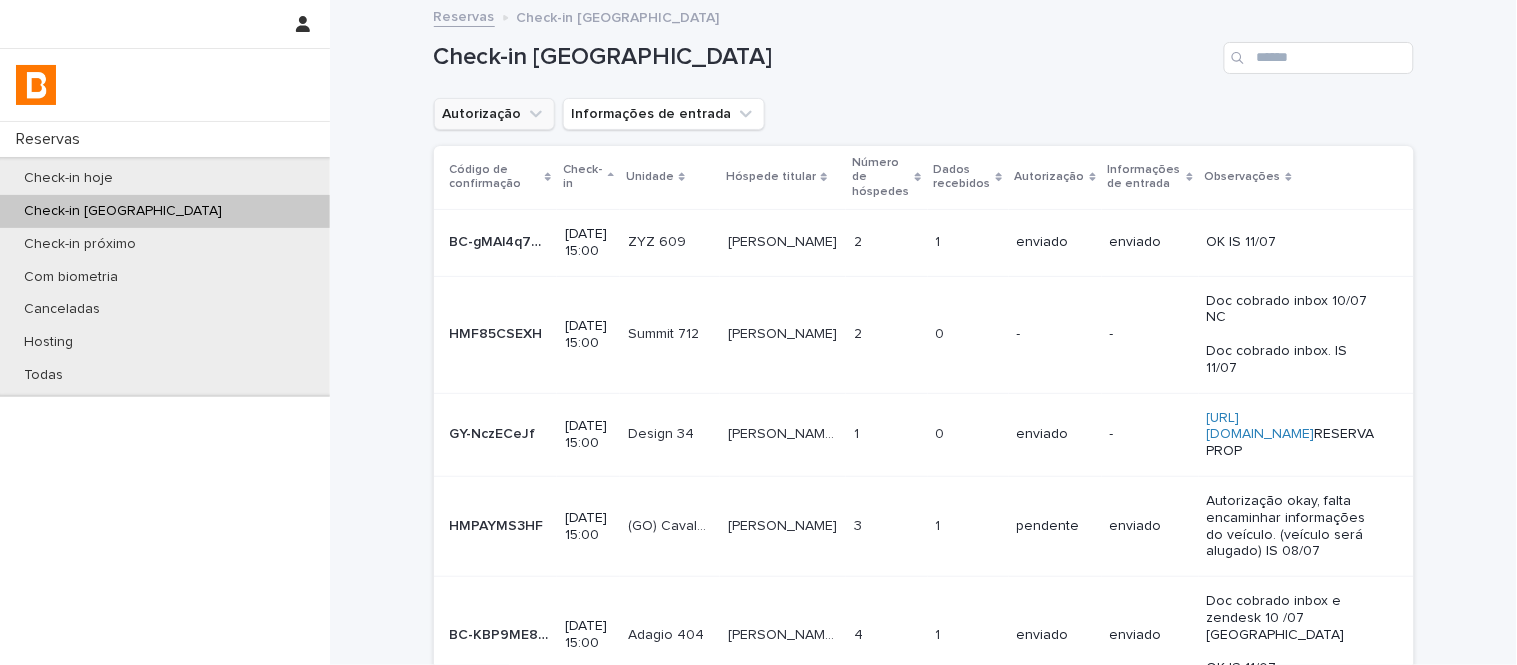 click on "Autorização" at bounding box center (494, 114) 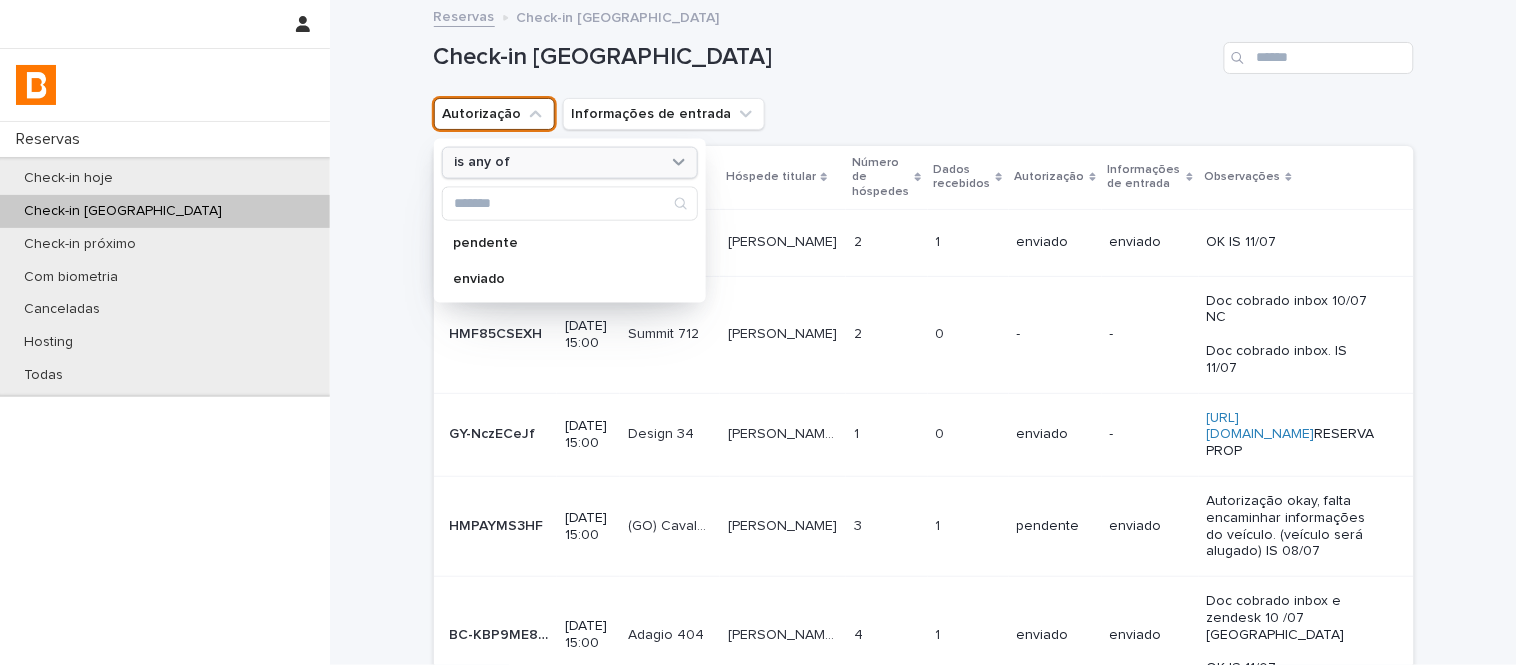 click on "is any of" at bounding box center [557, 162] 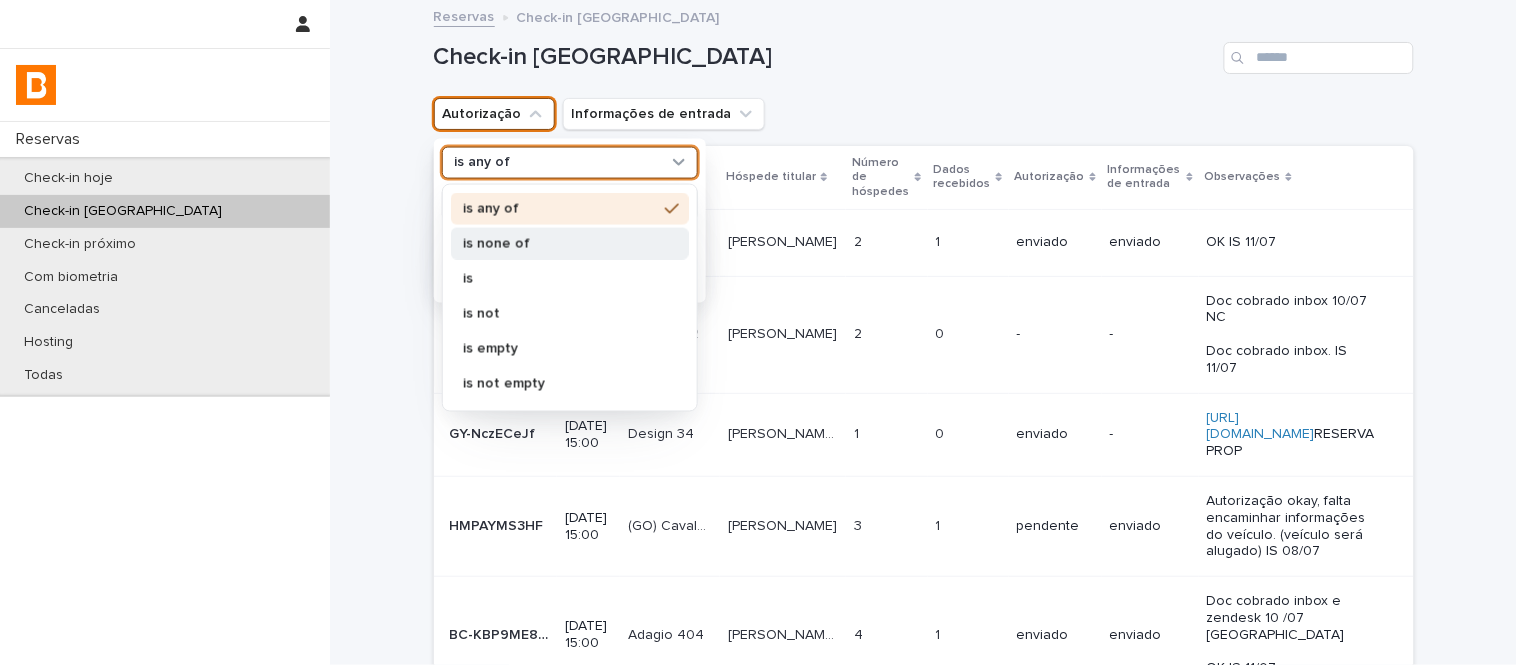 click on "is none of" at bounding box center (560, 243) 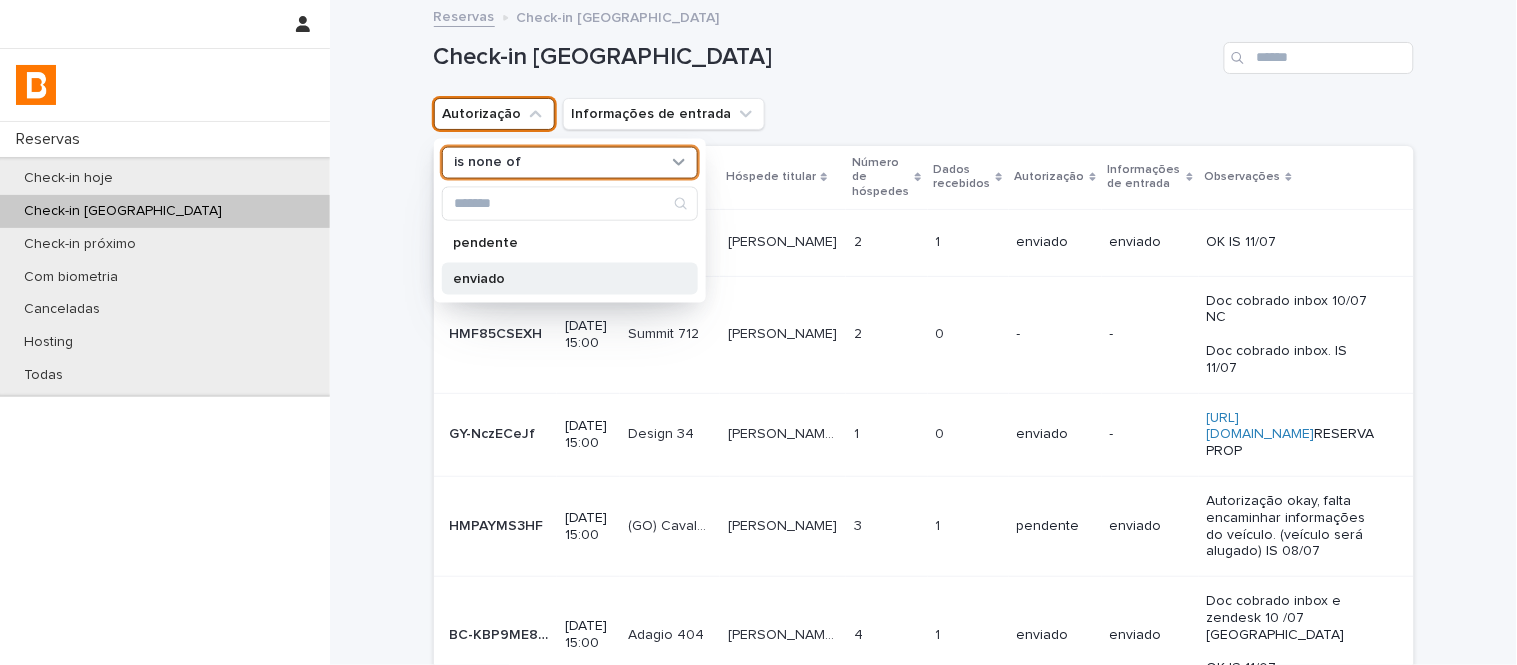 click on "enviado" at bounding box center [560, 278] 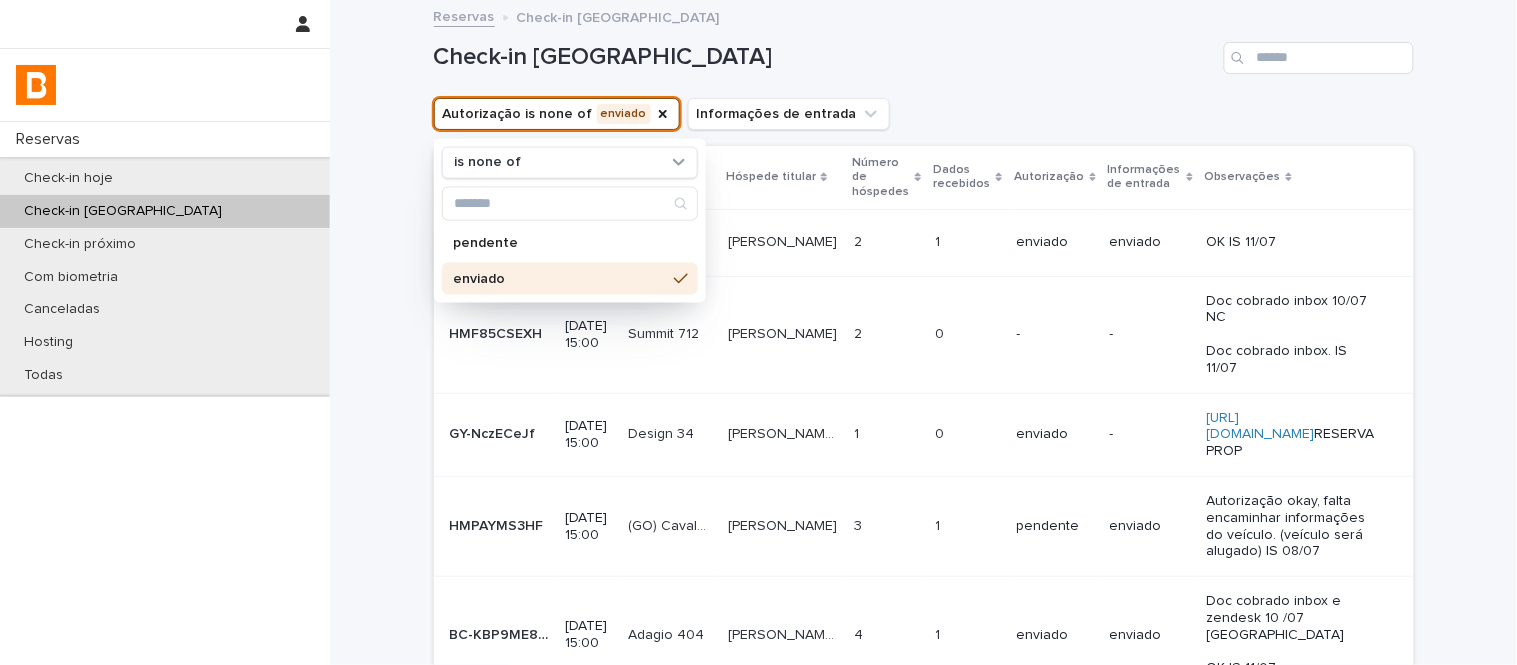 click on "Reservas Check-in [GEOGRAPHIC_DATA]" at bounding box center [923, 1] 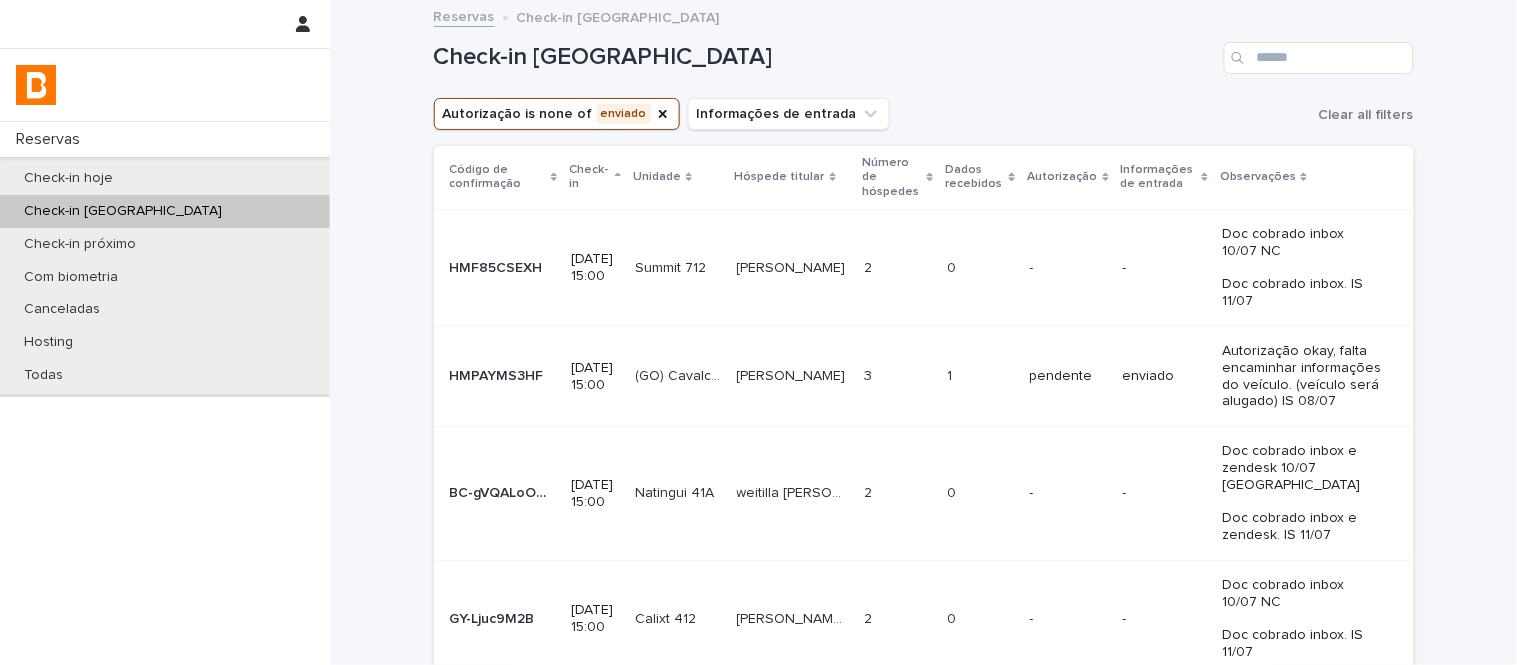 click on "Dados recebidos" at bounding box center (975, 177) 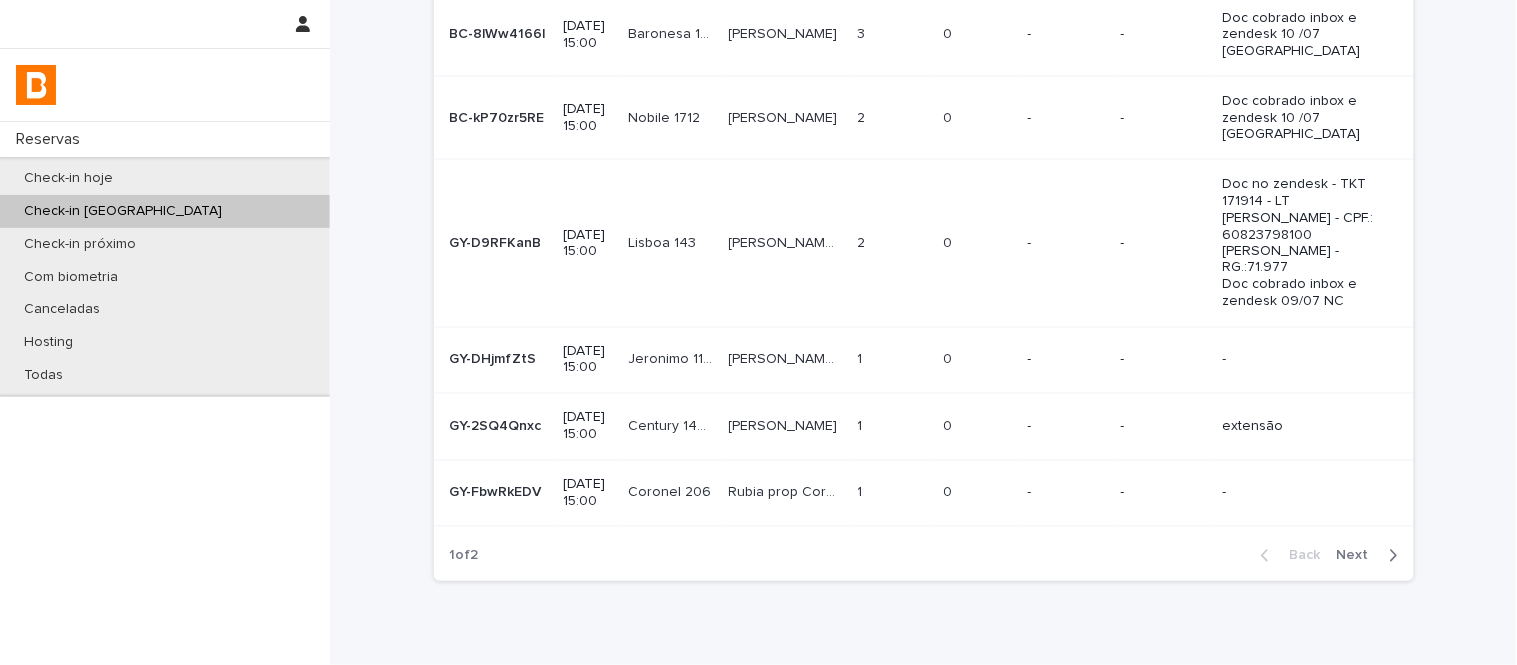 scroll, scrollTop: 758, scrollLeft: 0, axis: vertical 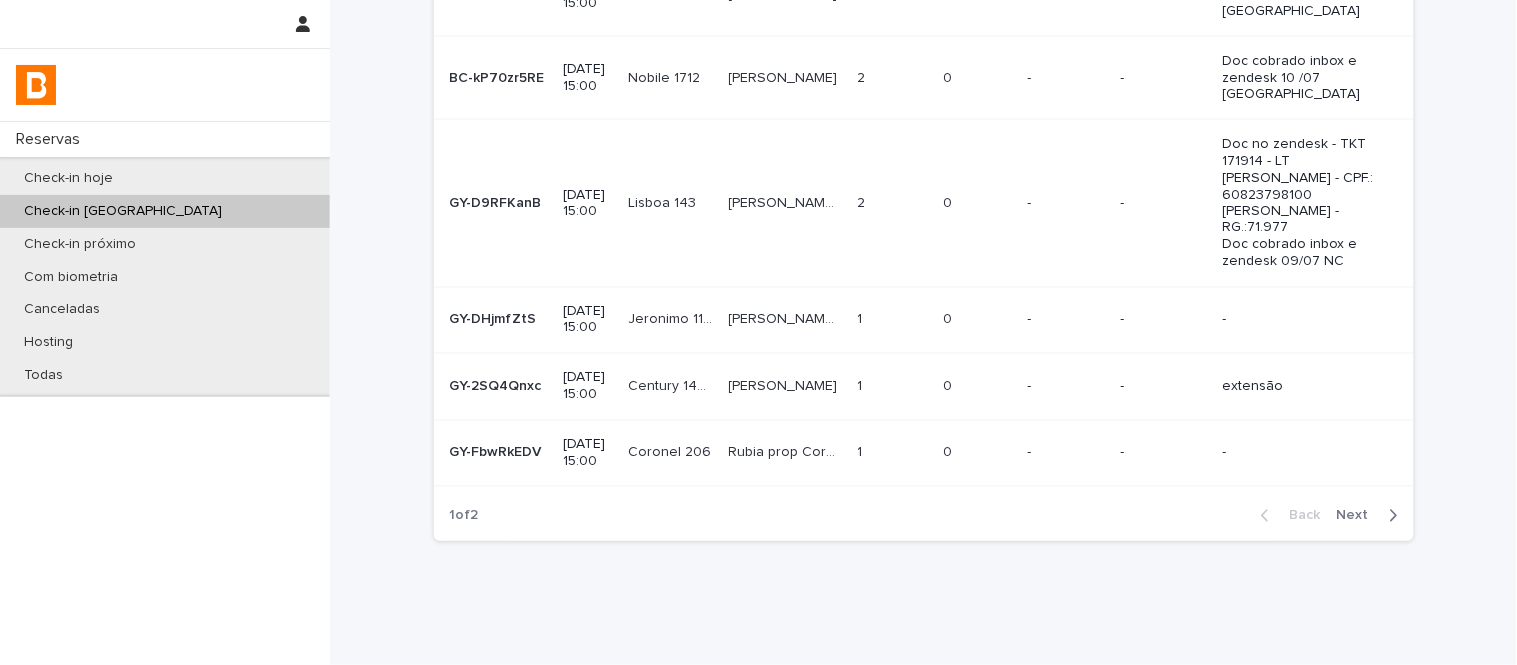 click on "Next" at bounding box center (1359, 516) 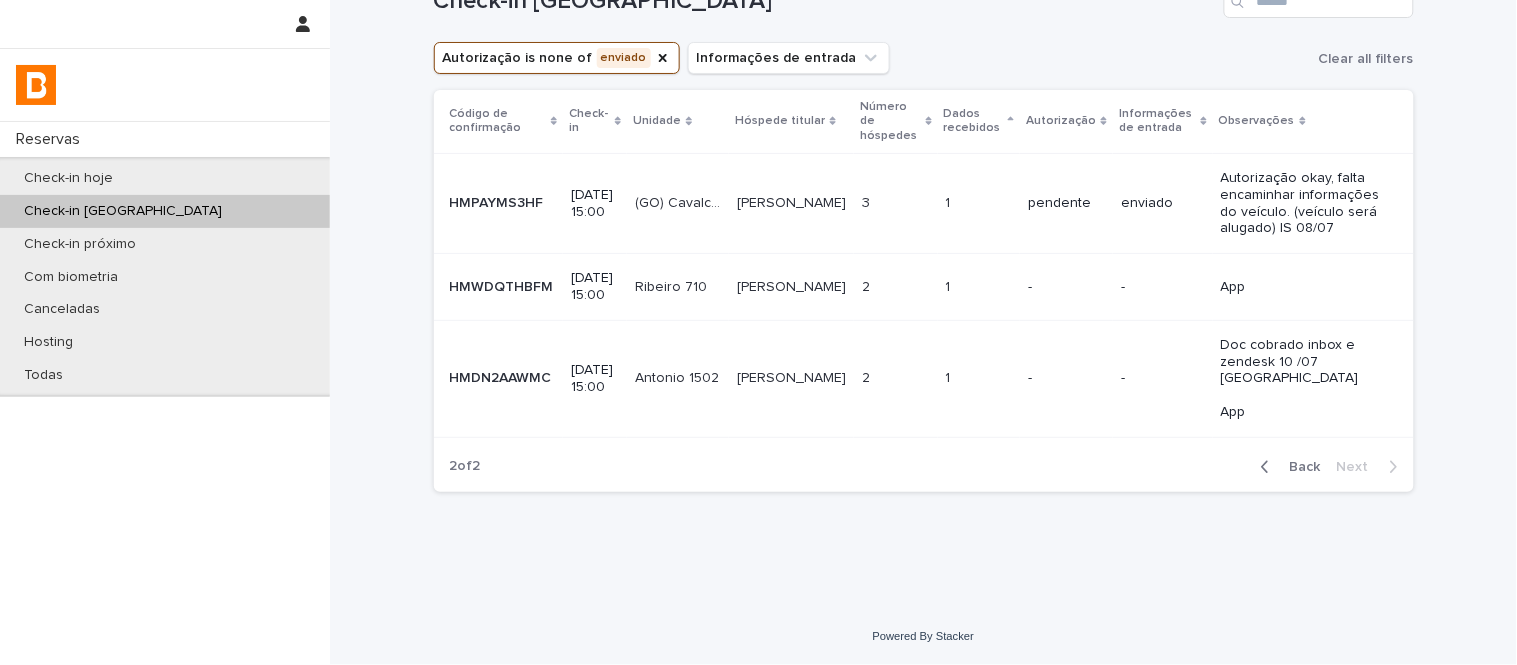 scroll, scrollTop: 41, scrollLeft: 0, axis: vertical 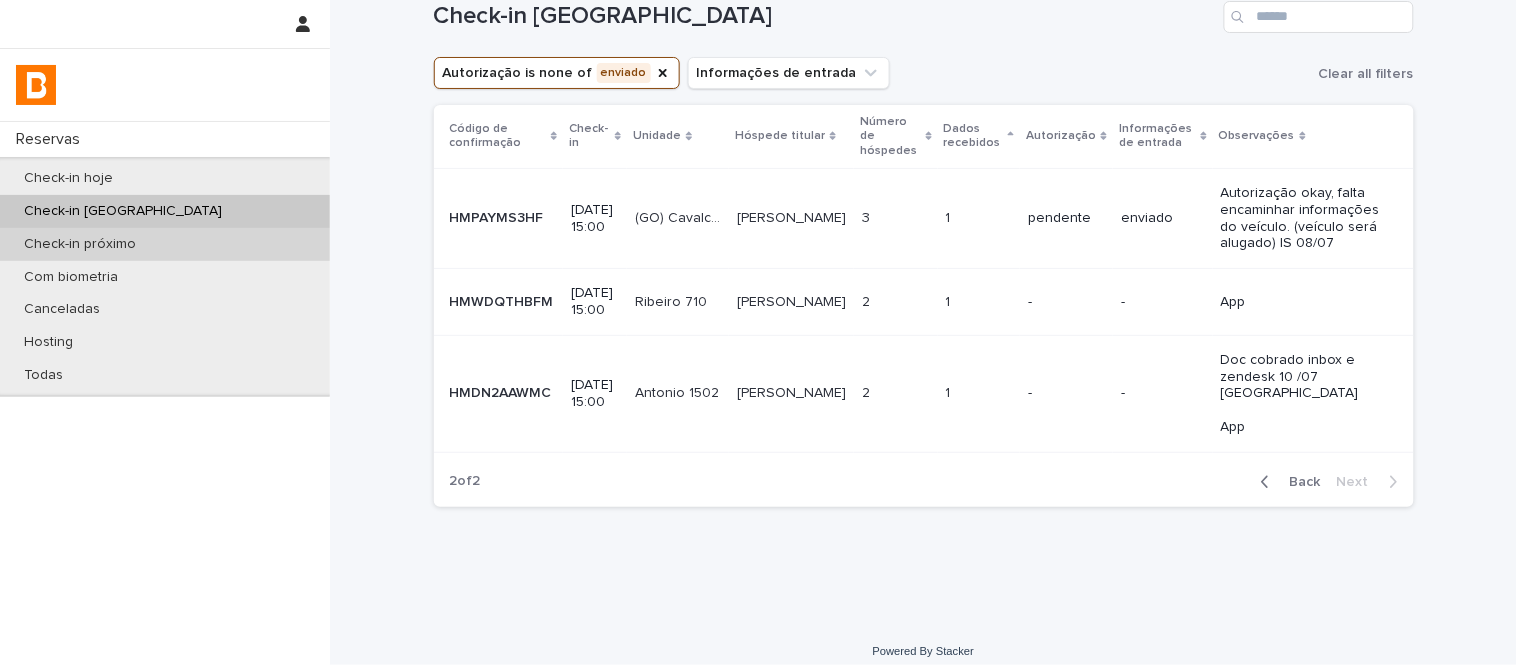 click on "Check-in próximo" at bounding box center (165, 244) 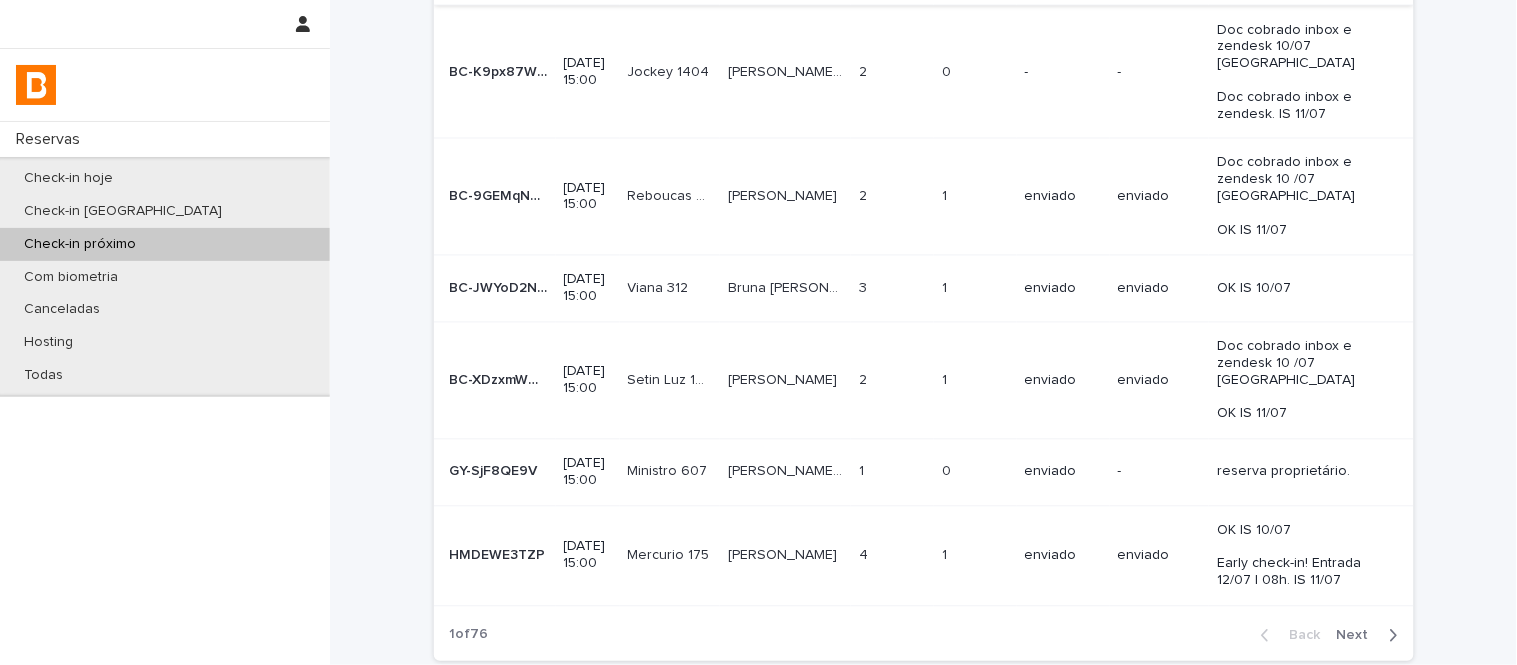 scroll, scrollTop: 924, scrollLeft: 0, axis: vertical 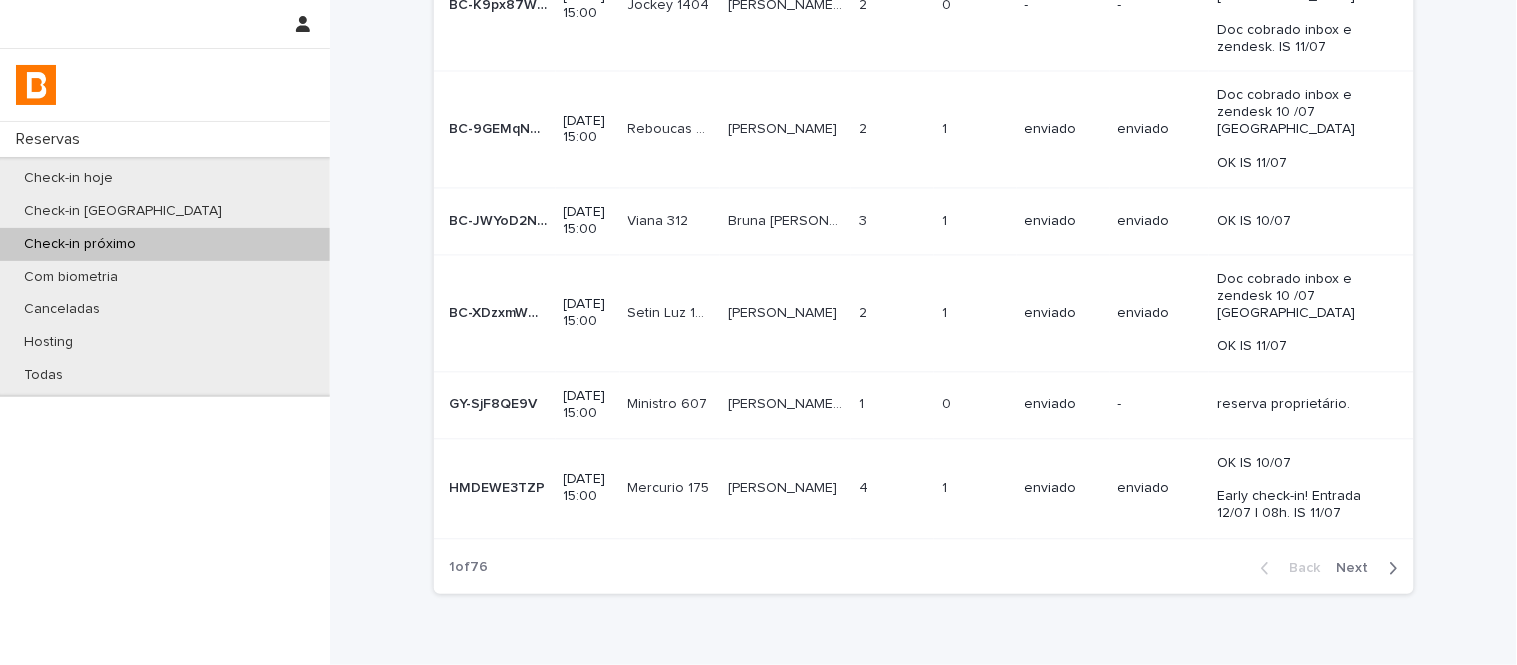 click on "Next" at bounding box center [1371, 569] 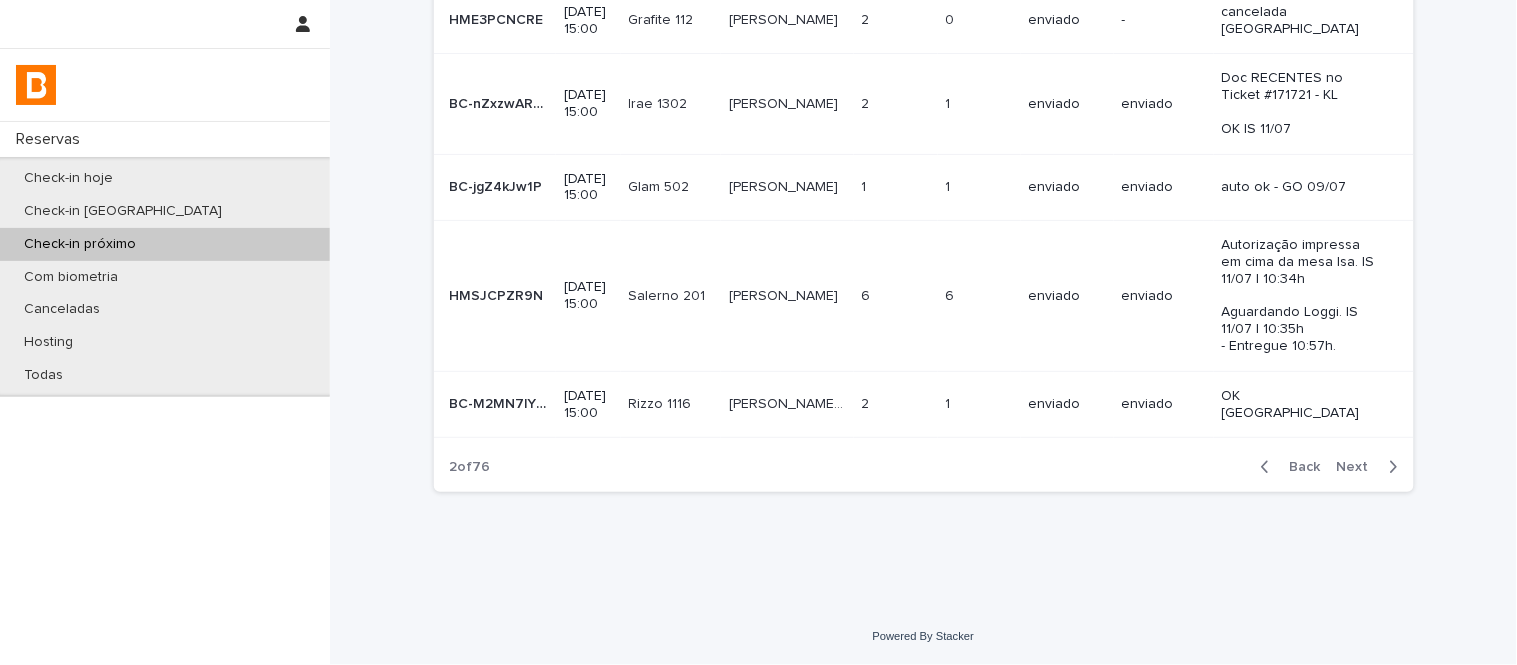 click on "Next" at bounding box center [1359, 467] 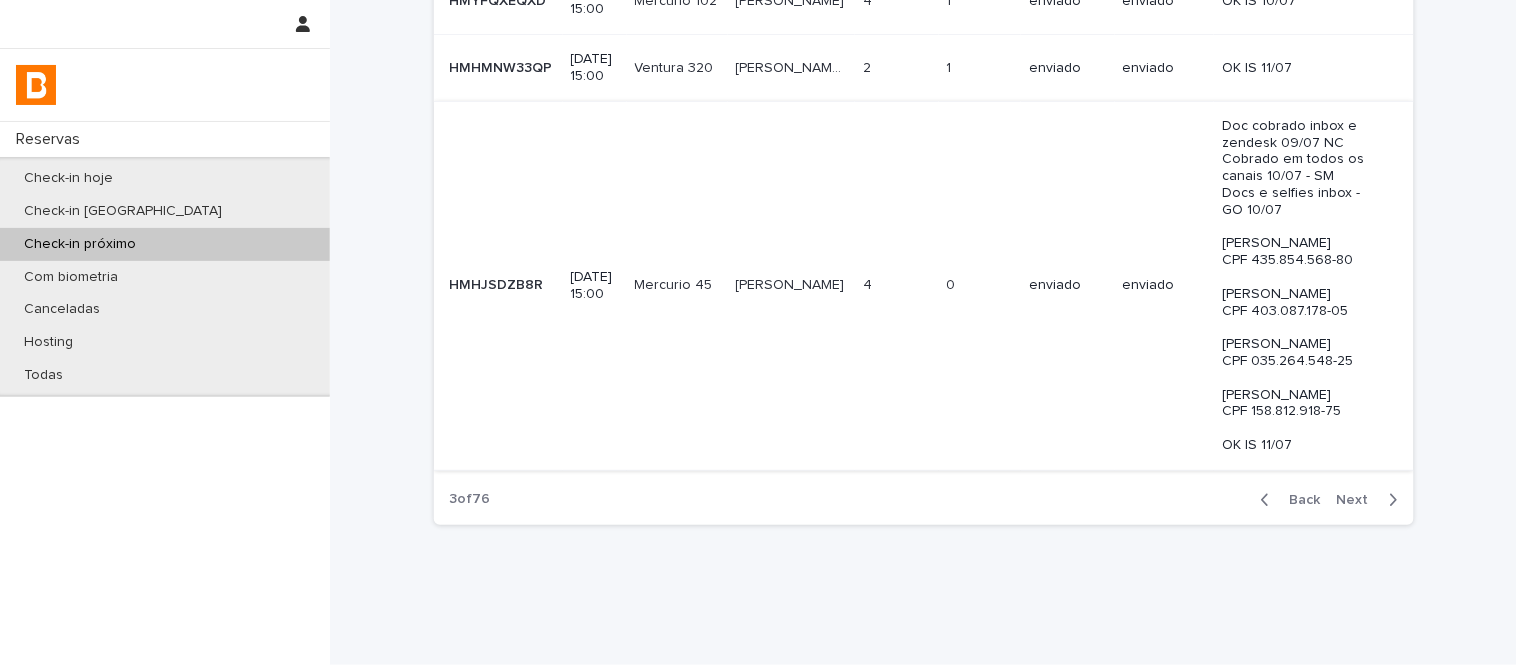 scroll, scrollTop: 1162, scrollLeft: 0, axis: vertical 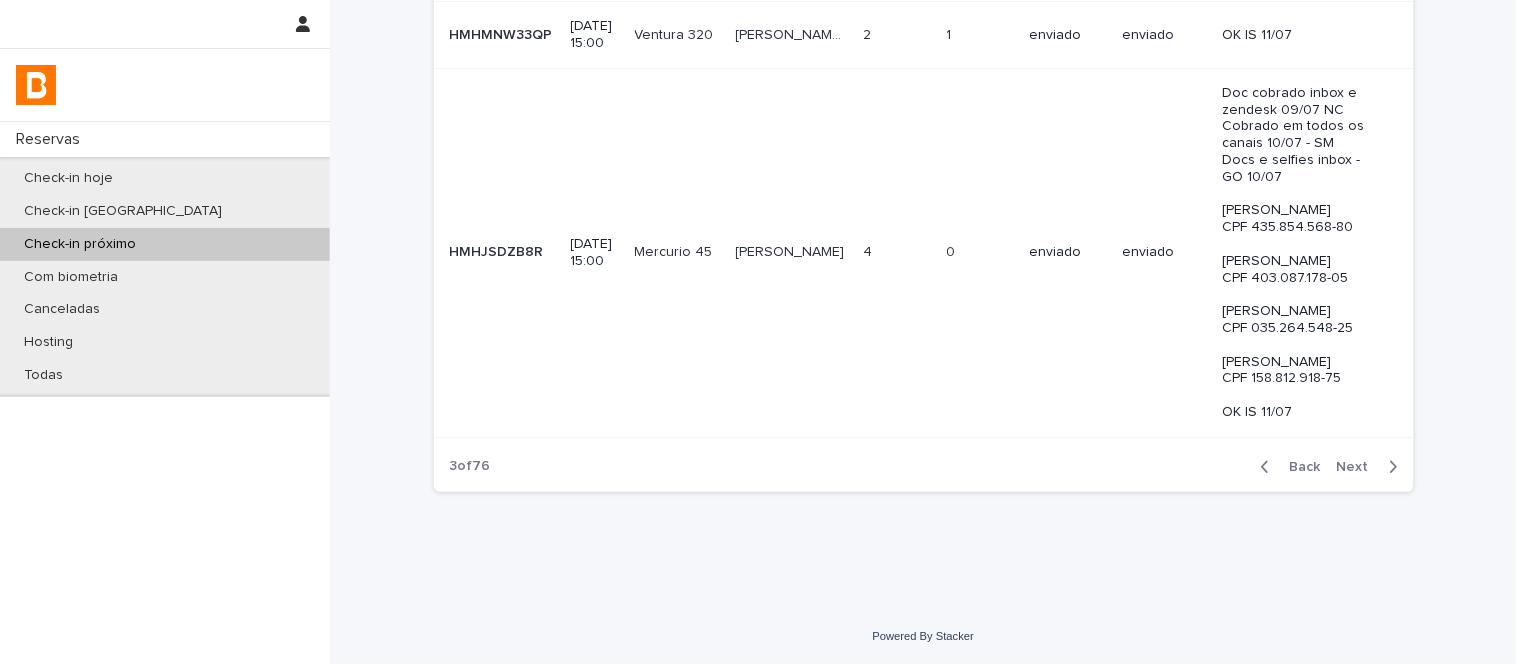click on "Next" at bounding box center [1359, 467] 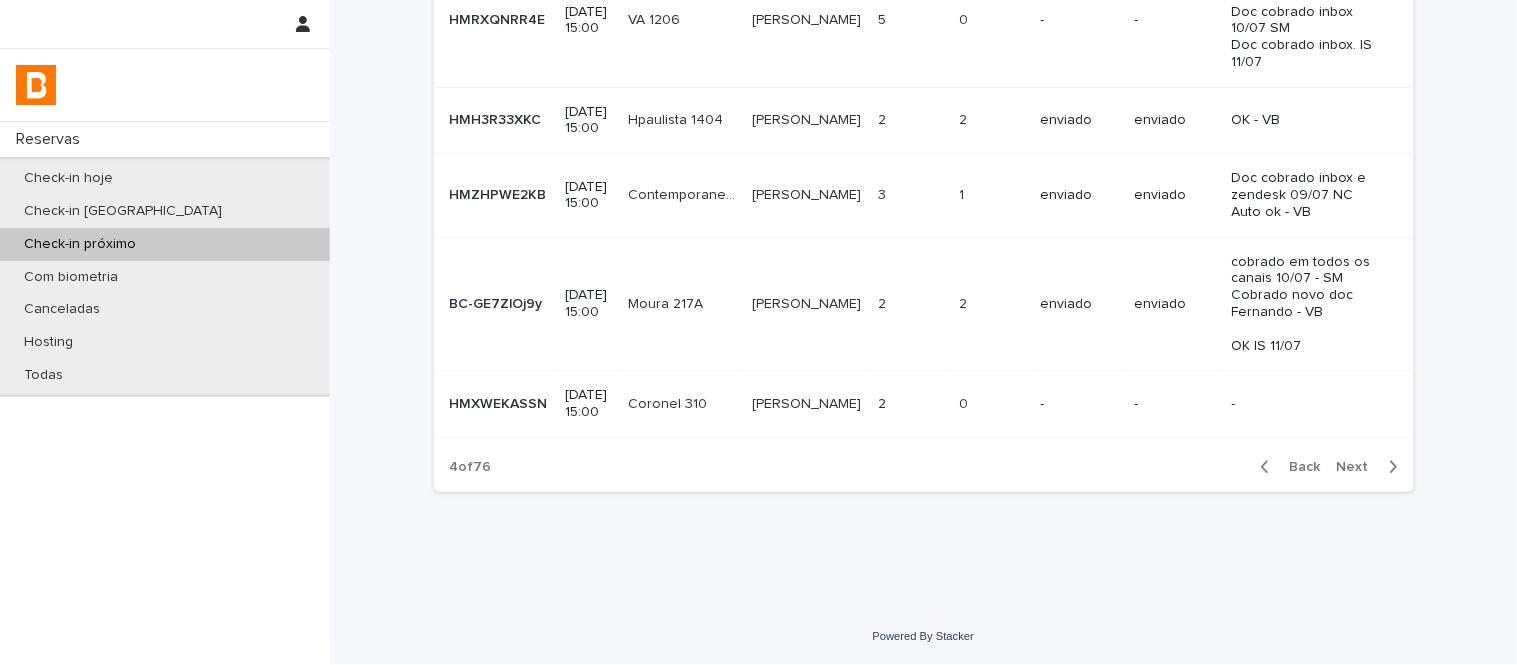 scroll, scrollTop: 810, scrollLeft: 0, axis: vertical 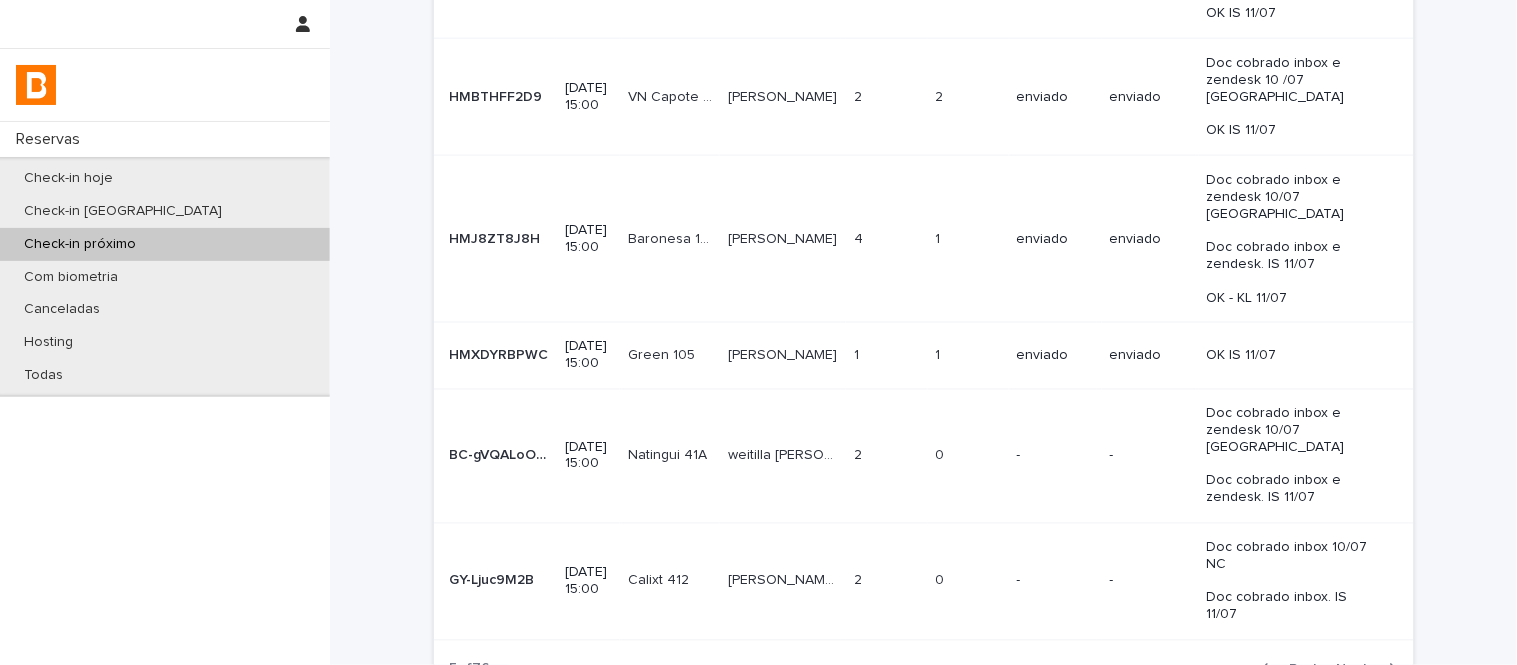 click on "Next" at bounding box center (1359, 670) 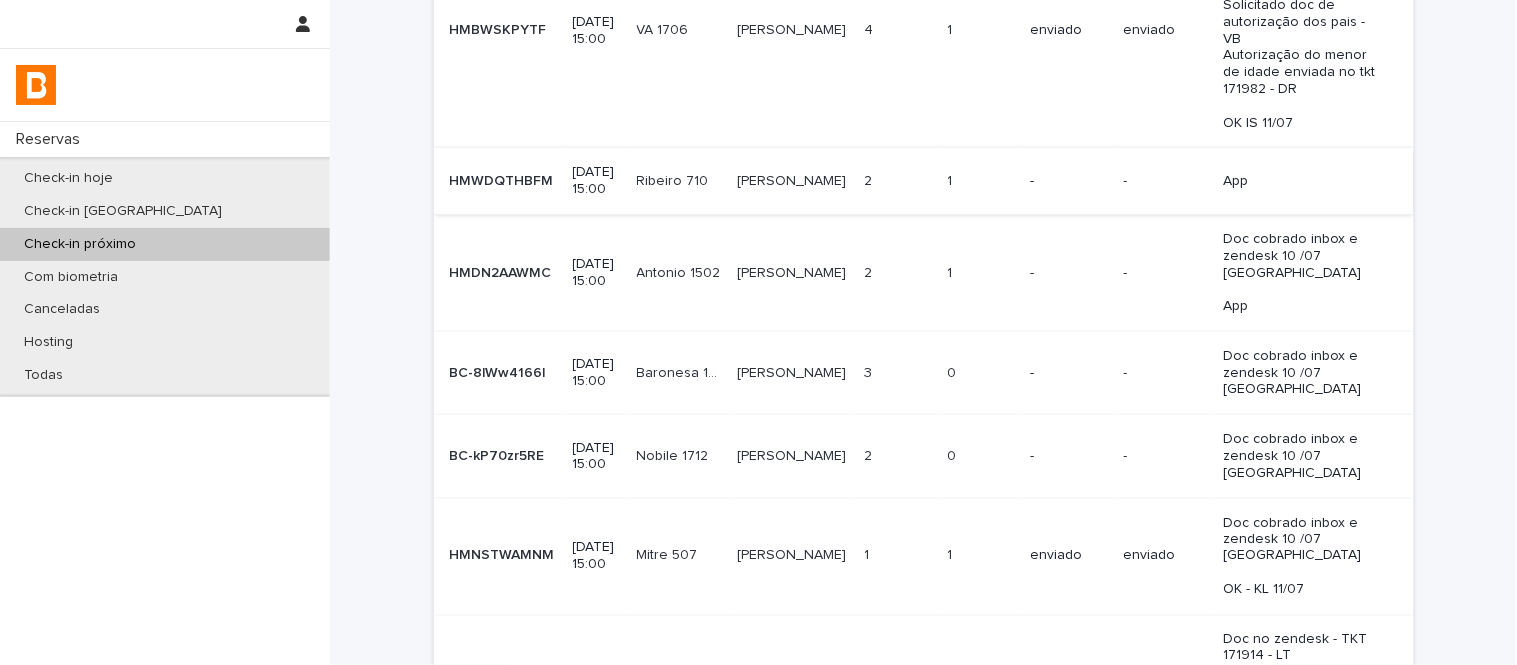 scroll, scrollTop: 555, scrollLeft: 0, axis: vertical 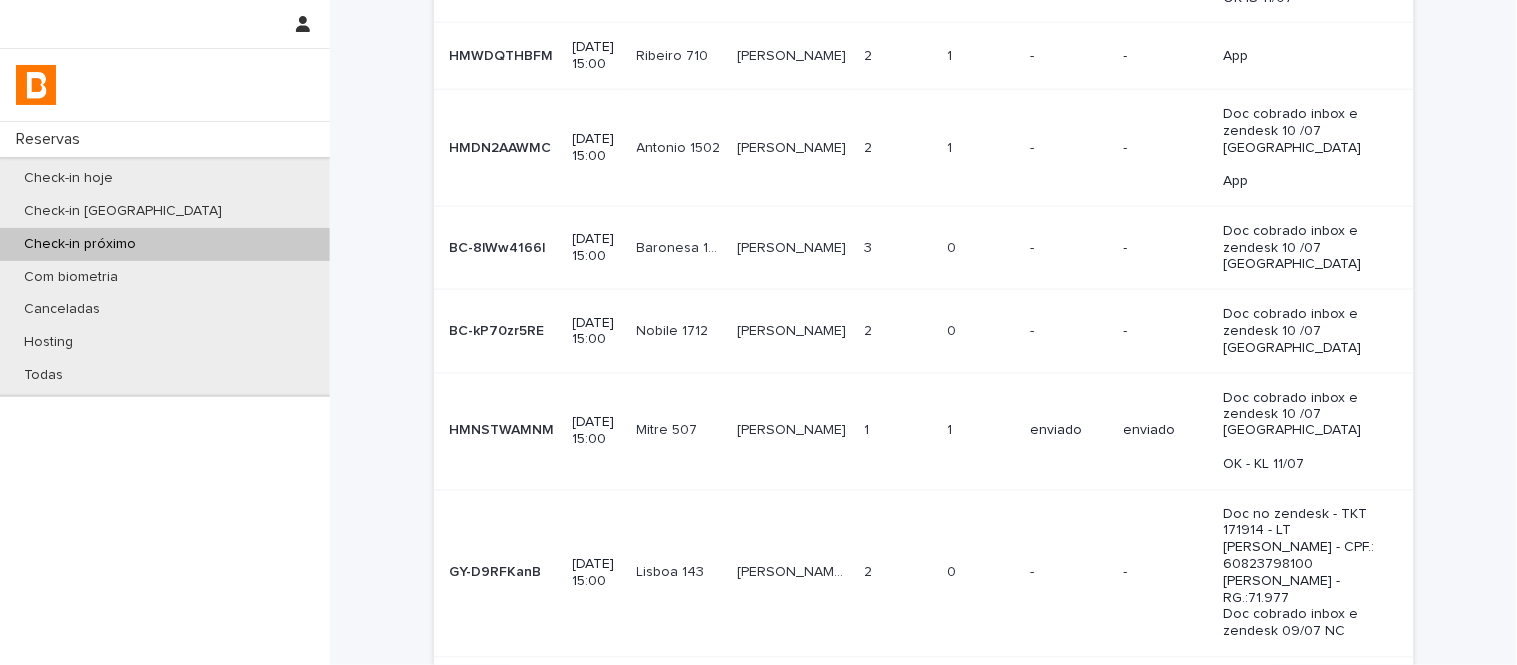 click on "[PERSON_NAME] [PERSON_NAME]" at bounding box center [792, 247] 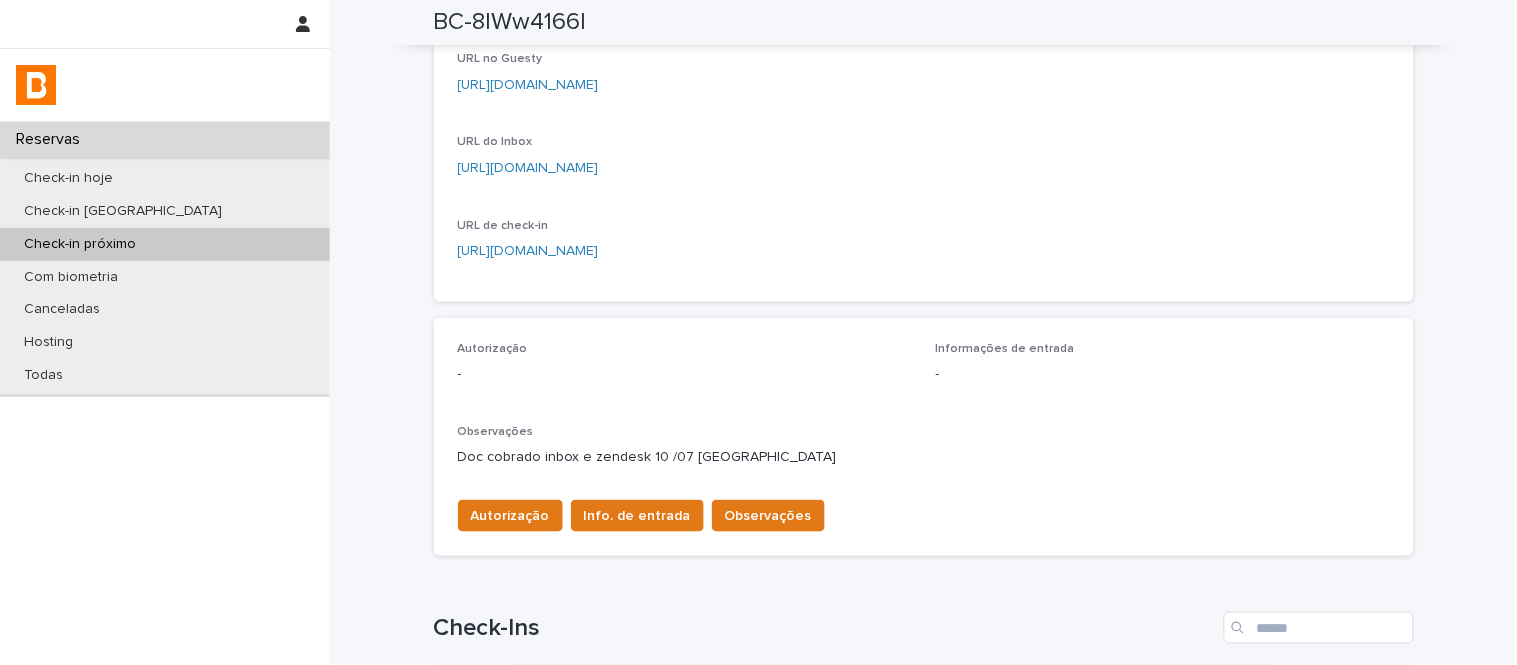 scroll, scrollTop: 244, scrollLeft: 0, axis: vertical 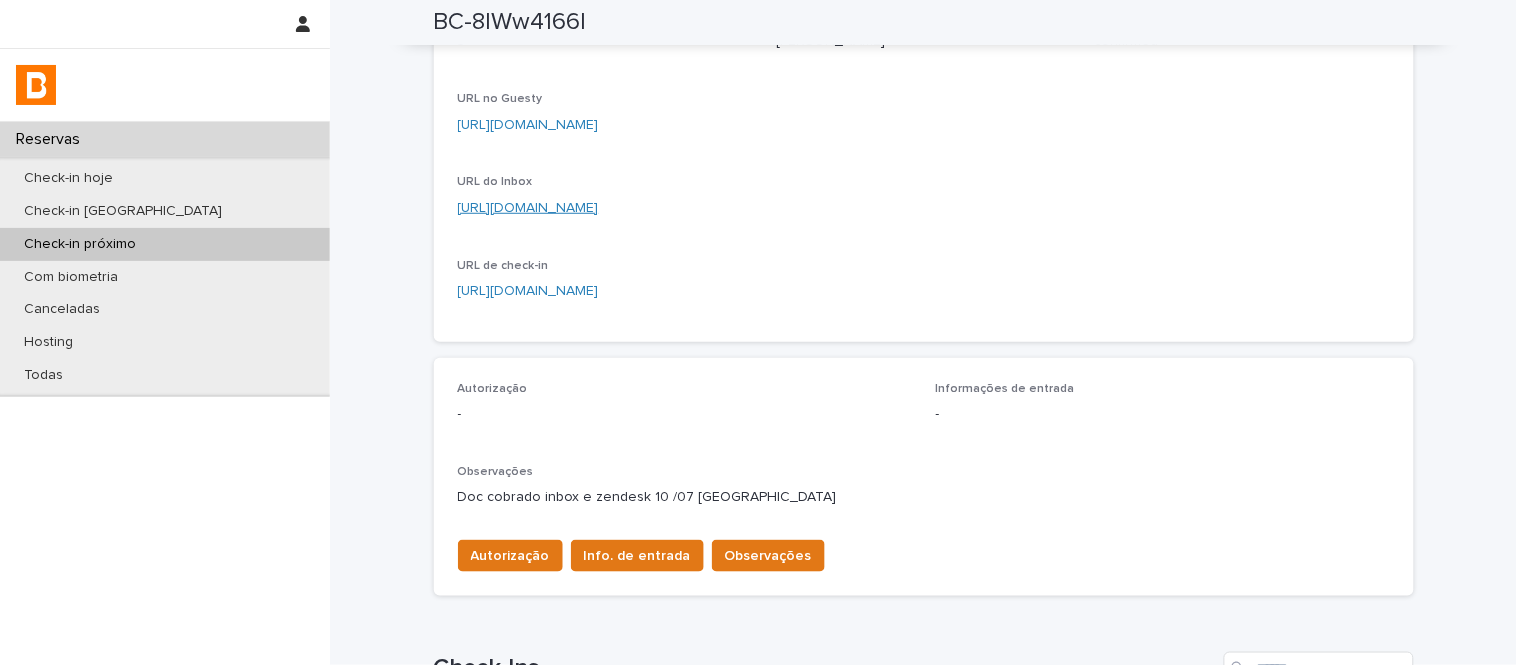 click on "[URL][DOMAIN_NAME]" at bounding box center [528, 208] 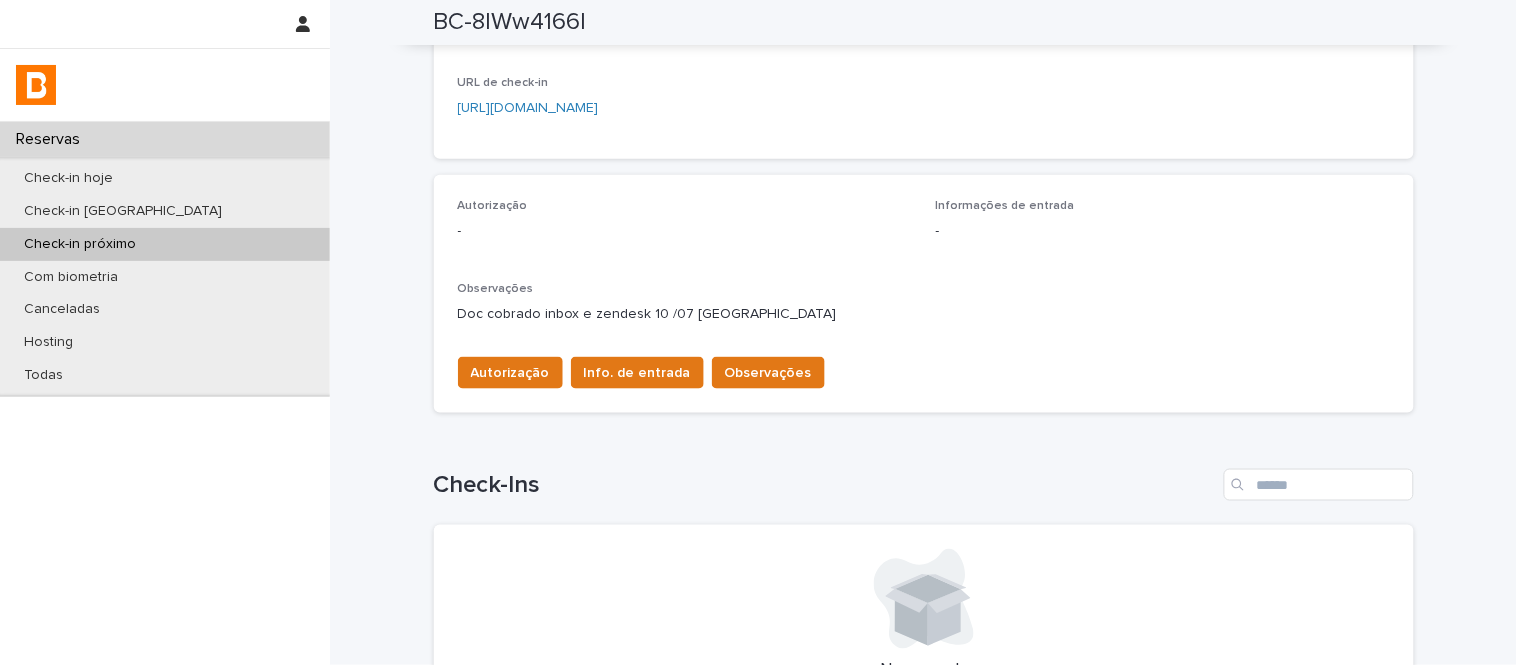 scroll, scrollTop: 688, scrollLeft: 0, axis: vertical 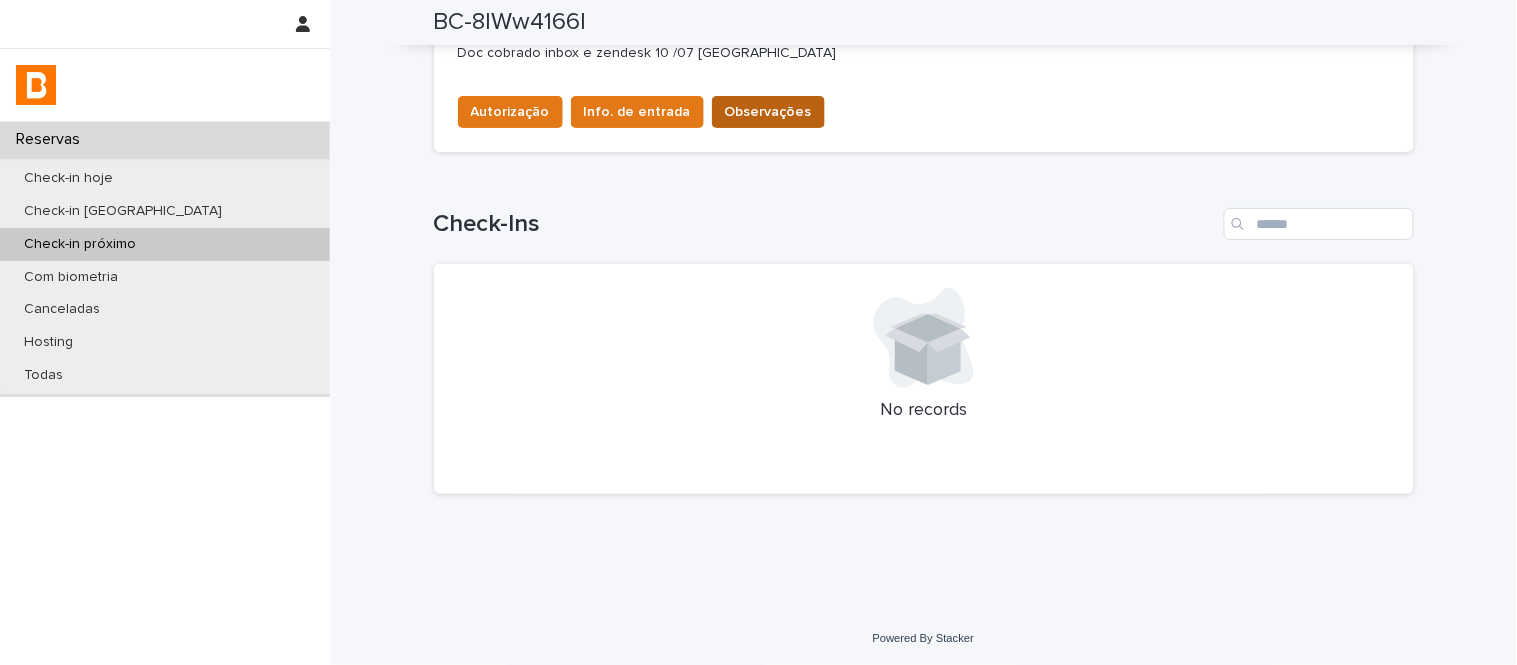 click on "Observações" at bounding box center (768, 112) 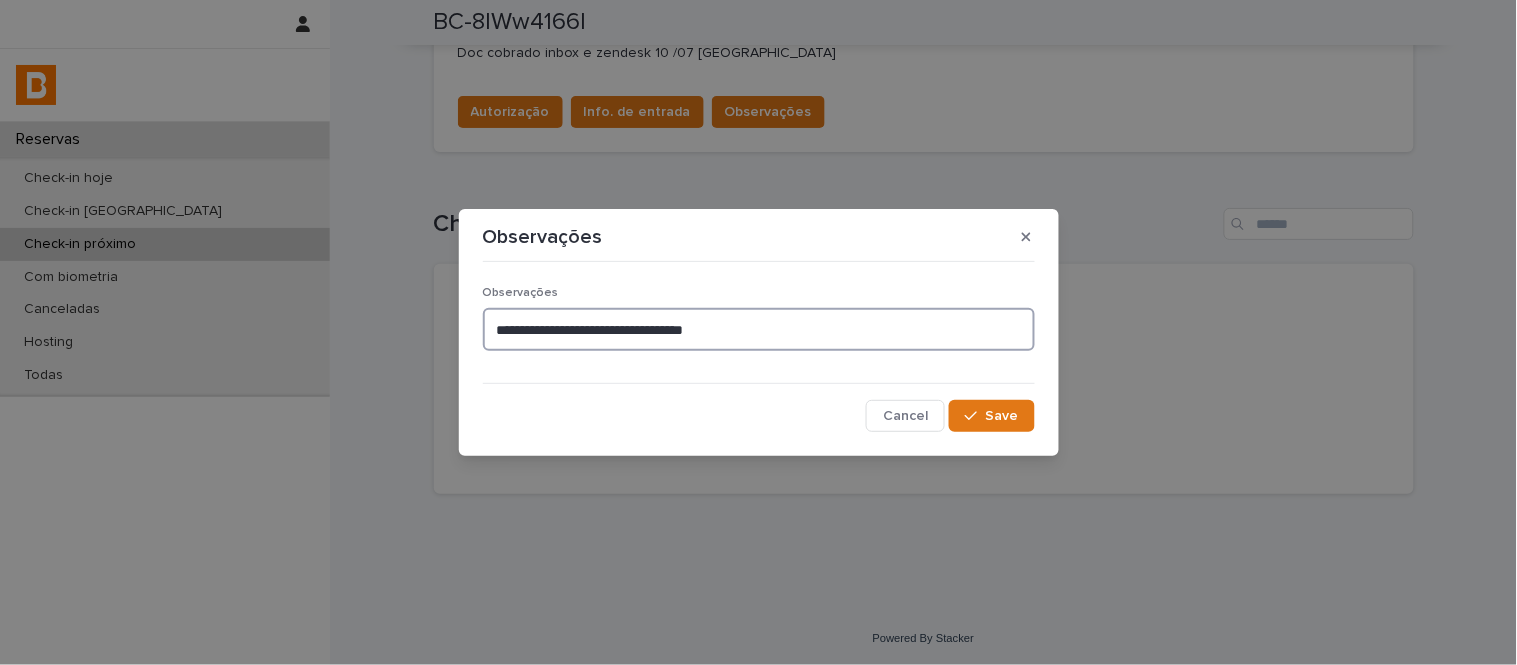 click on "**********" at bounding box center [759, 329] 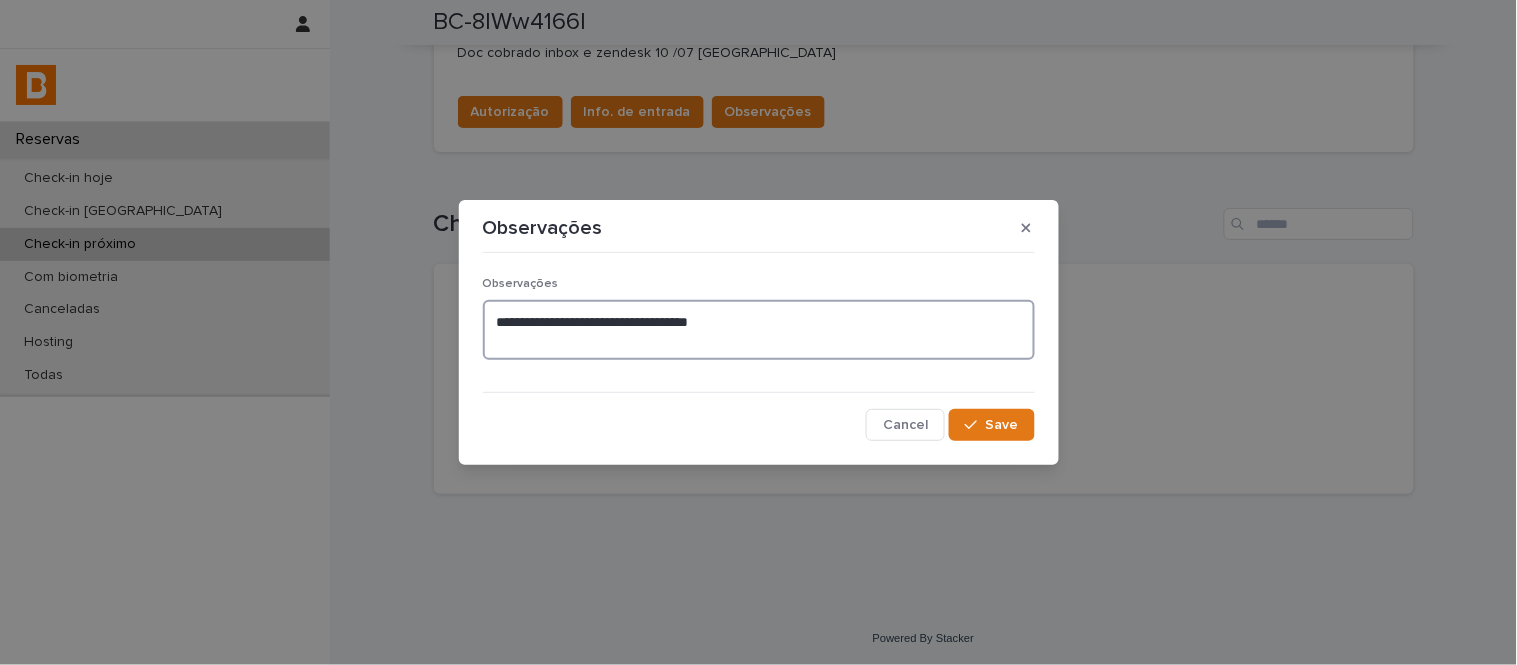 paste on "**********" 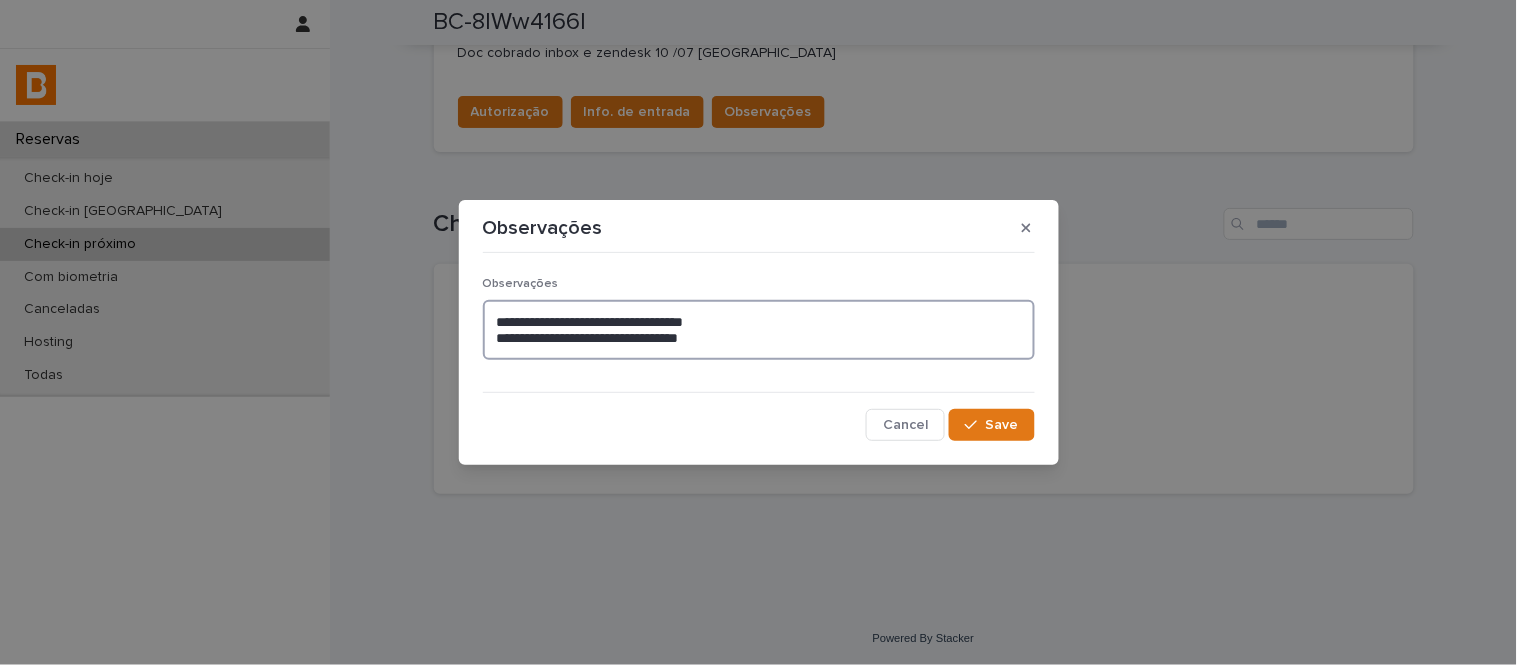 click on "**********" at bounding box center [759, 330] 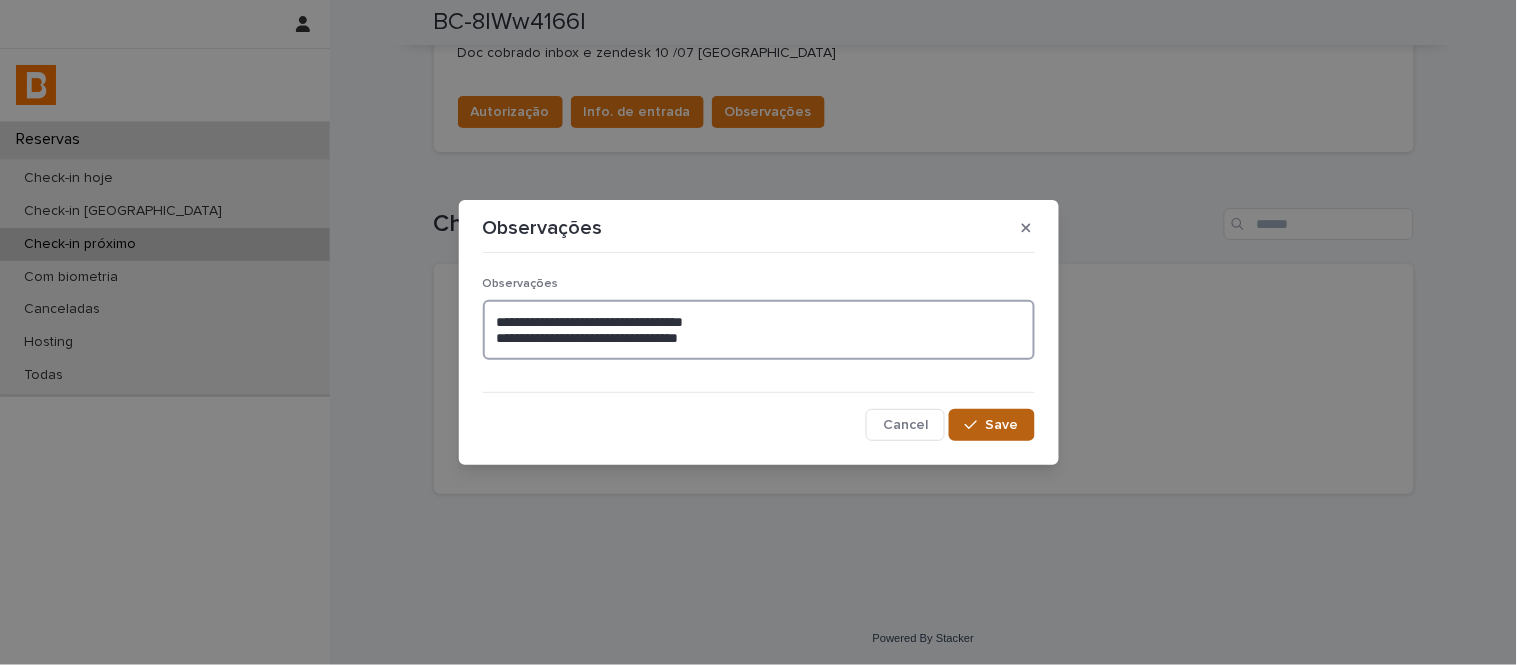 type on "**********" 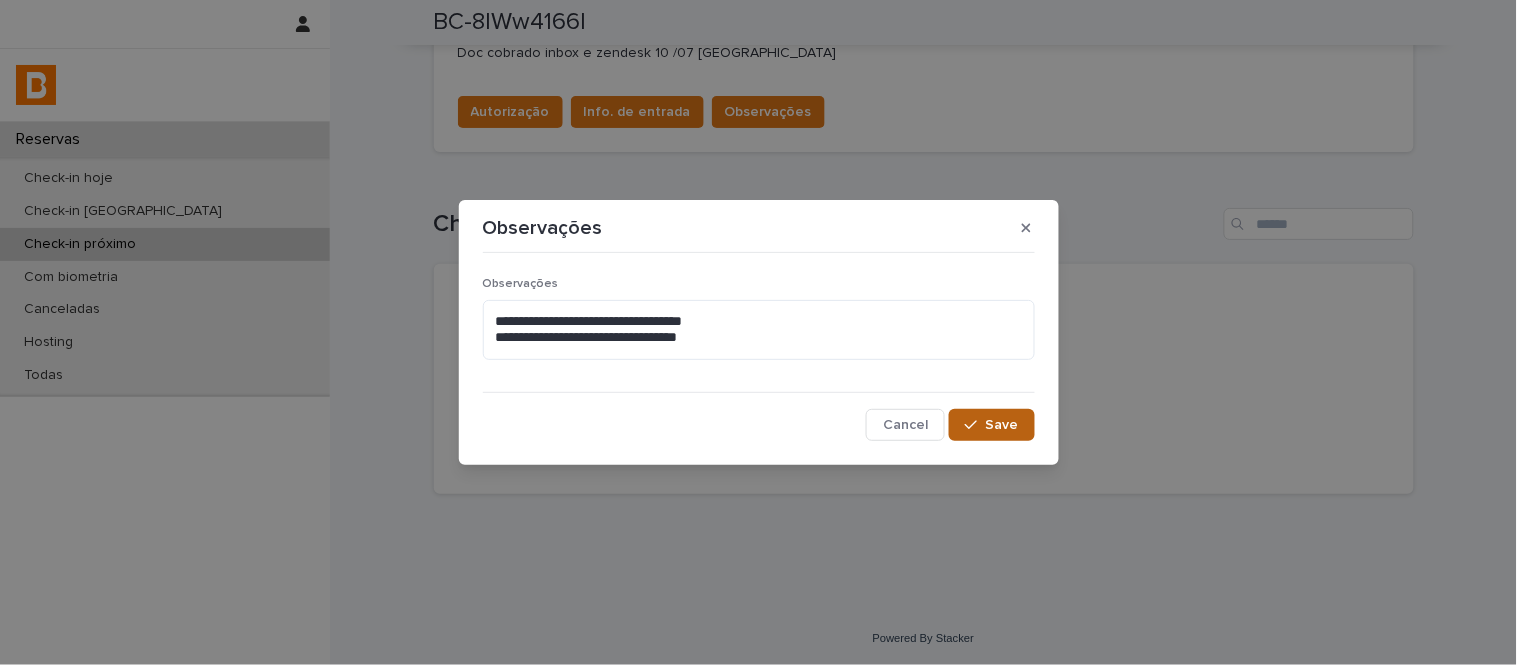 click on "Save" at bounding box center [1002, 425] 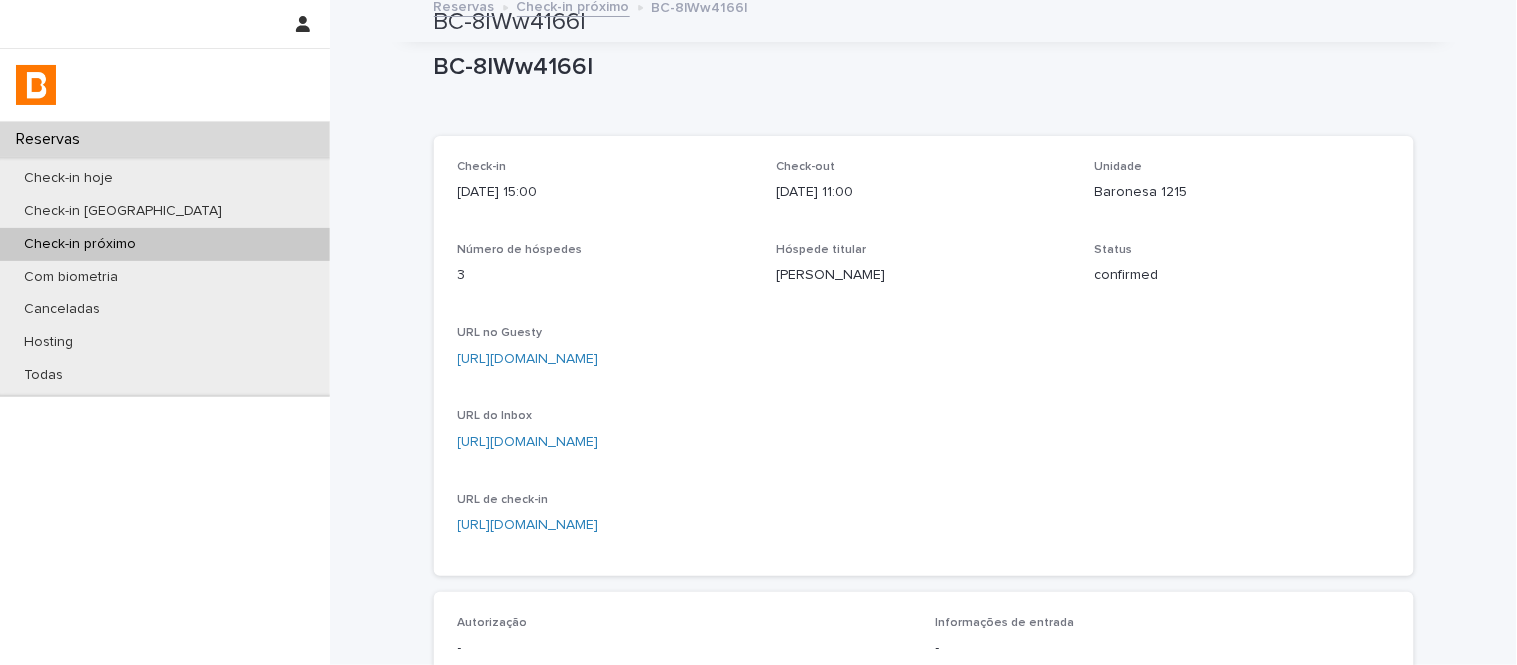 scroll, scrollTop: 0, scrollLeft: 0, axis: both 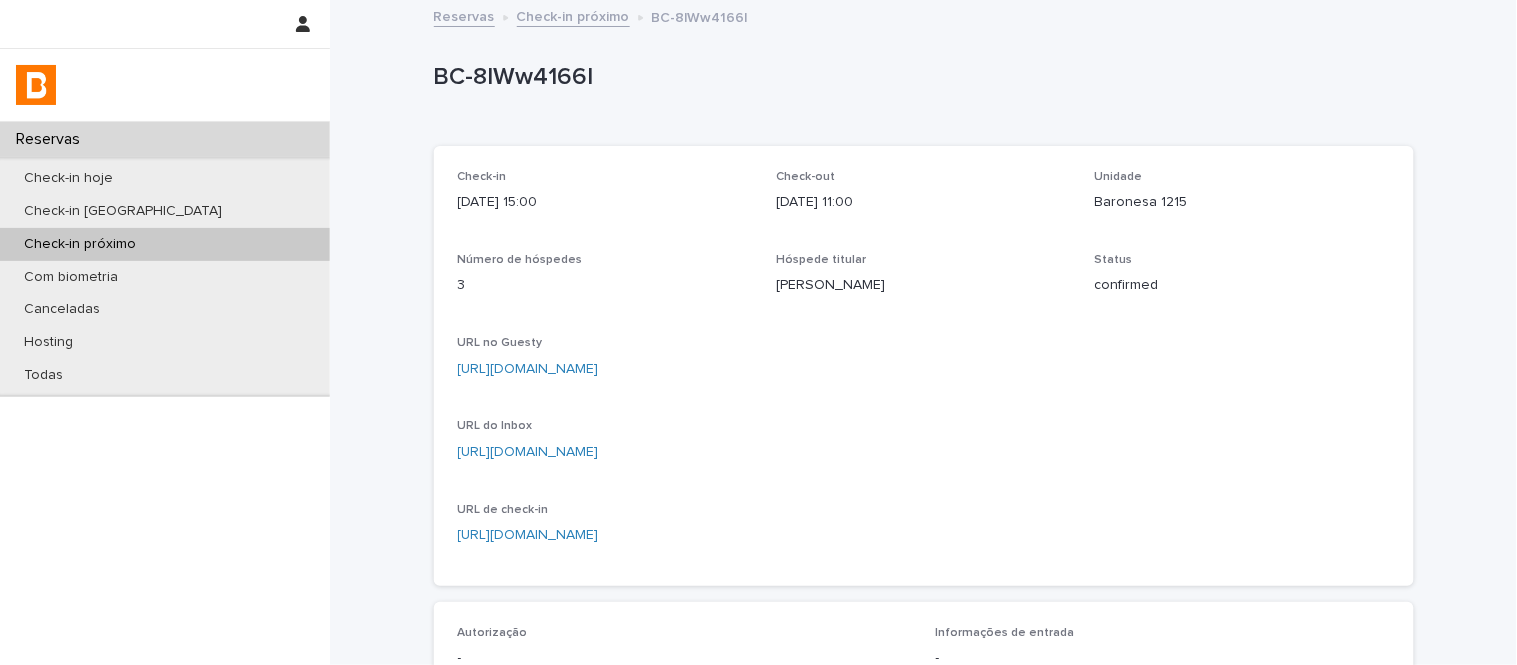 click on "Check-in próximo" at bounding box center (573, 15) 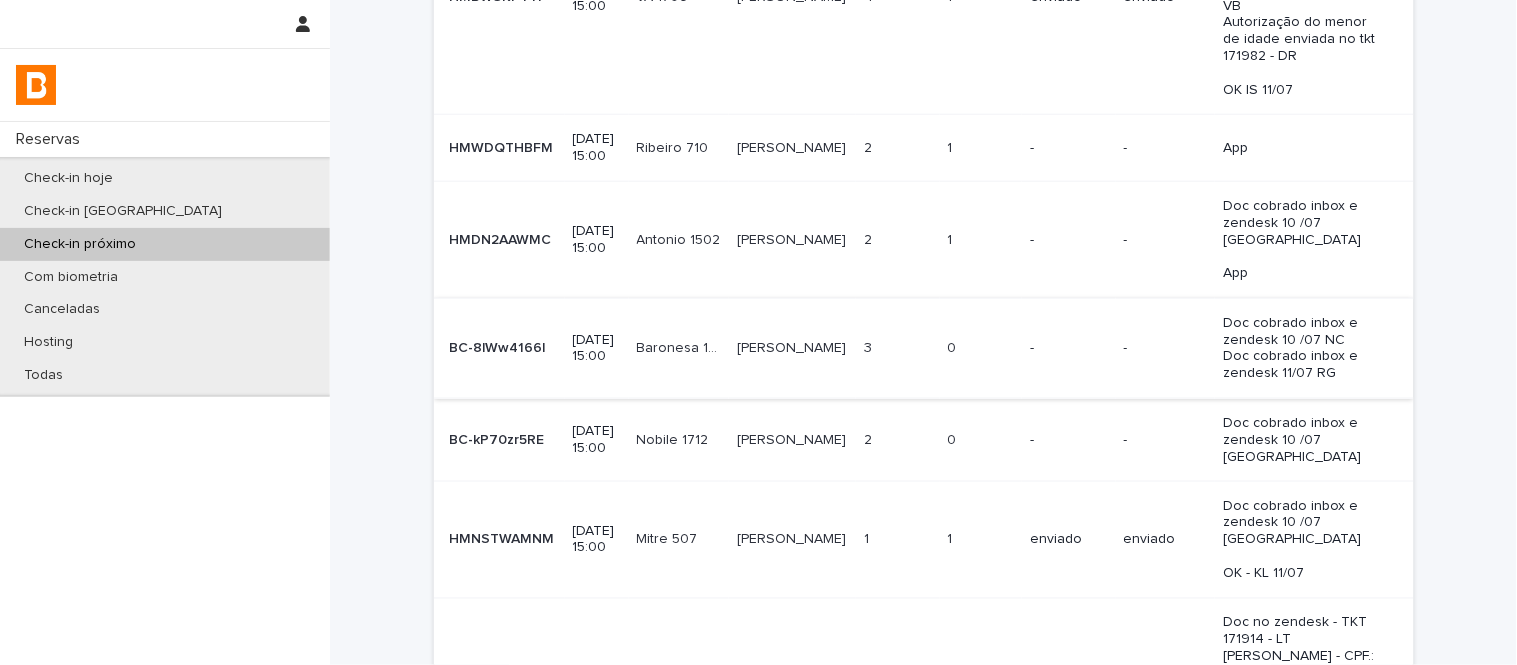 scroll, scrollTop: 444, scrollLeft: 0, axis: vertical 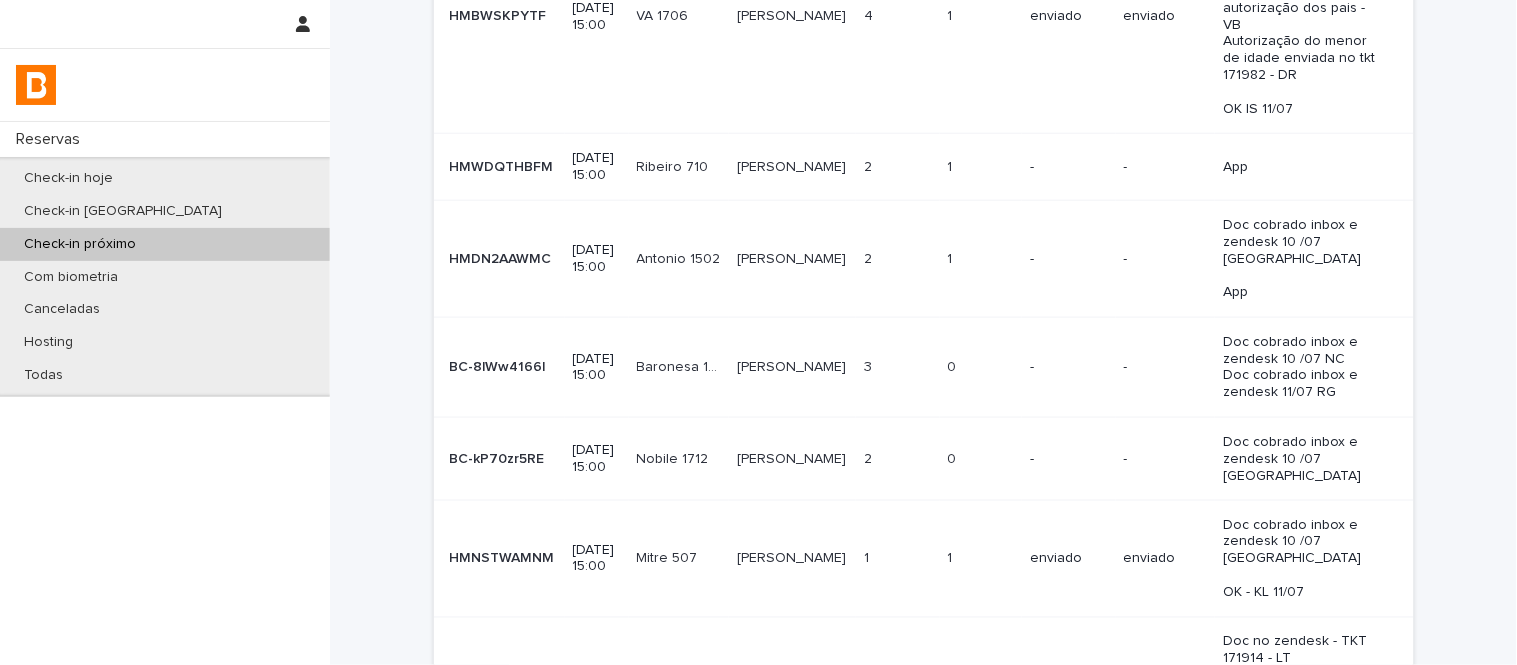 click on "2 2" at bounding box center [898, 459] 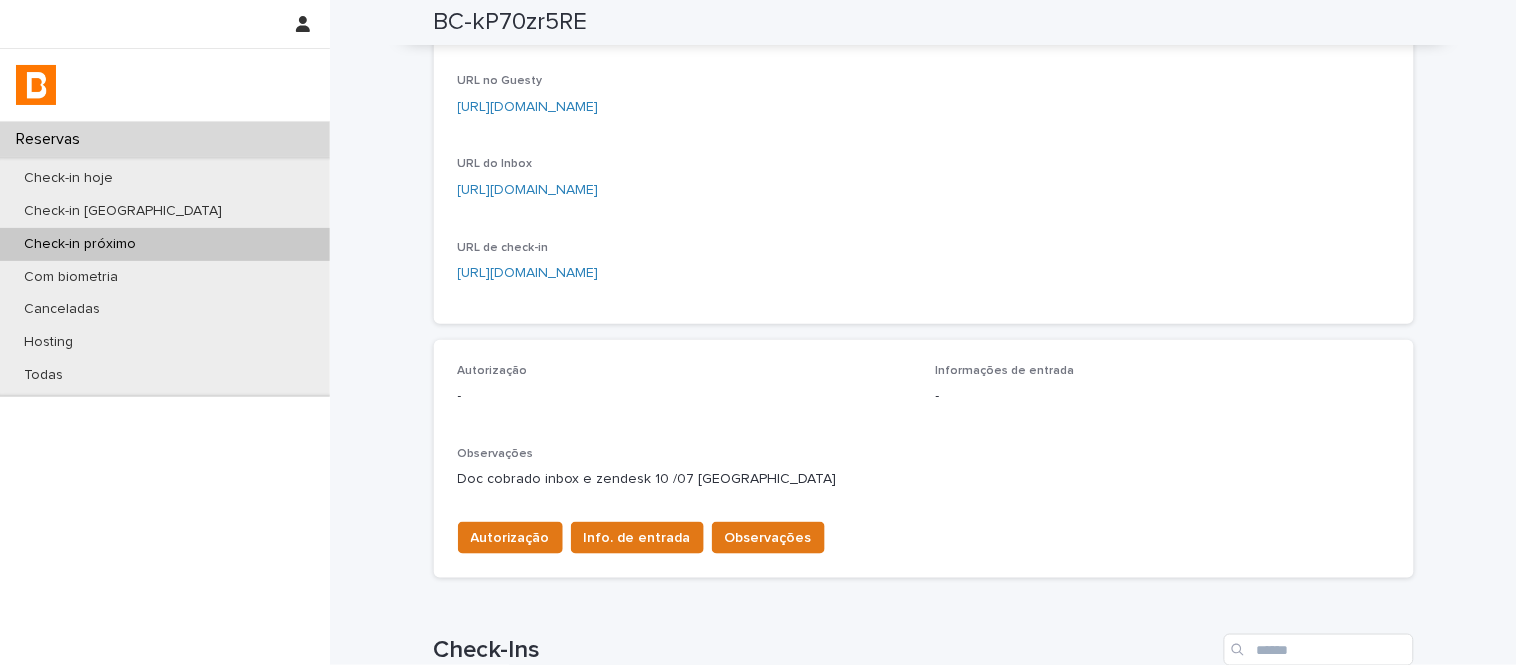 scroll, scrollTop: 222, scrollLeft: 0, axis: vertical 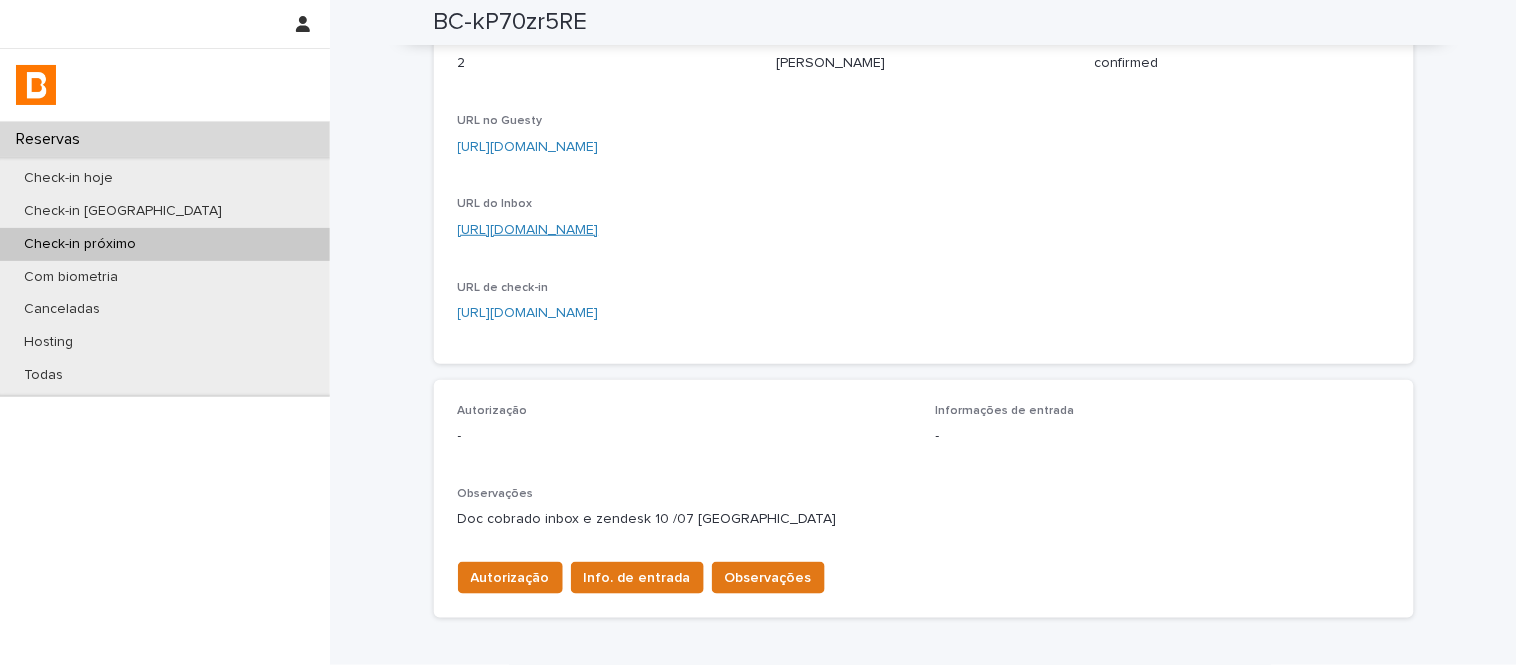 click on "[URL][DOMAIN_NAME]" at bounding box center (528, 230) 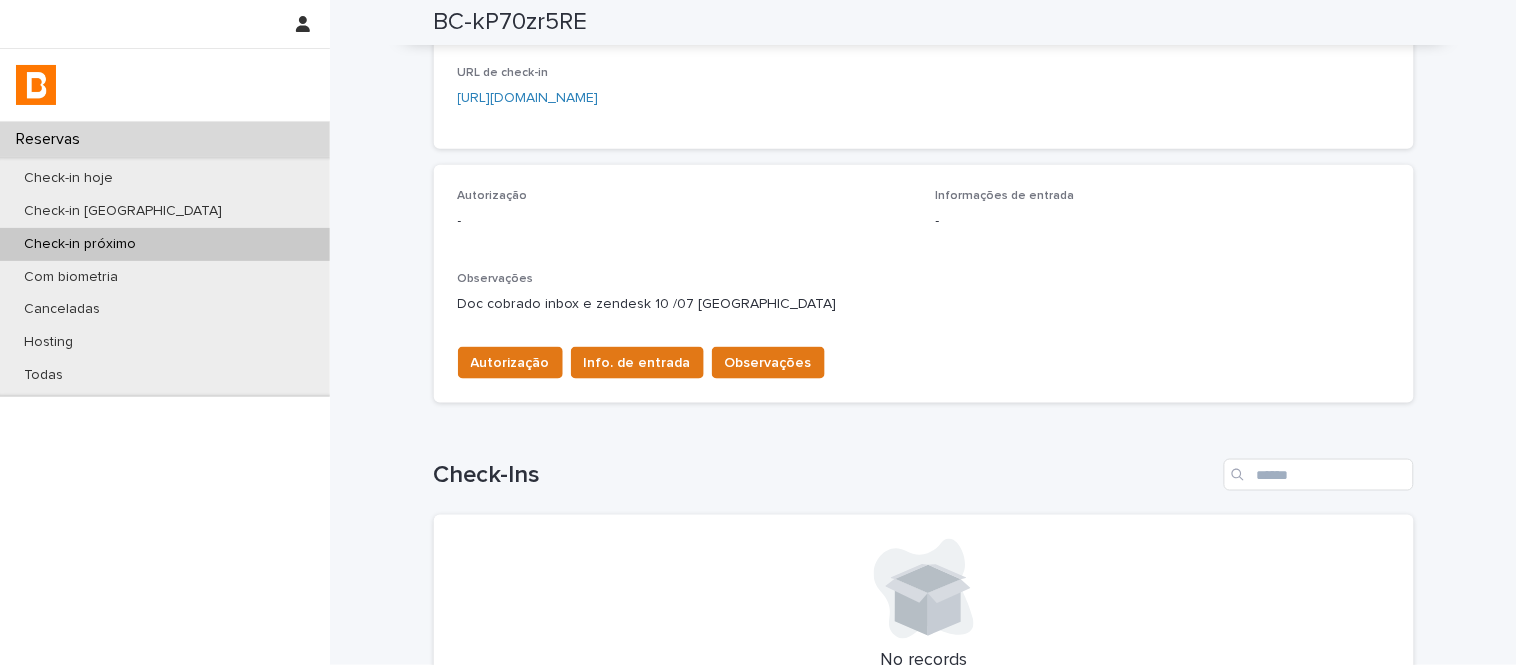 scroll, scrollTop: 666, scrollLeft: 0, axis: vertical 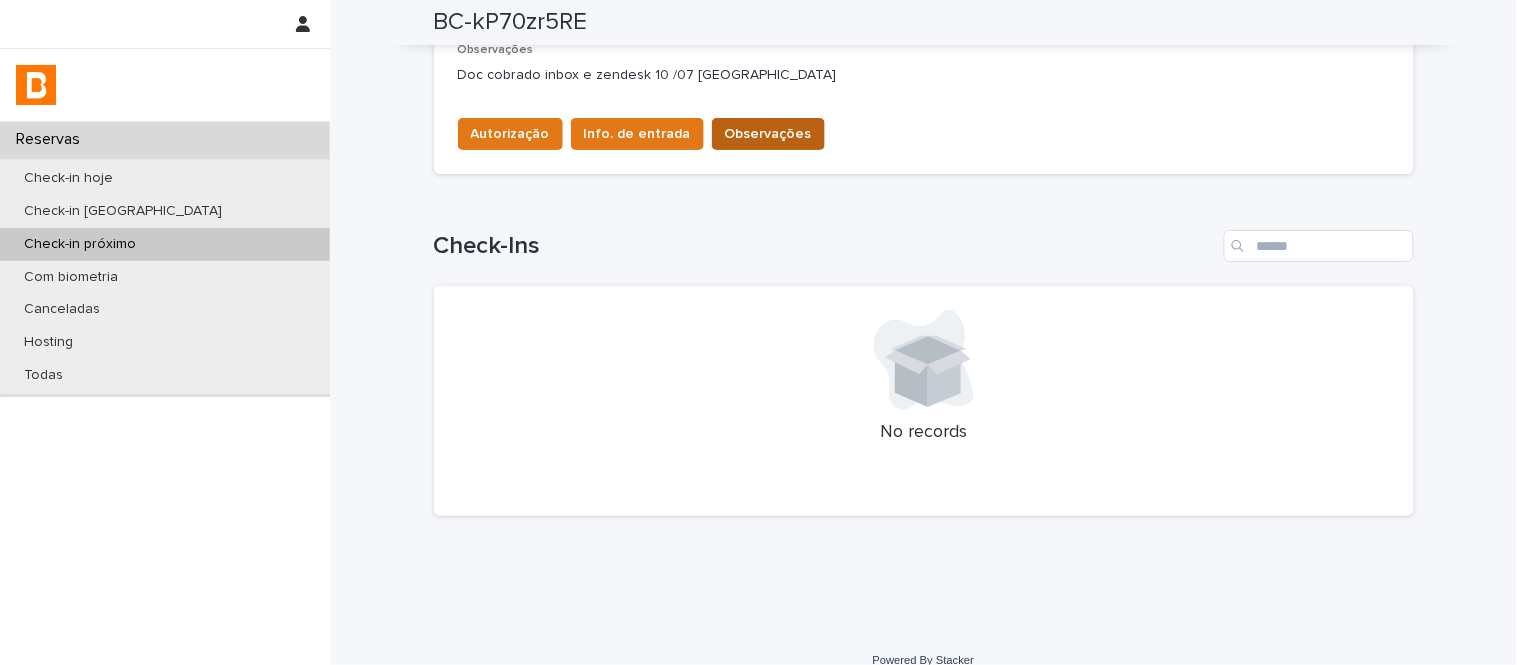click on "Observações" at bounding box center [768, 134] 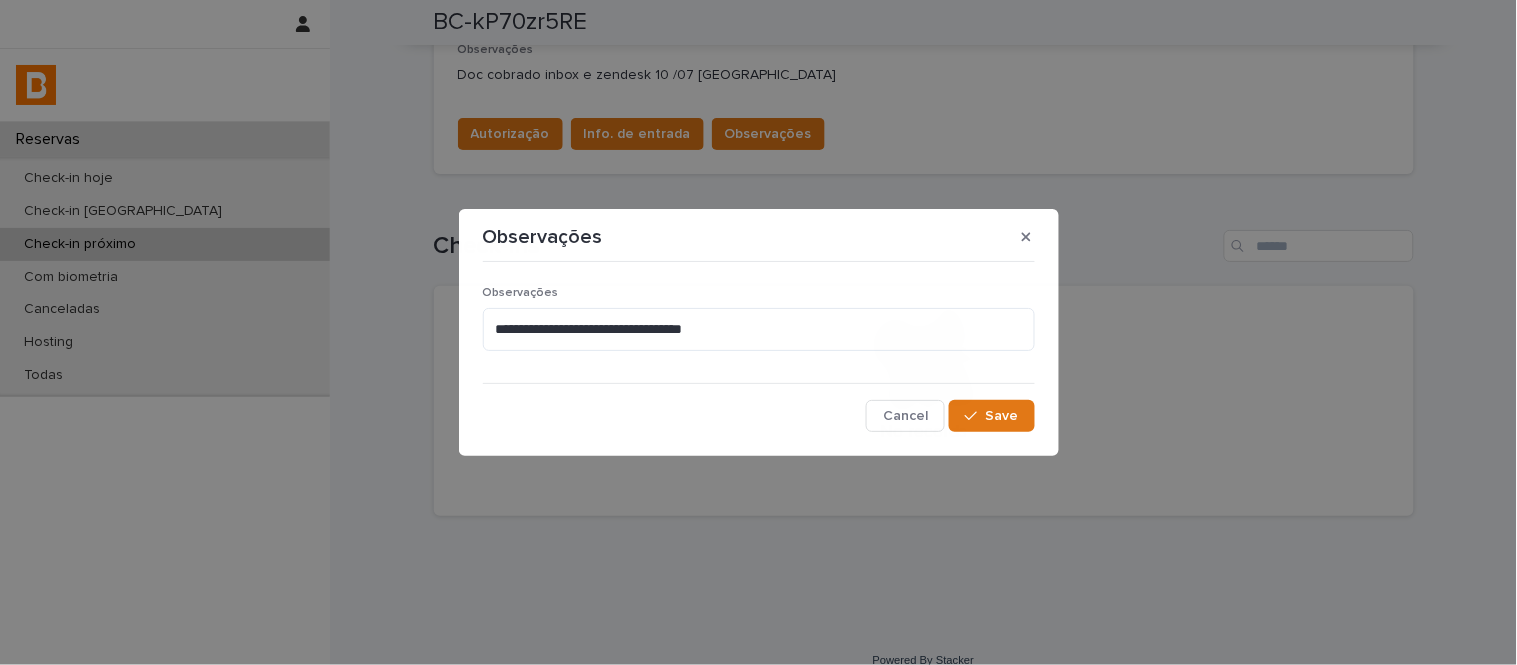 click on "**********" at bounding box center [759, 351] 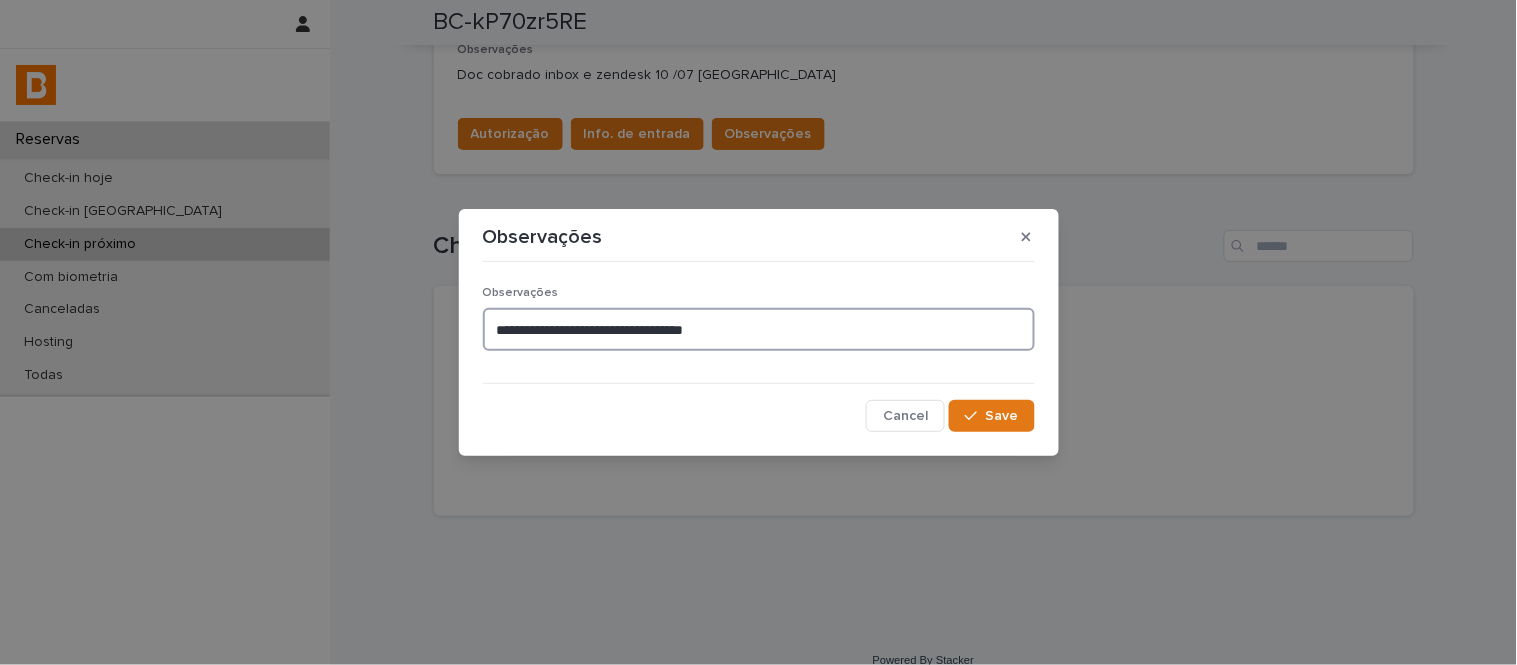 click on "**********" at bounding box center (759, 329) 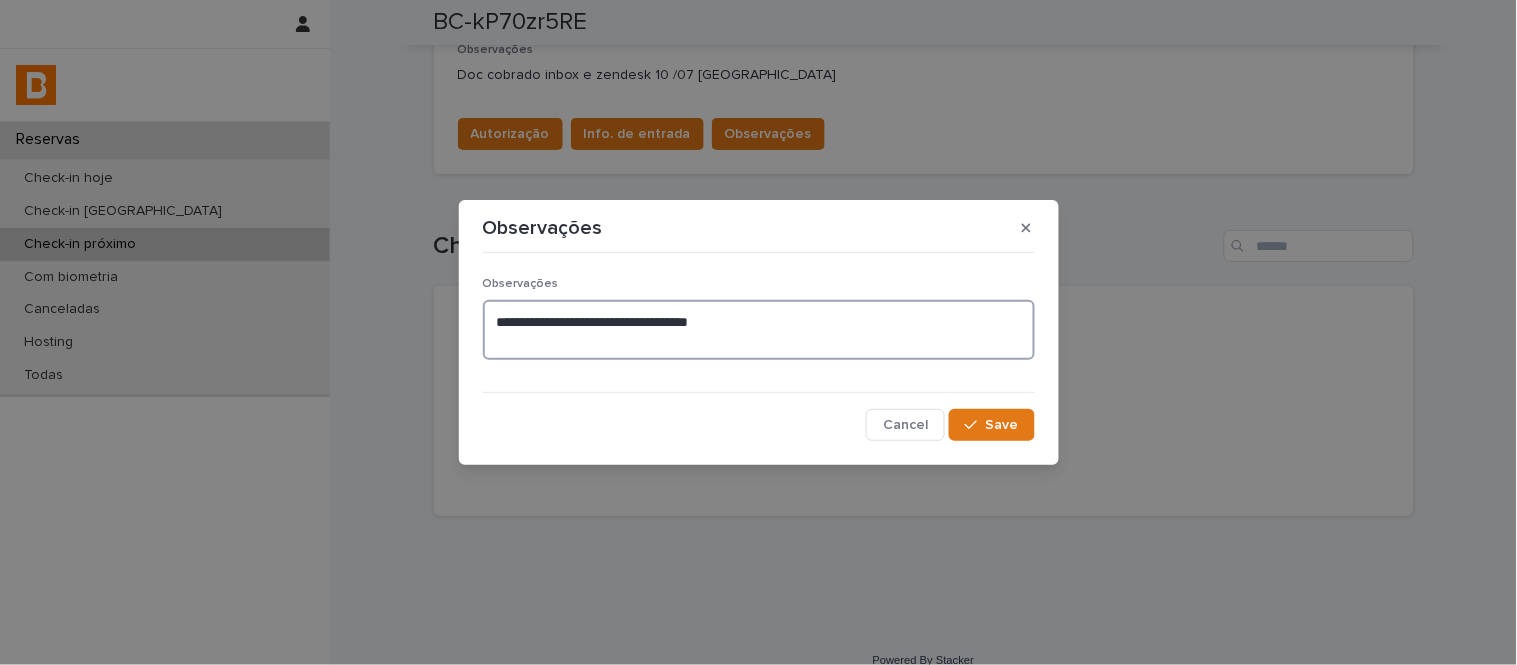 paste on "**********" 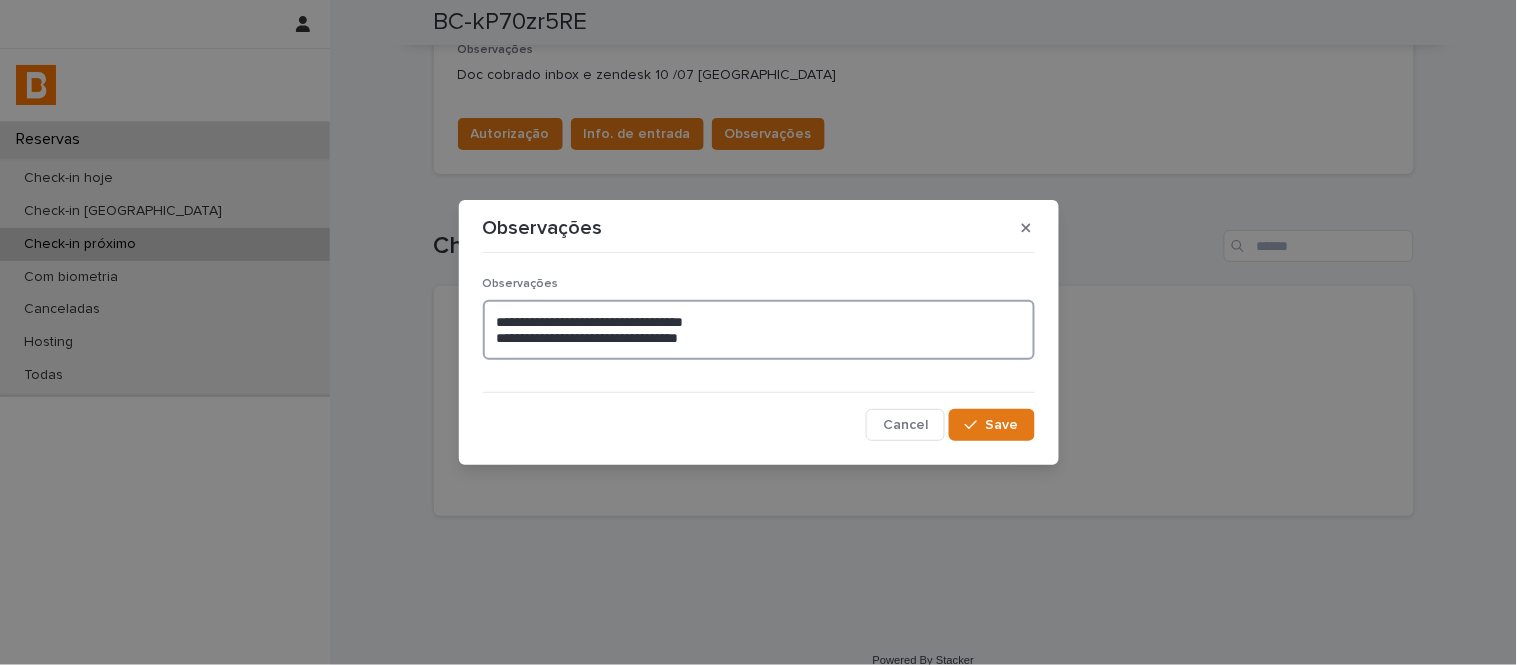 type on "**********" 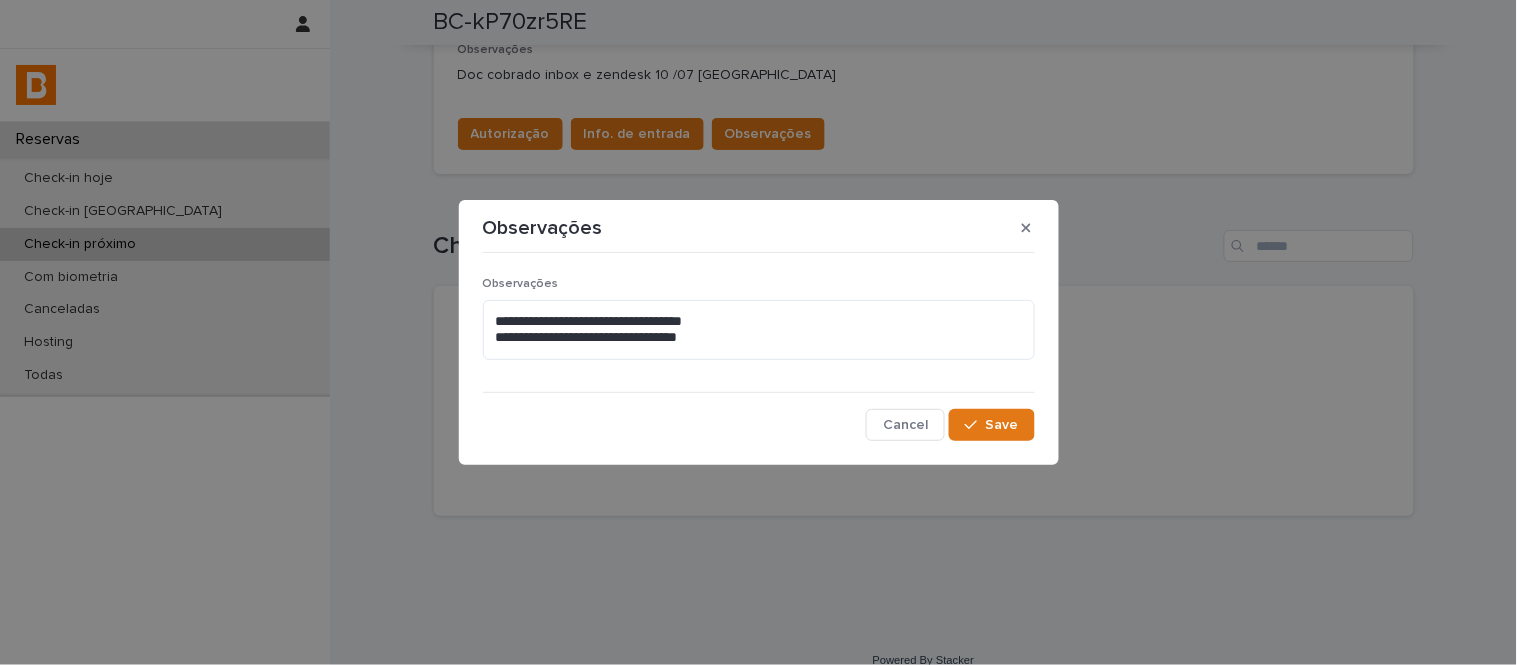 click on "**********" at bounding box center (759, 351) 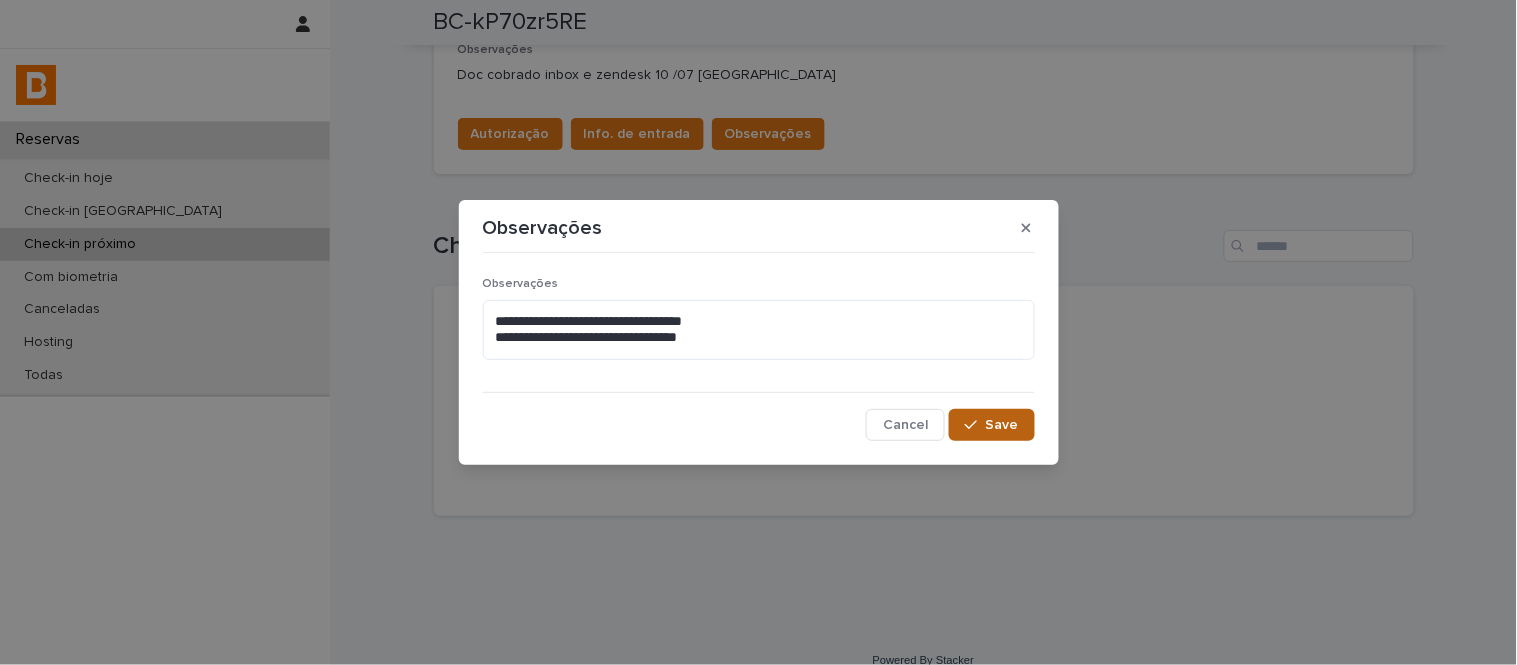 click on "Save" at bounding box center (1002, 425) 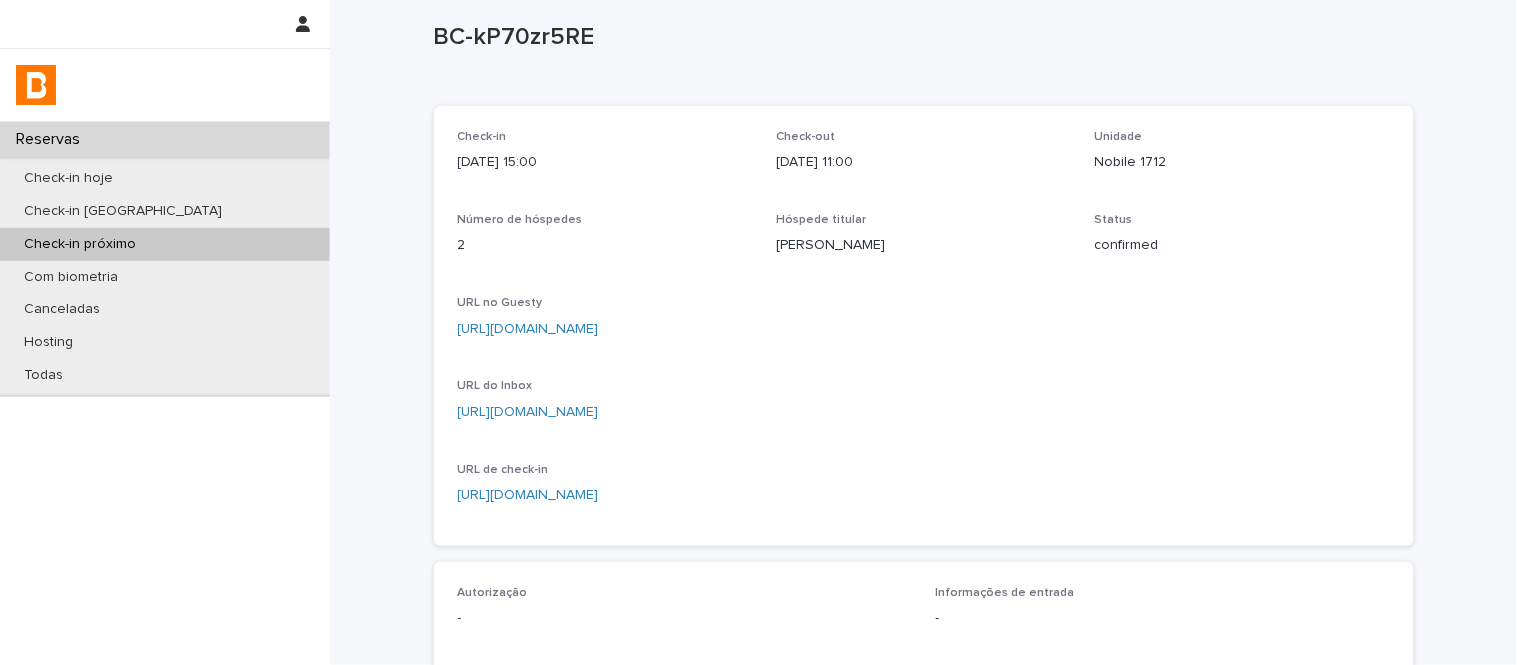 scroll, scrollTop: 0, scrollLeft: 0, axis: both 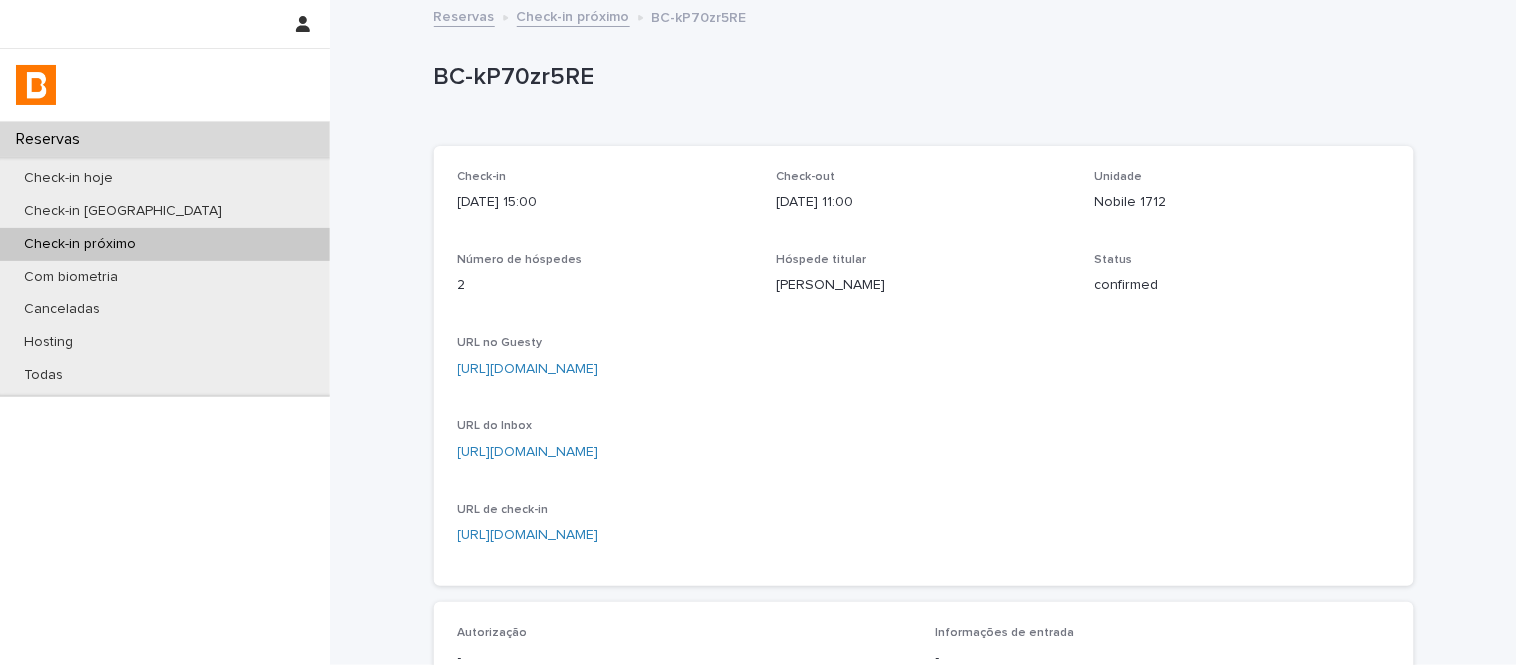 click on "Check-in próximo" at bounding box center [573, 15] 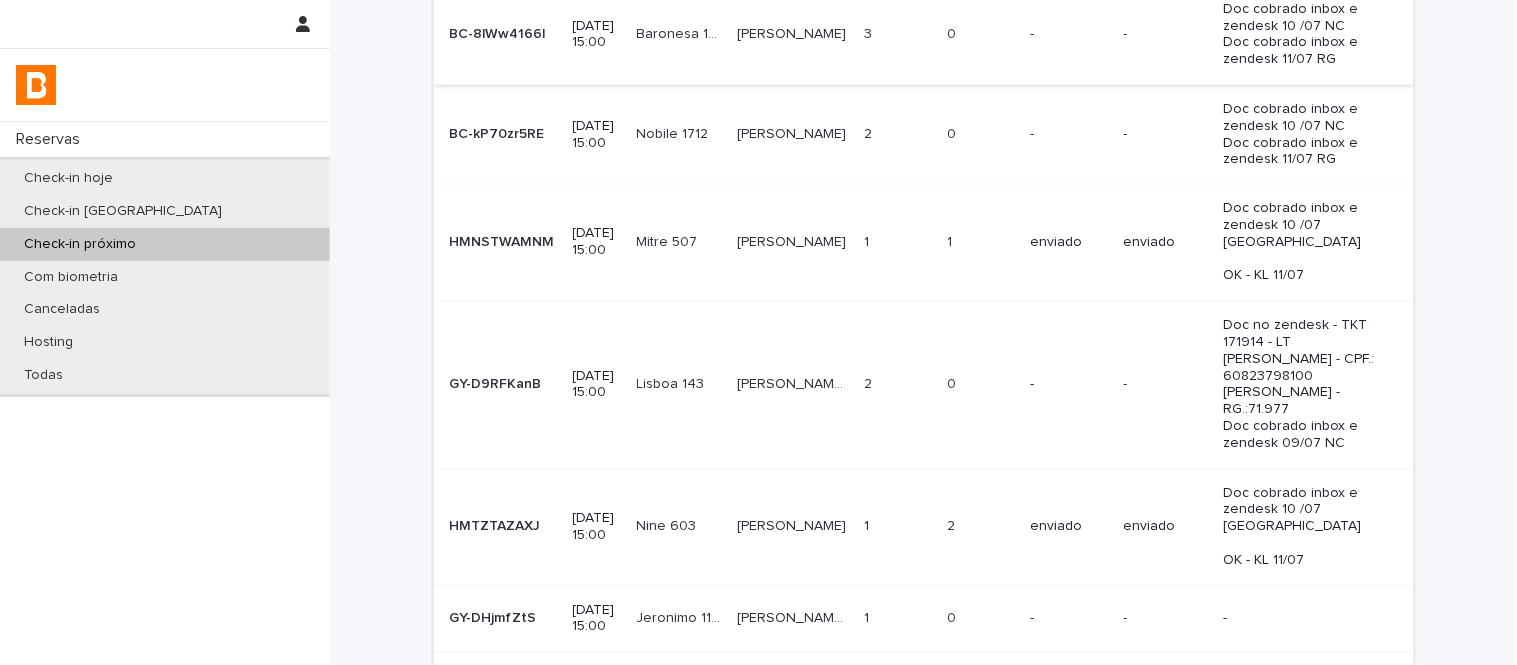 scroll, scrollTop: 888, scrollLeft: 0, axis: vertical 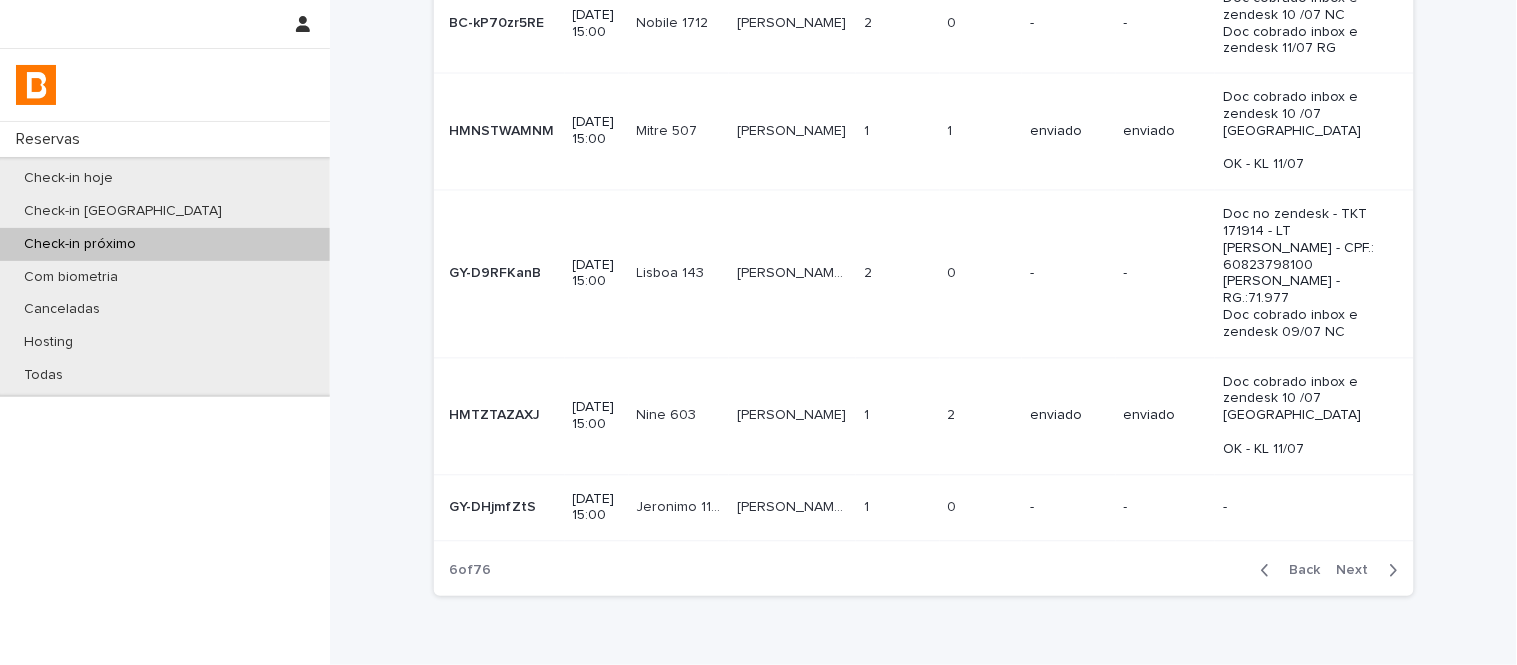 click on "-" at bounding box center (1068, 508) 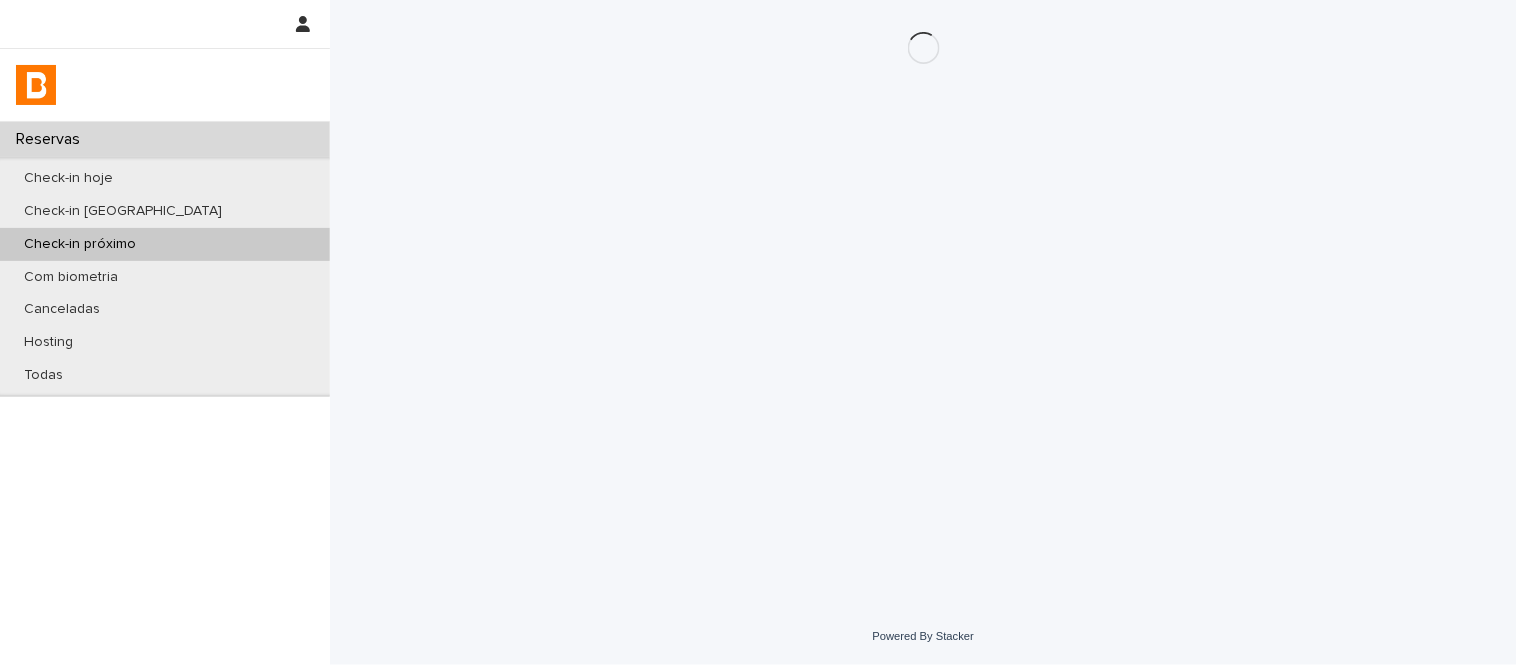 scroll, scrollTop: 0, scrollLeft: 0, axis: both 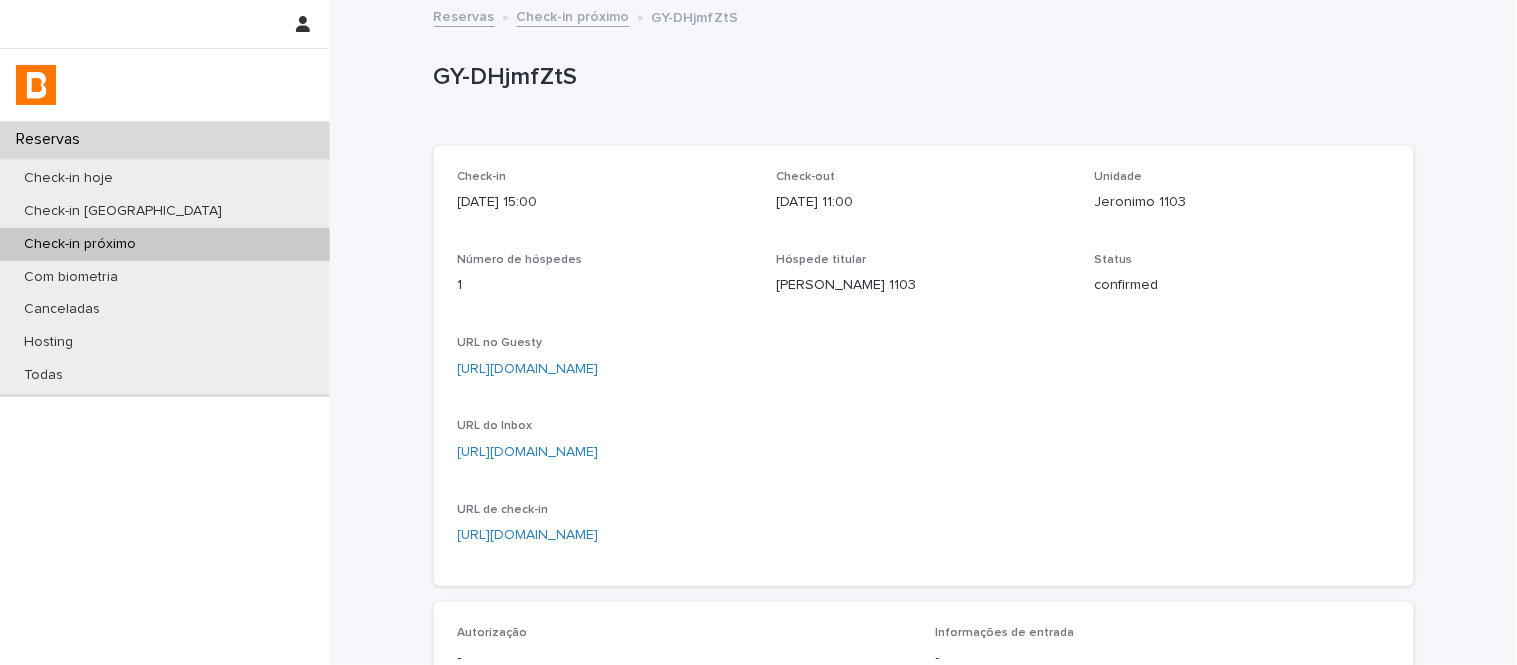 click on "[URL][DOMAIN_NAME]" at bounding box center (528, 369) 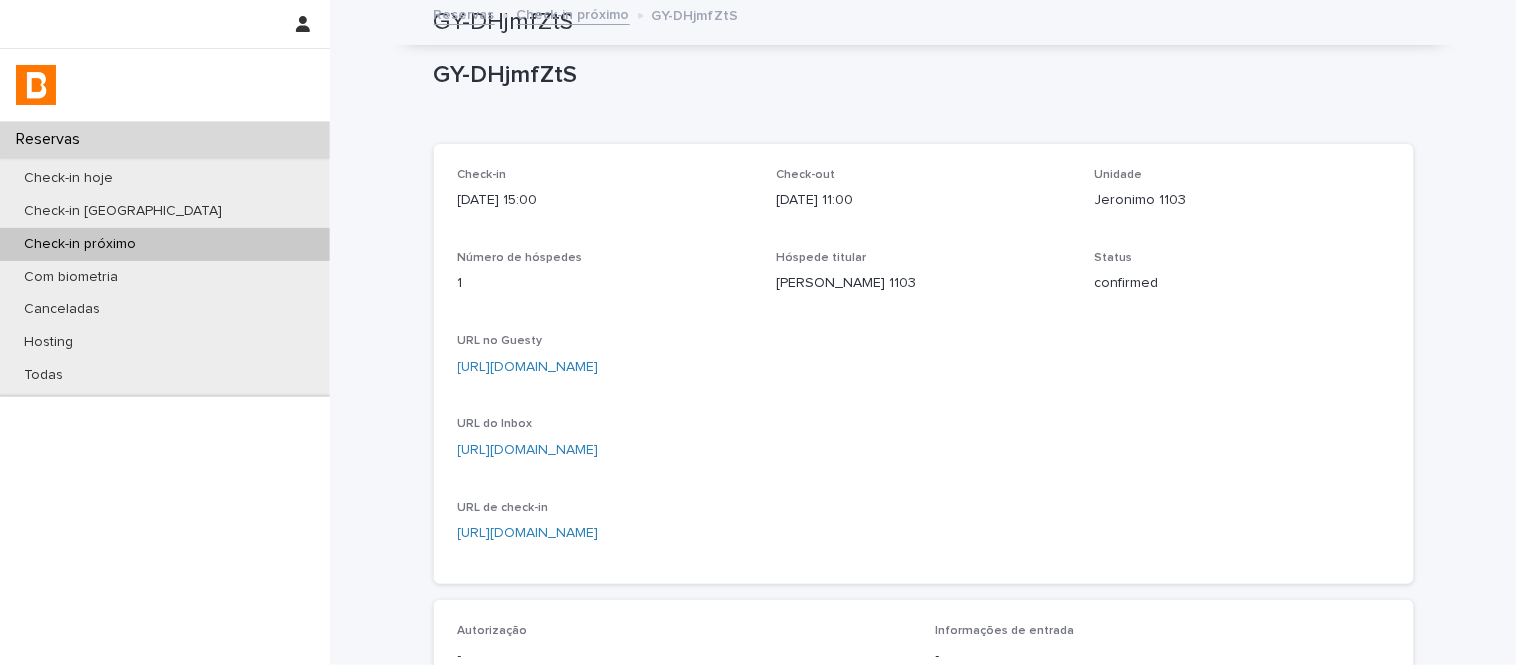 scroll, scrollTop: 0, scrollLeft: 0, axis: both 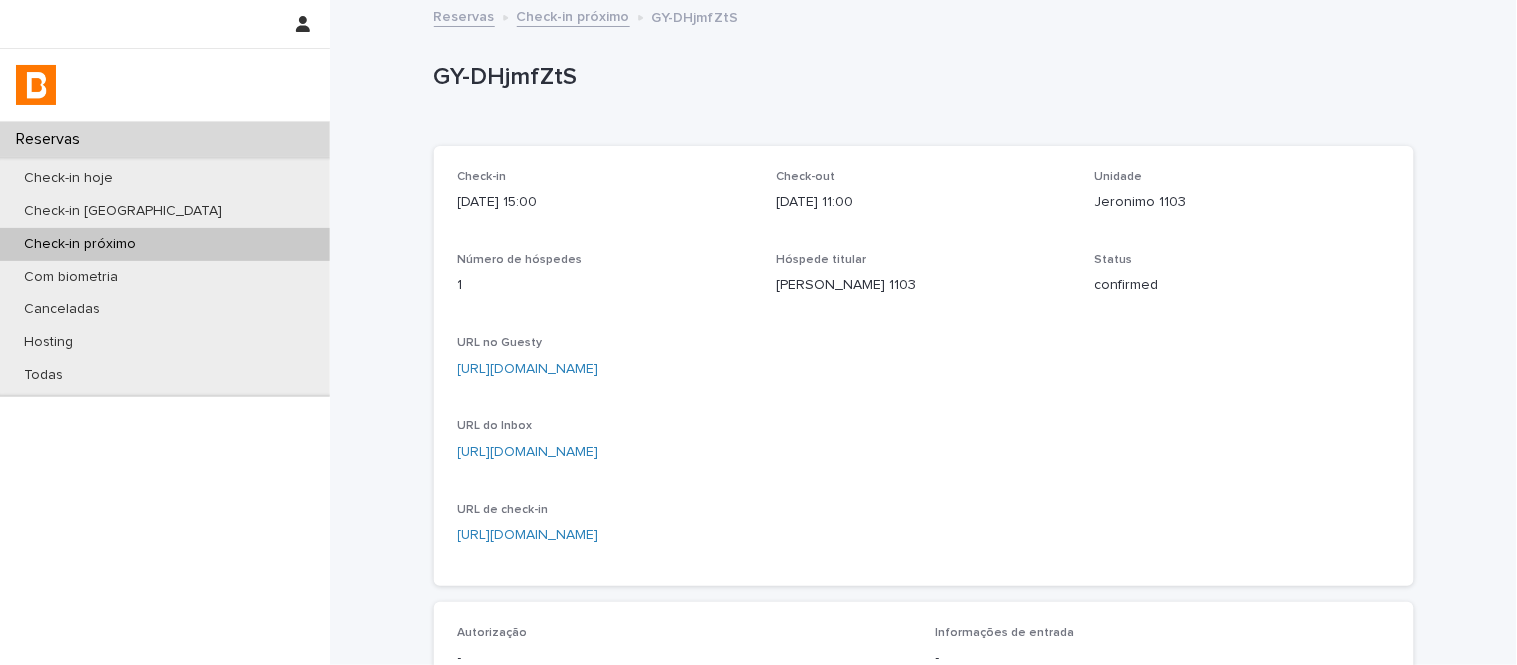 click on "Reservas Check-in próximo GY-DHjmfZtS" at bounding box center [924, 18] 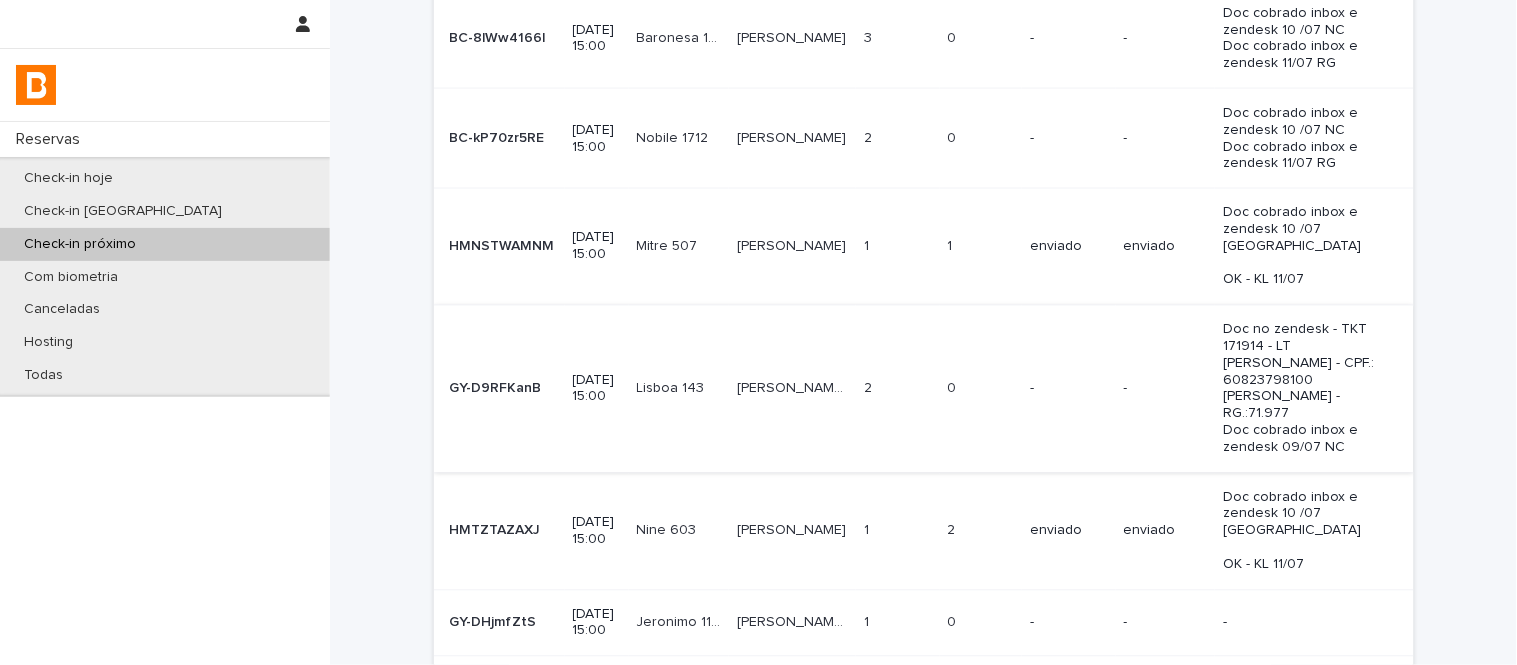 scroll, scrollTop: 961, scrollLeft: 0, axis: vertical 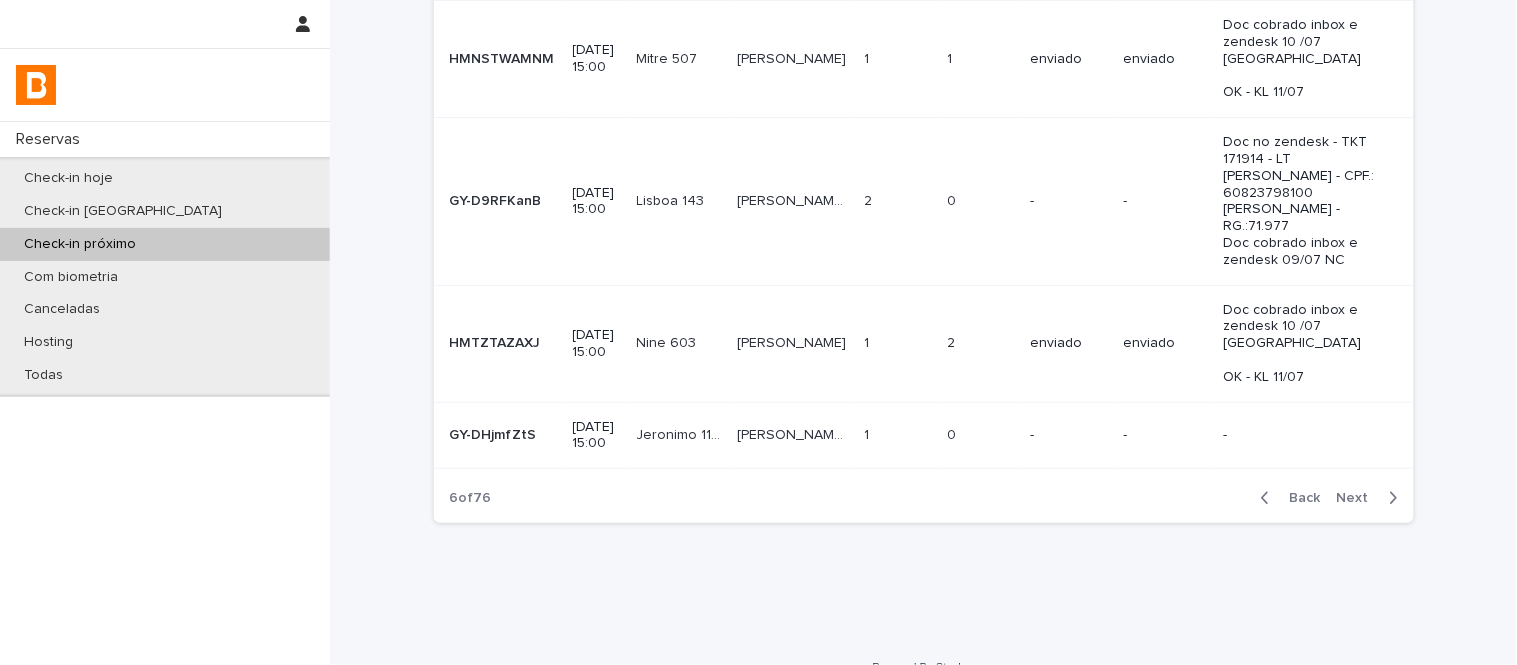 click on "Back Next" at bounding box center [1329, 498] 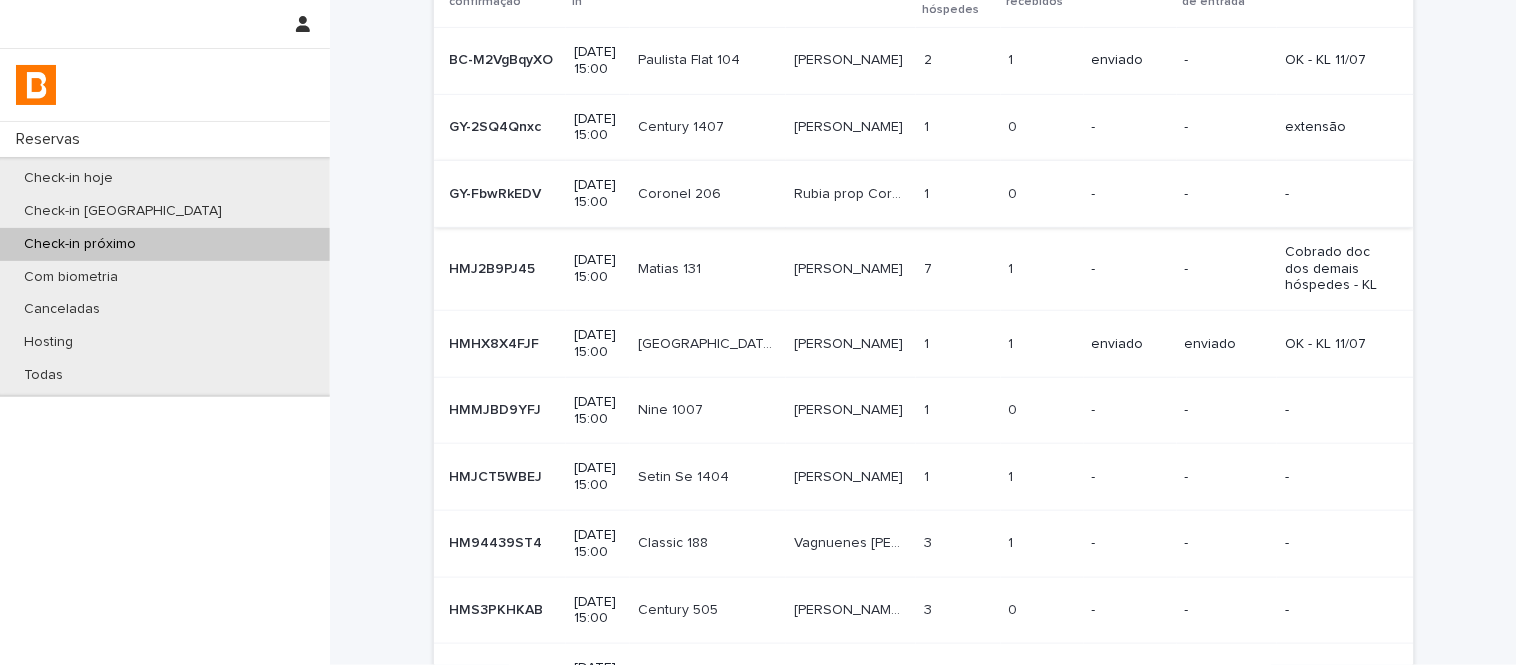 scroll, scrollTop: 222, scrollLeft: 0, axis: vertical 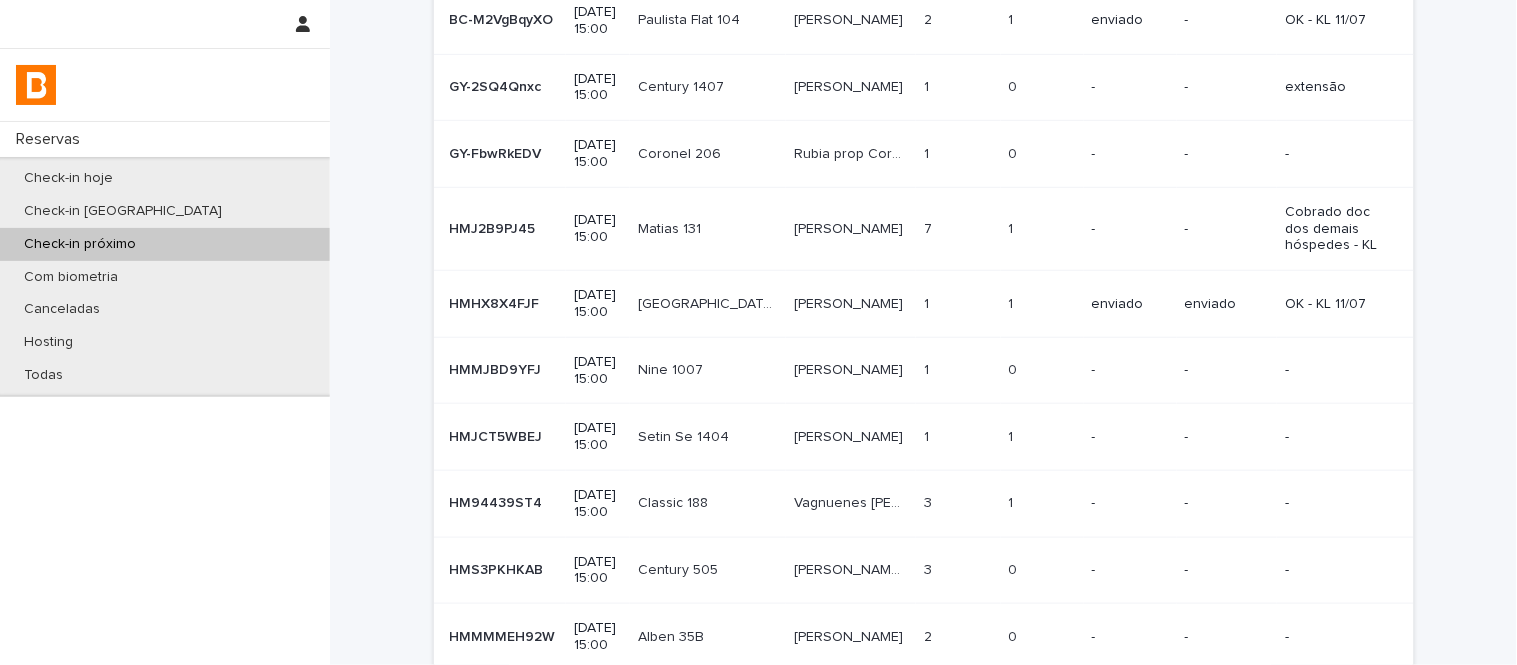 click at bounding box center [851, 370] 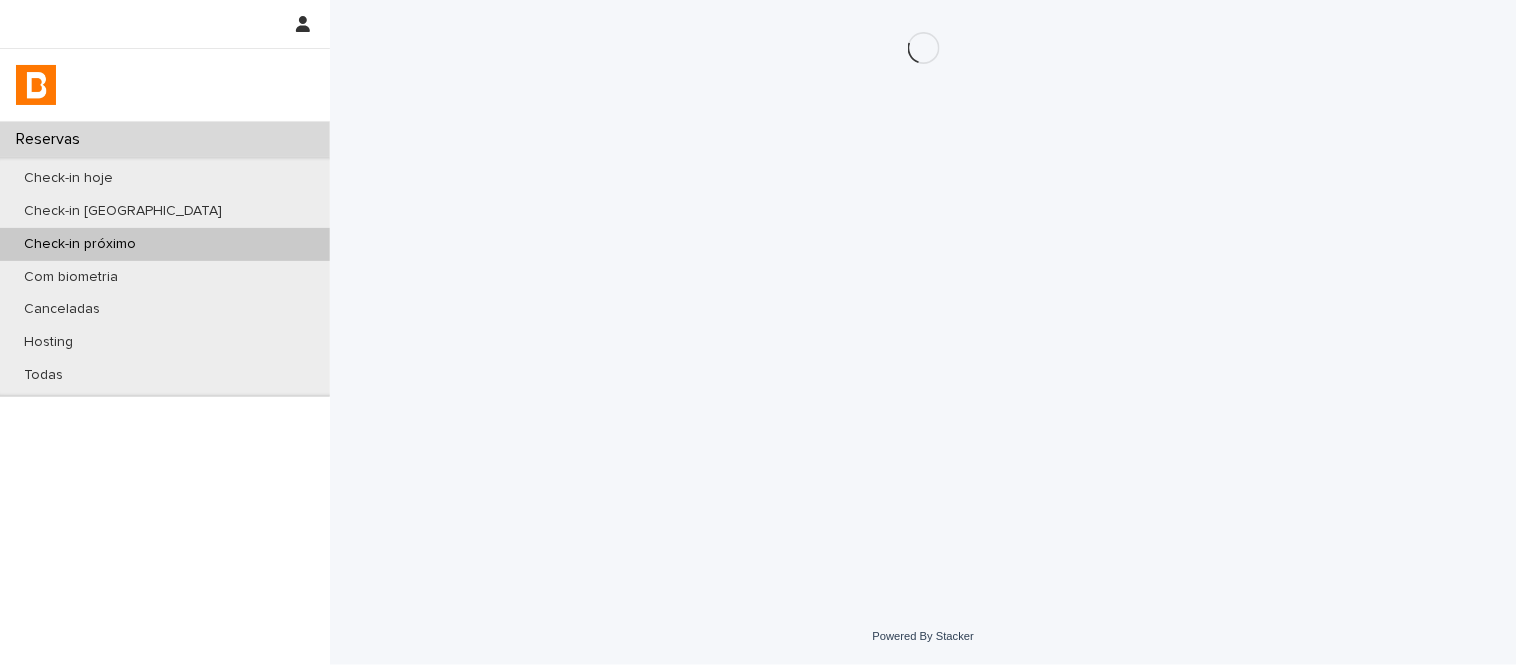 scroll, scrollTop: 0, scrollLeft: 0, axis: both 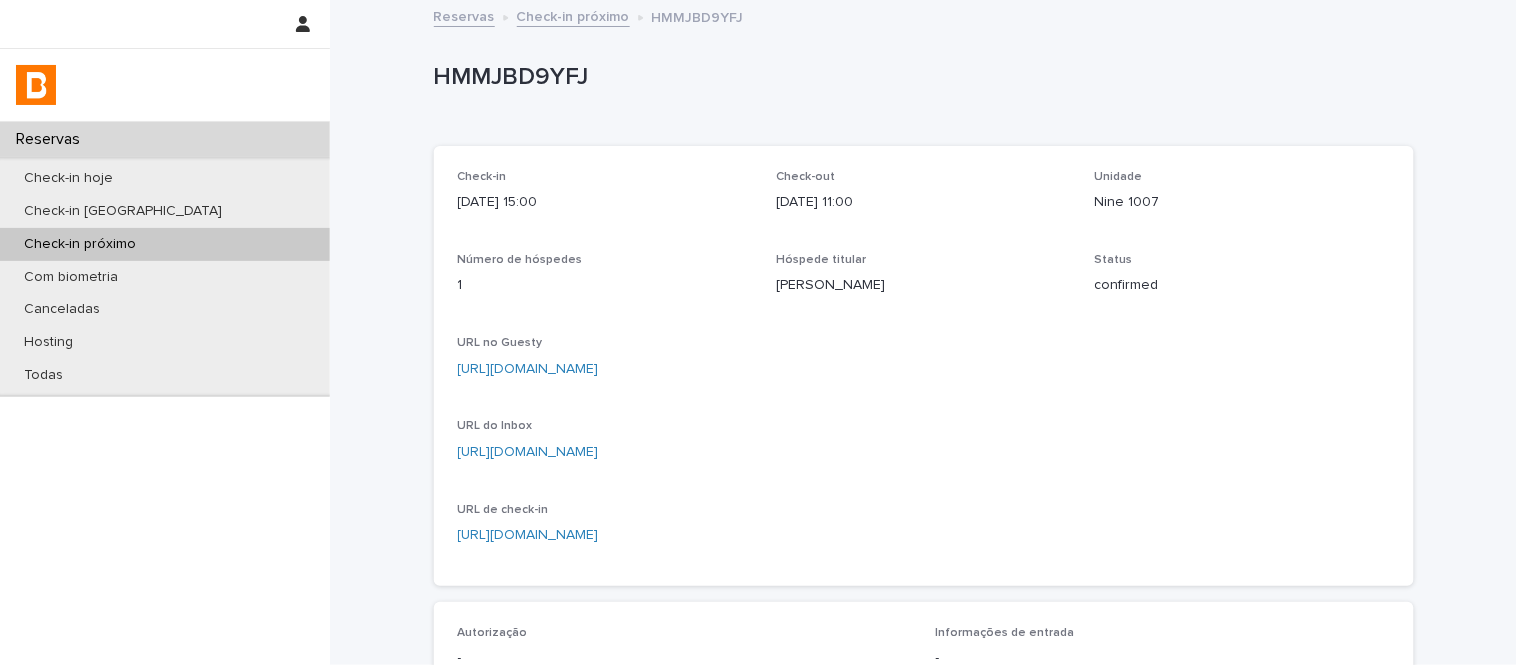 click on "[URL][DOMAIN_NAME]" at bounding box center [528, 369] 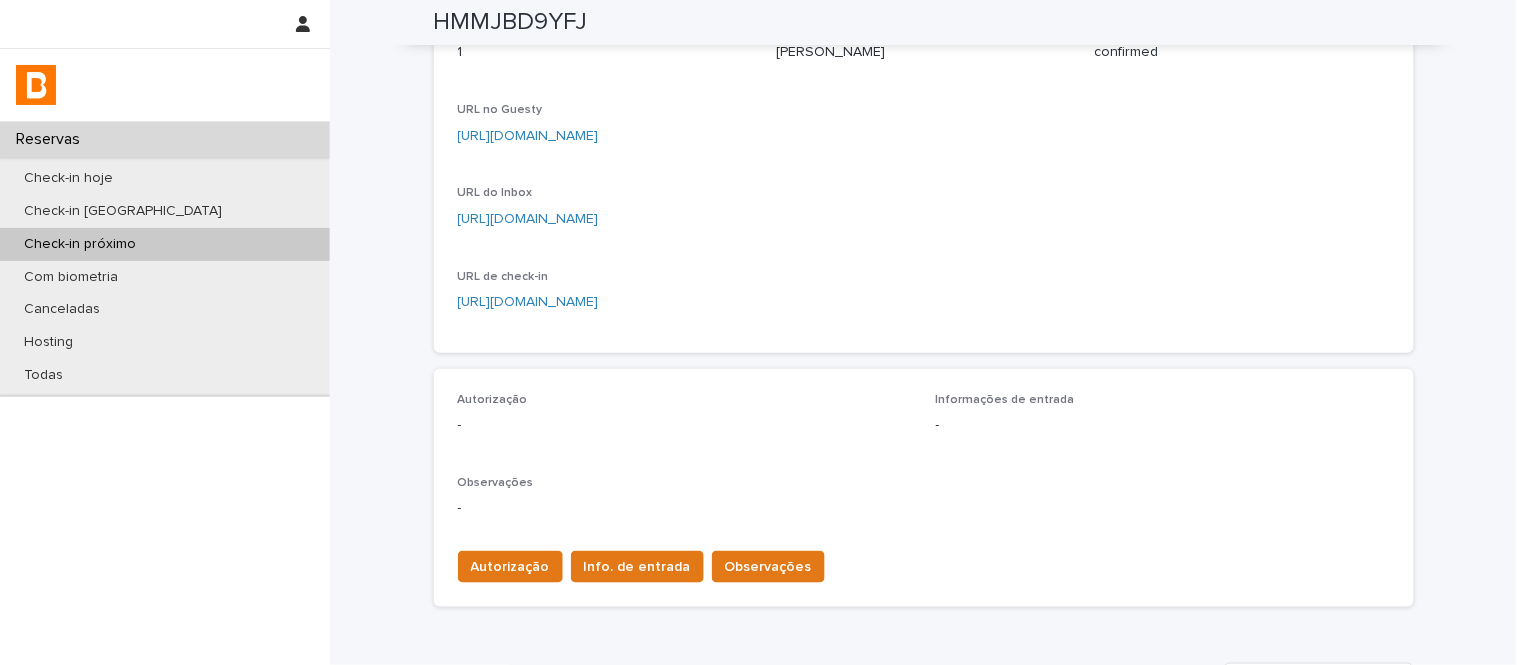 scroll, scrollTop: 222, scrollLeft: 0, axis: vertical 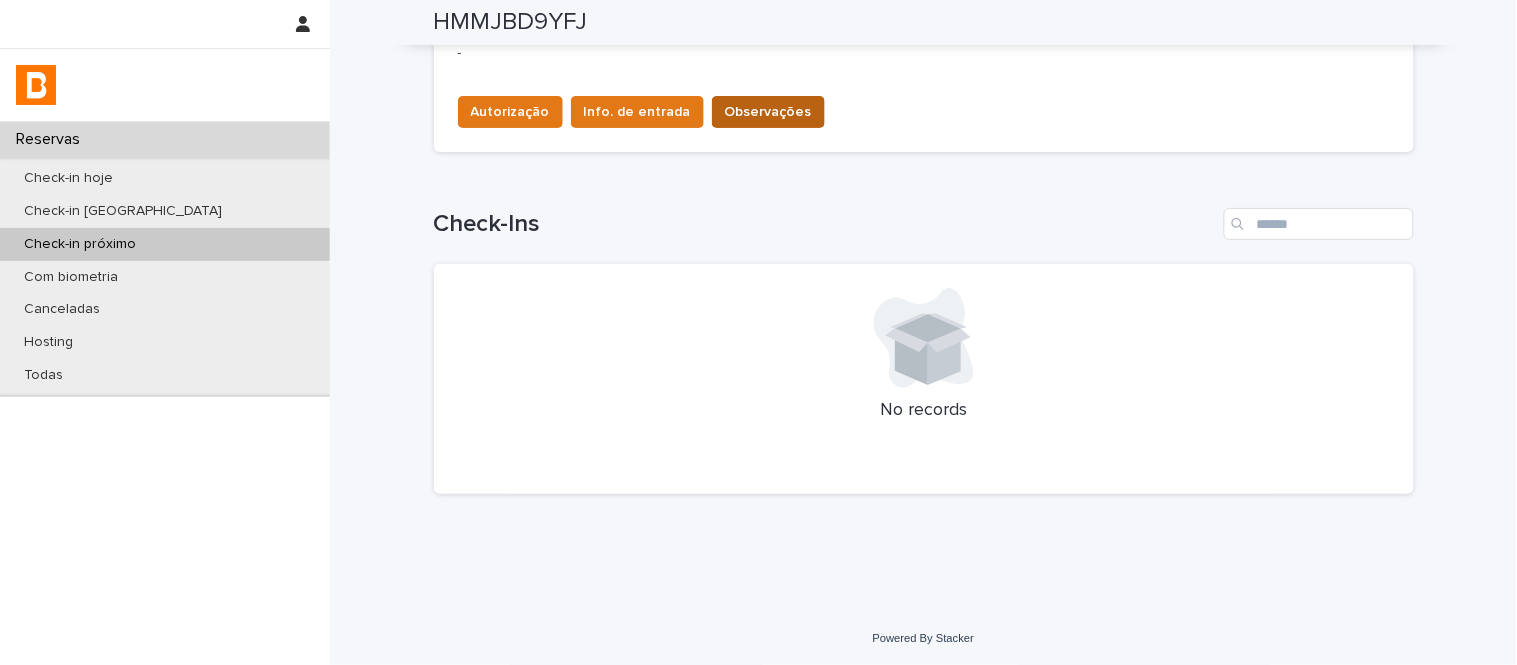 click on "Observações" at bounding box center (768, 112) 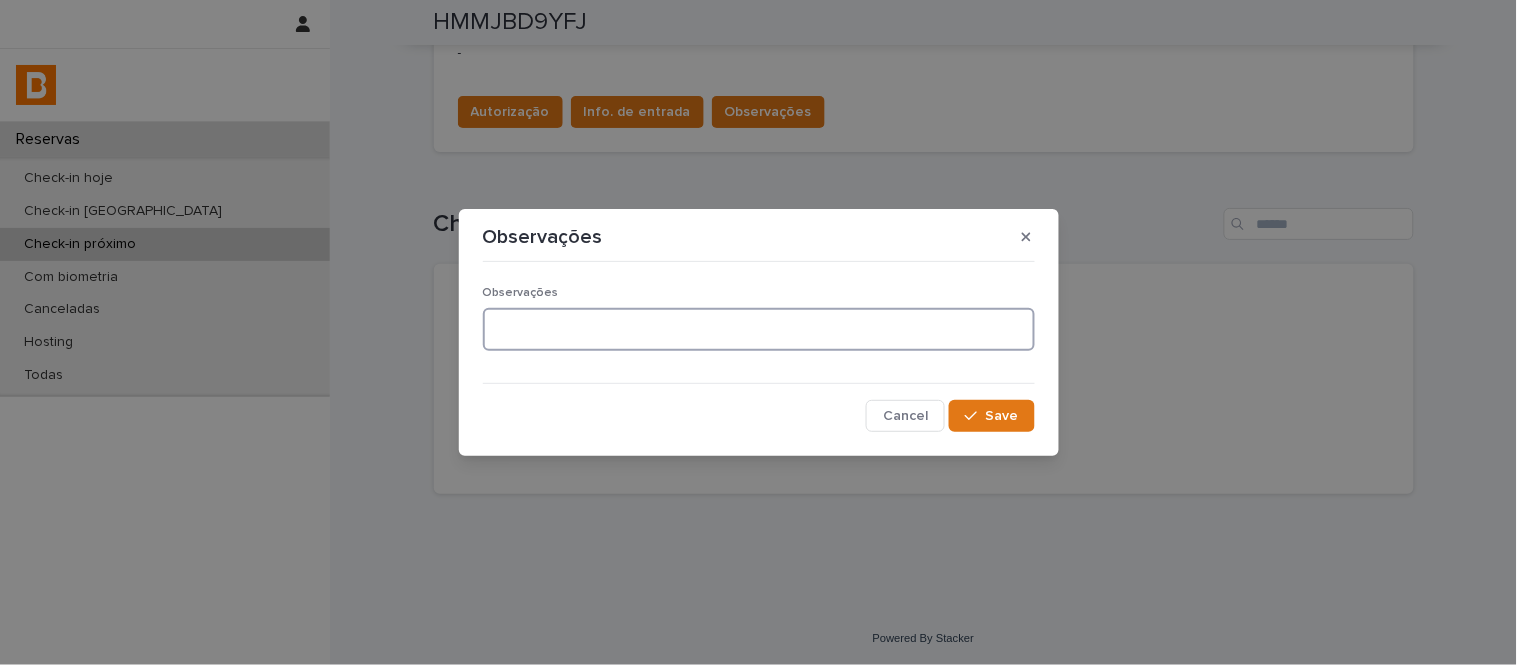 click at bounding box center (759, 329) 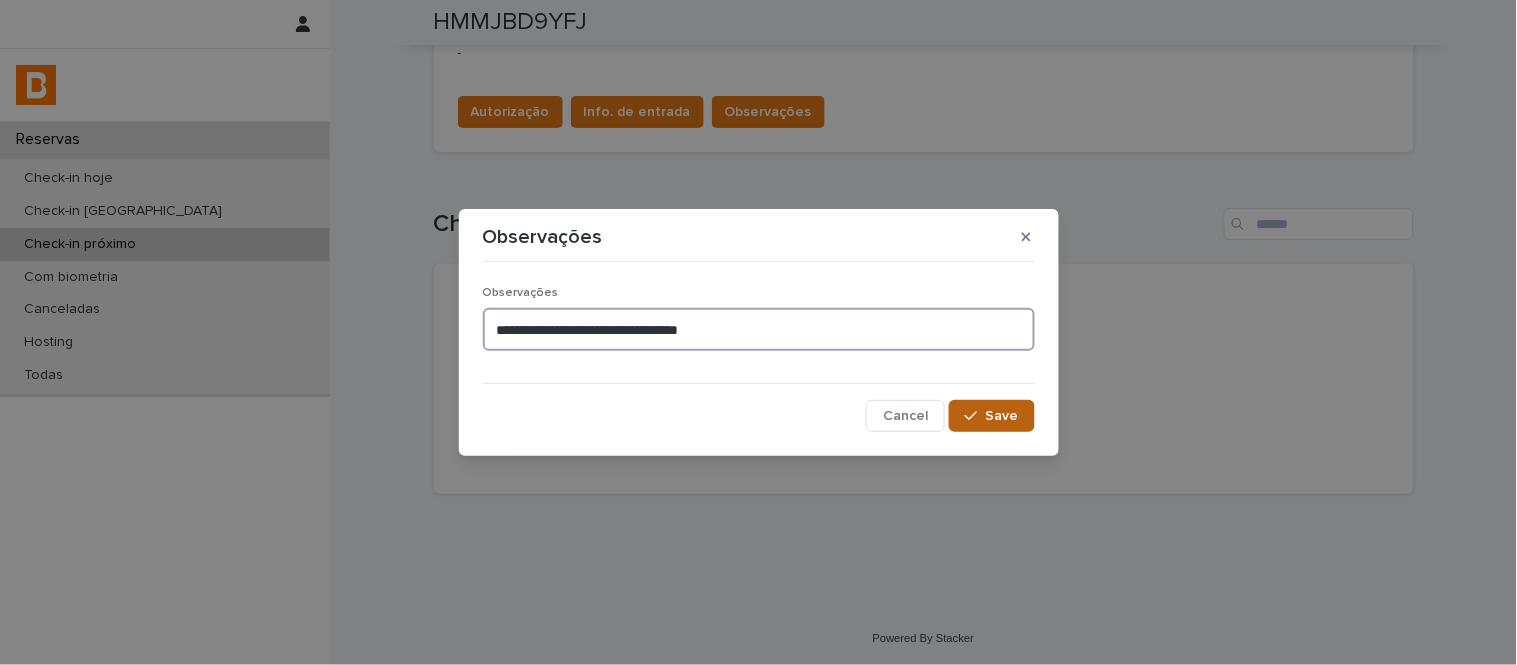 type on "**********" 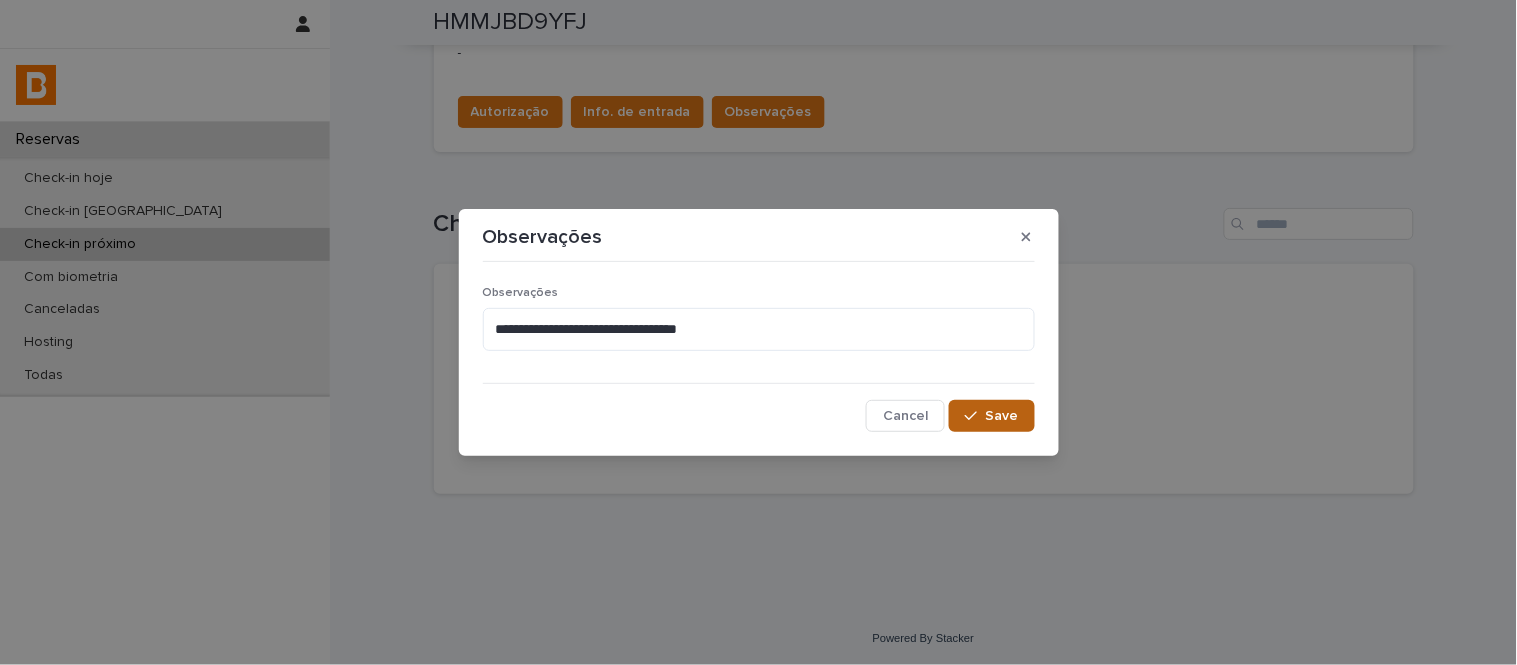 click on "Save" at bounding box center (991, 416) 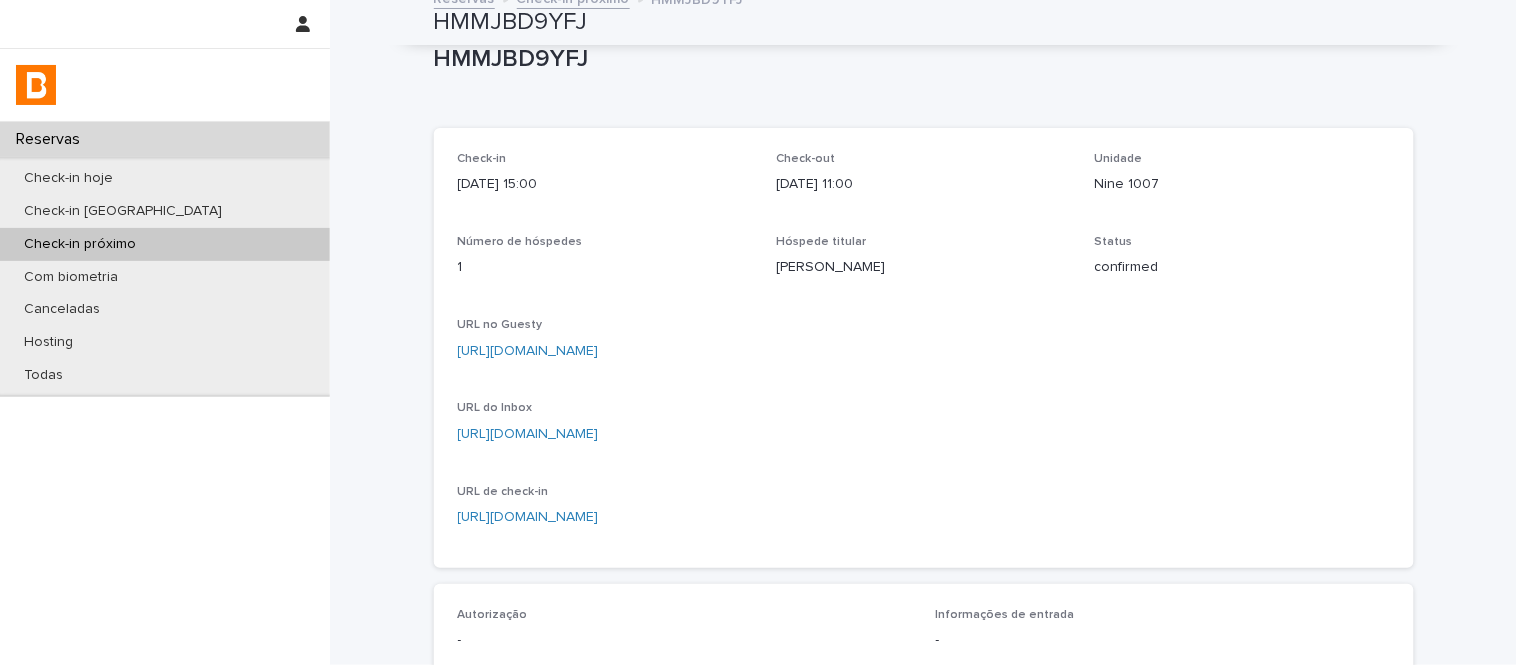 scroll, scrollTop: 0, scrollLeft: 0, axis: both 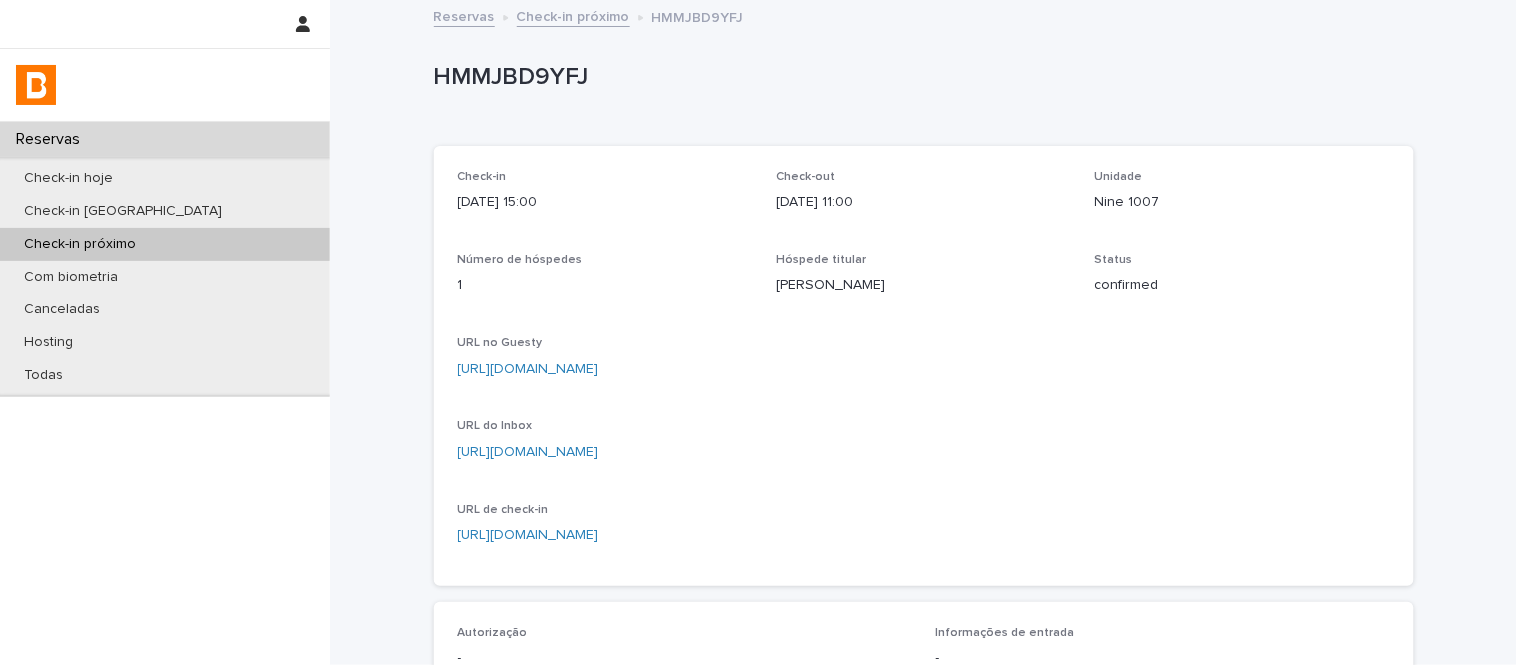 click on "Check-in próximo" at bounding box center [573, 15] 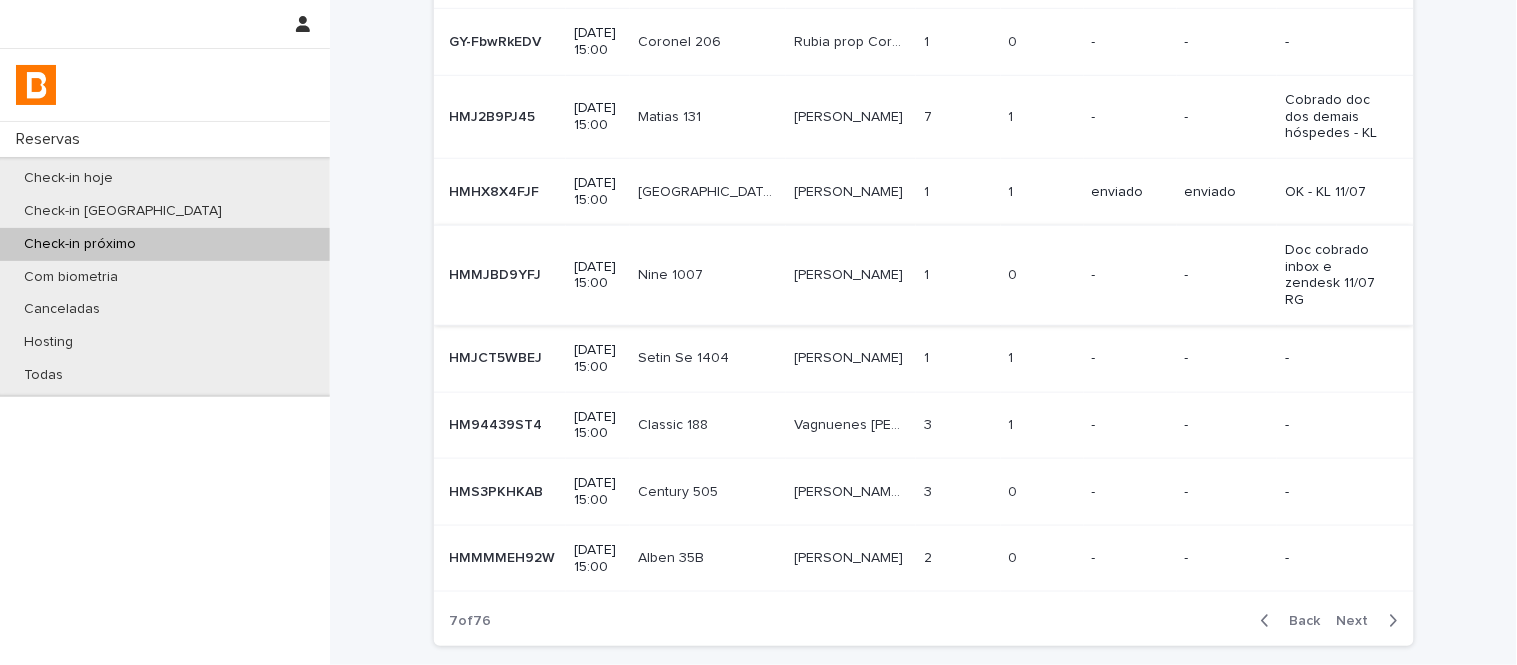 scroll, scrollTop: 440, scrollLeft: 0, axis: vertical 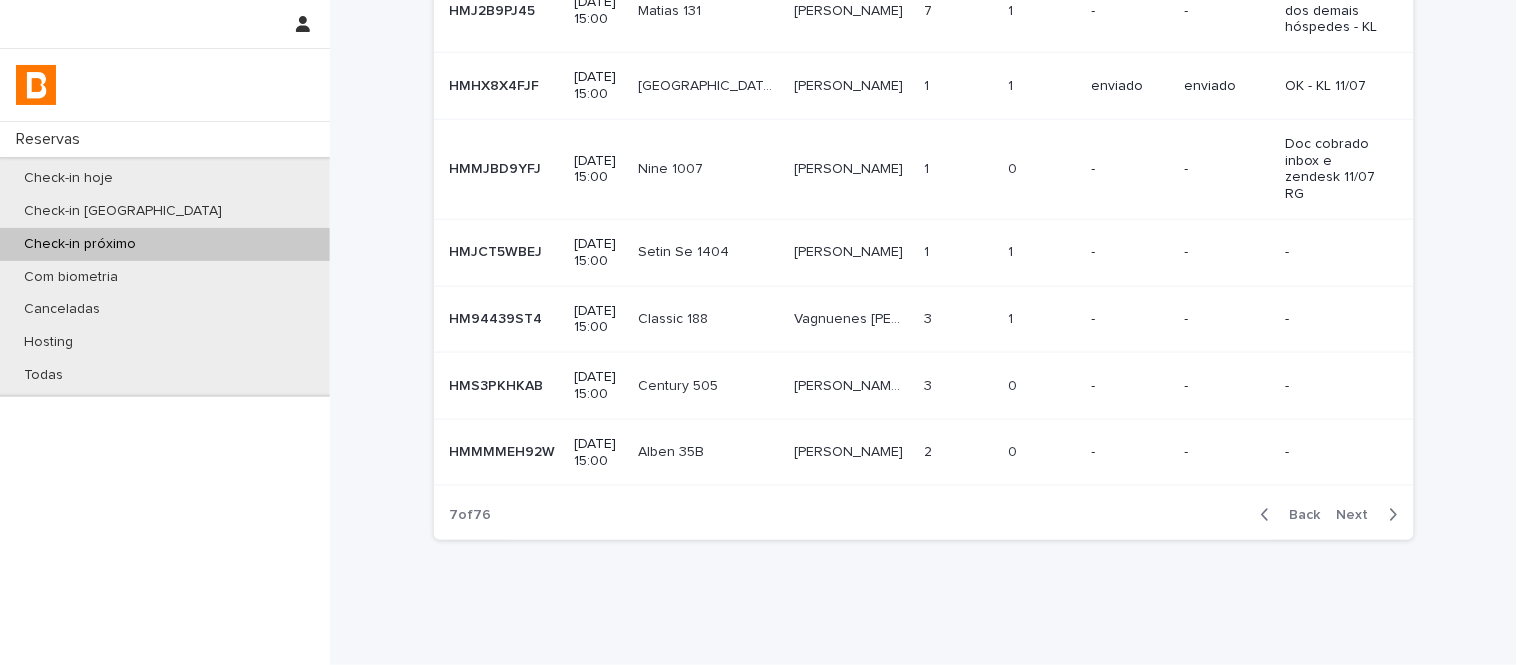 click on "[PERSON_NAME] Do Carmo [PERSON_NAME] Do Carmo" at bounding box center (851, 386) 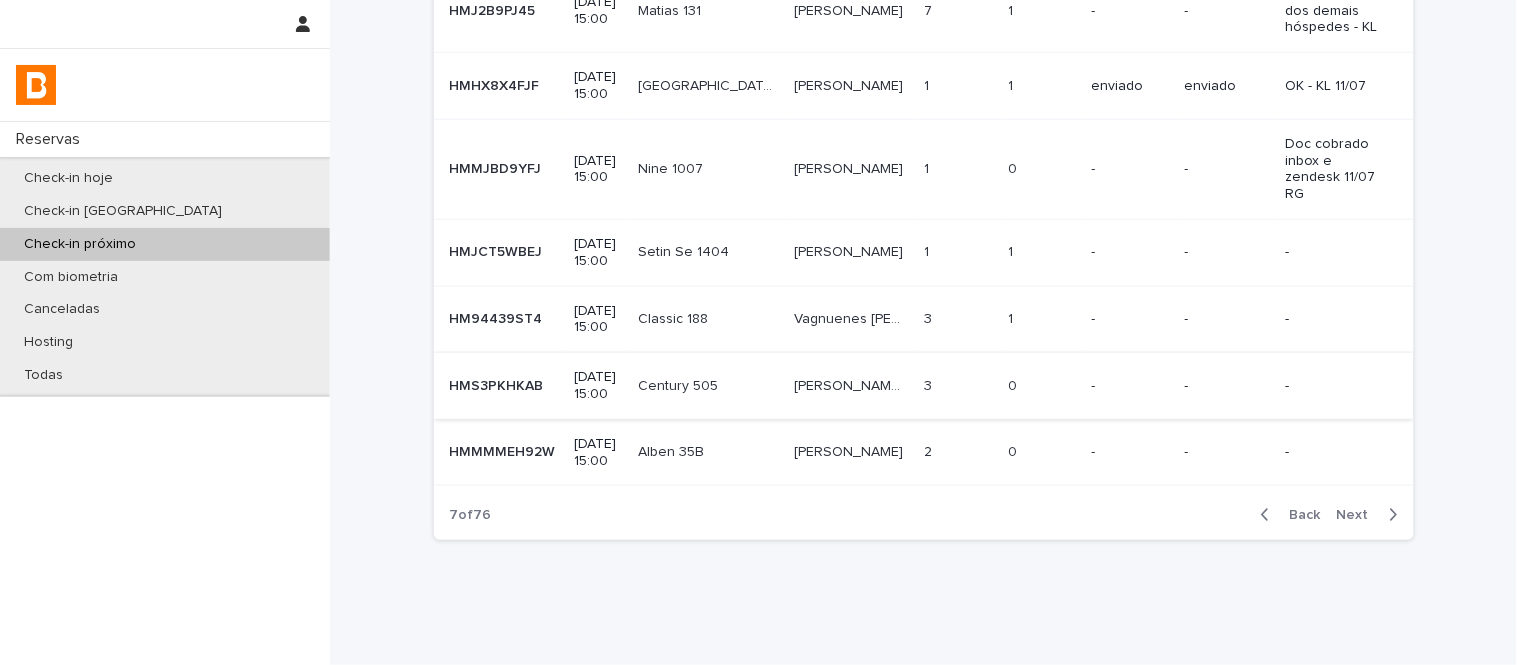 scroll, scrollTop: 0, scrollLeft: 0, axis: both 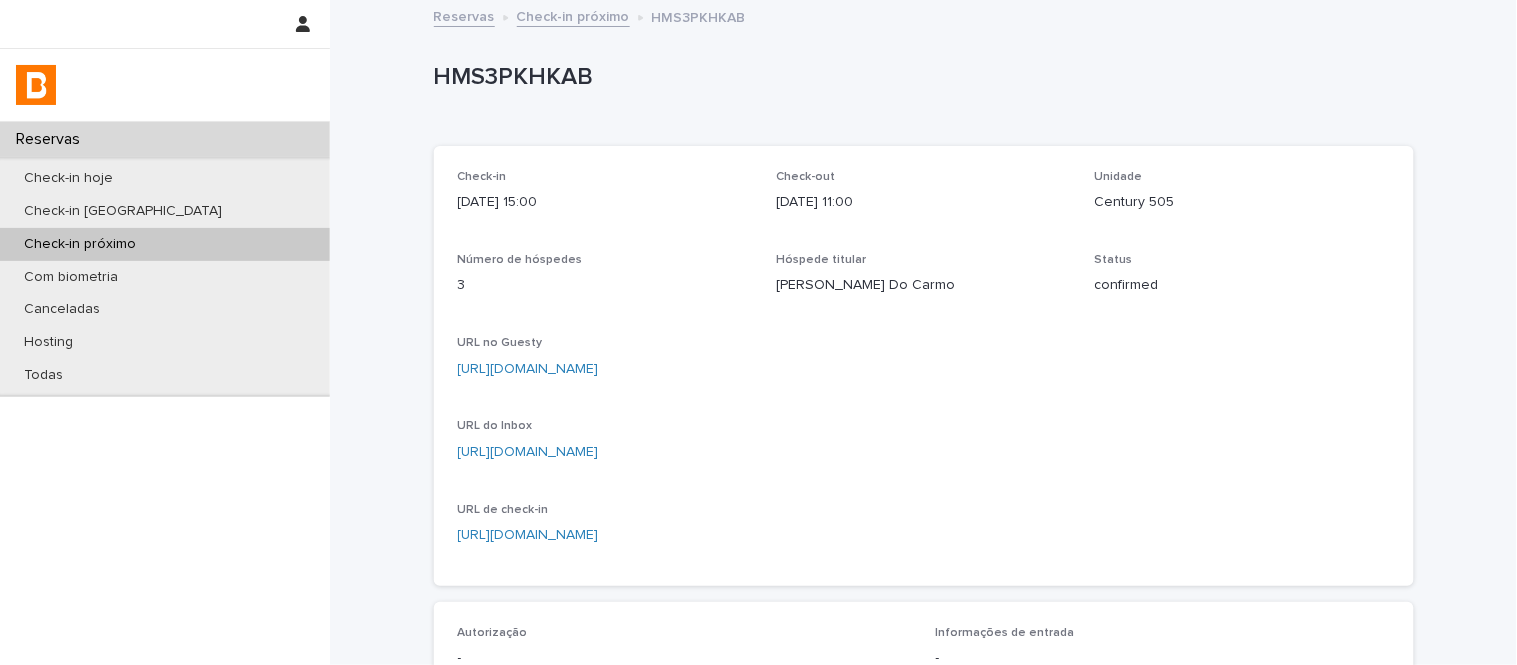 click on "[URL][DOMAIN_NAME]" at bounding box center [924, 369] 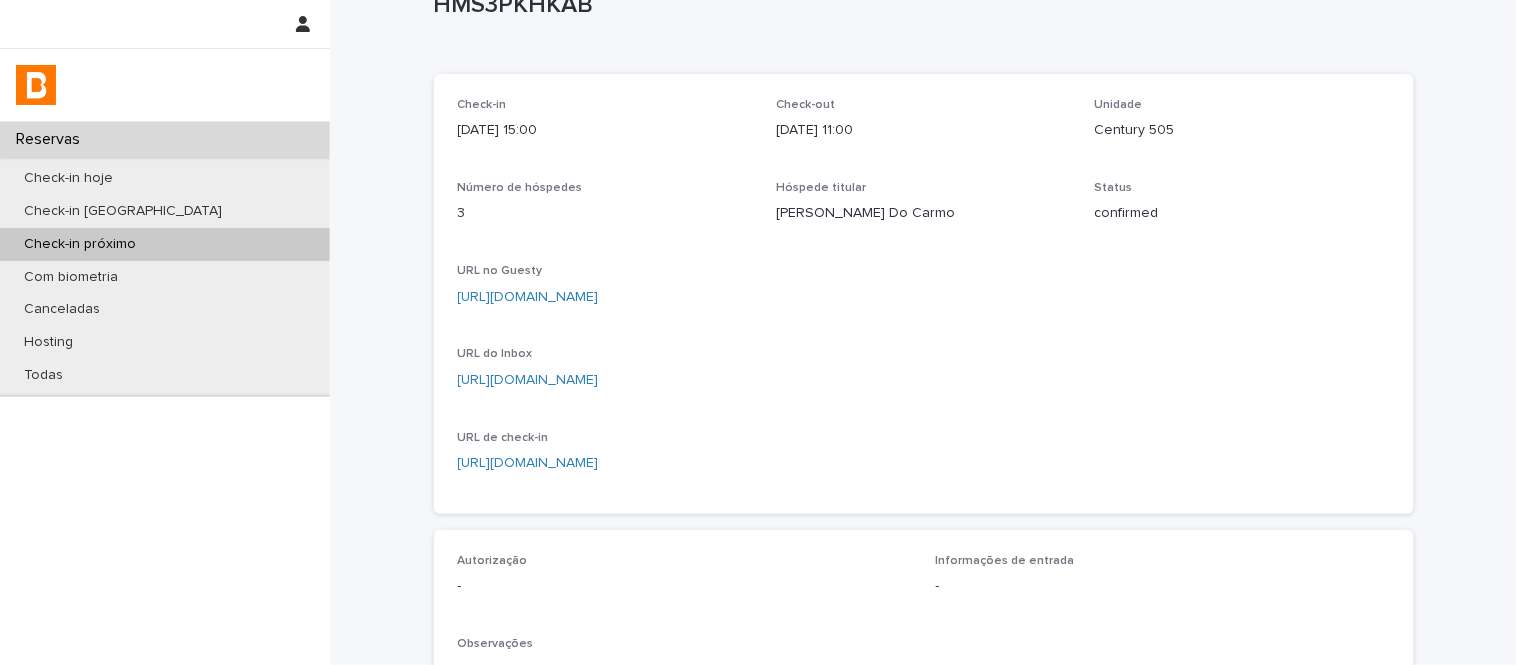 scroll, scrollTop: 111, scrollLeft: 0, axis: vertical 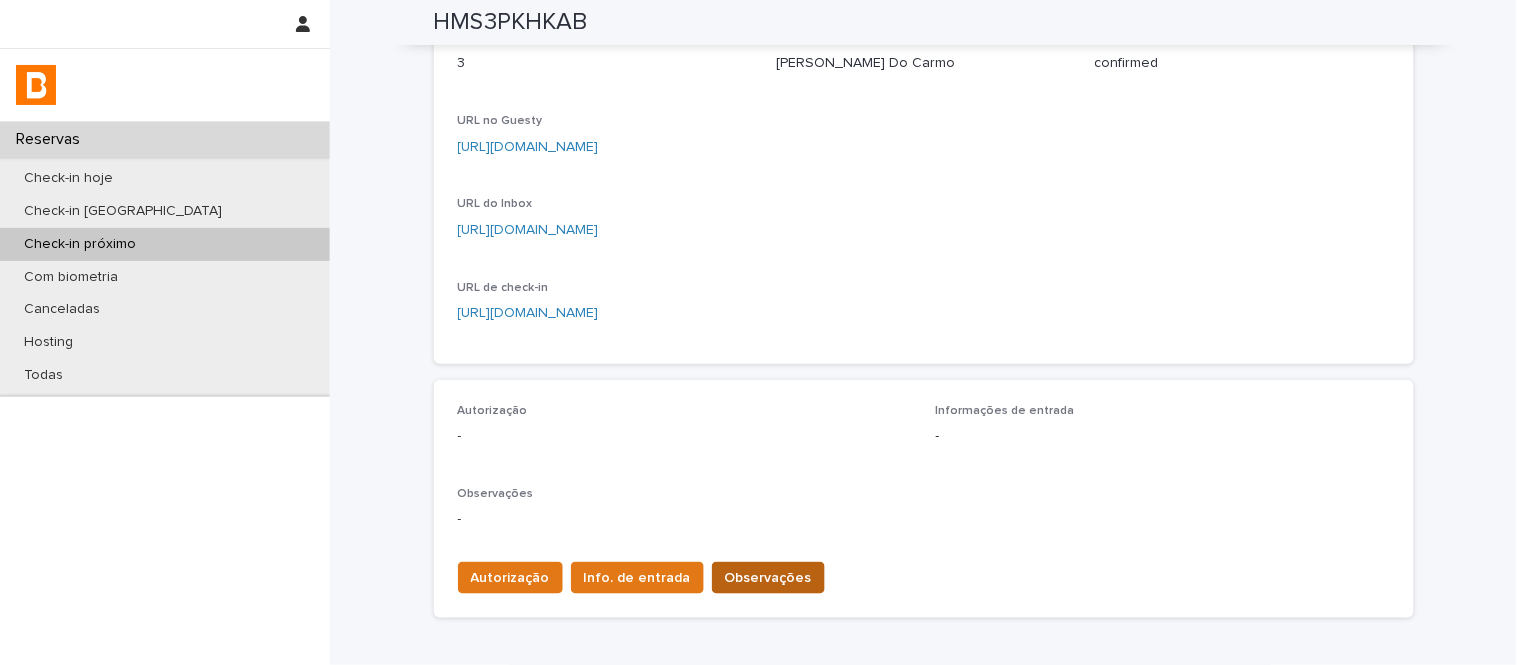 click on "Observações" at bounding box center (768, 578) 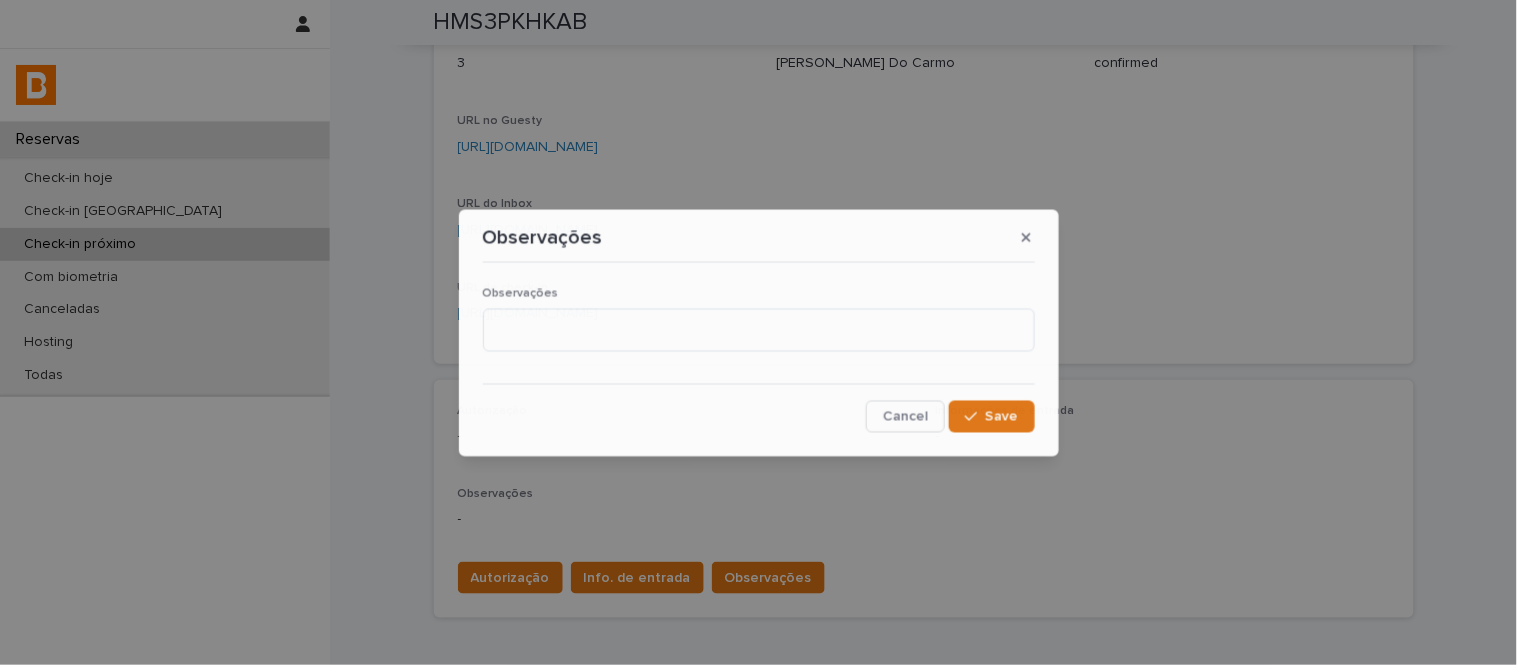 type 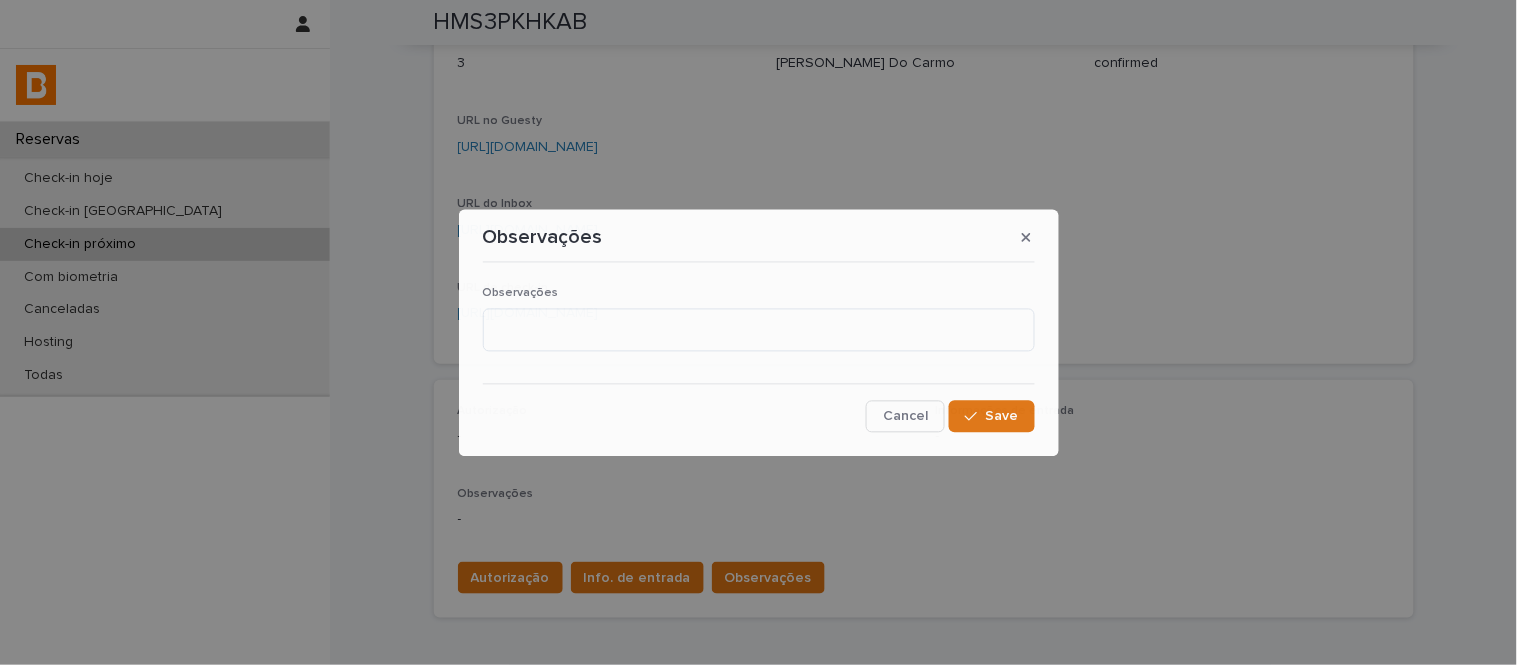 click on "Cancel Save" at bounding box center [759, 417] 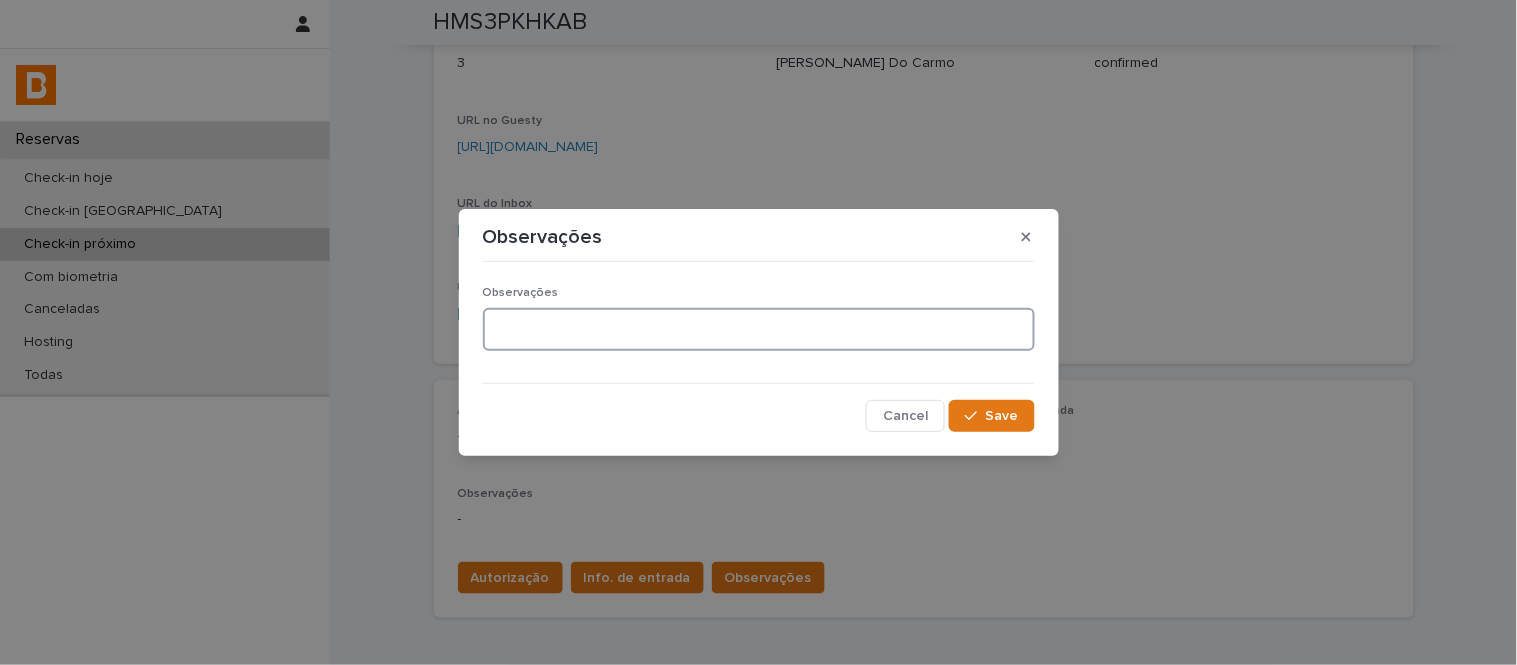 click at bounding box center [759, 329] 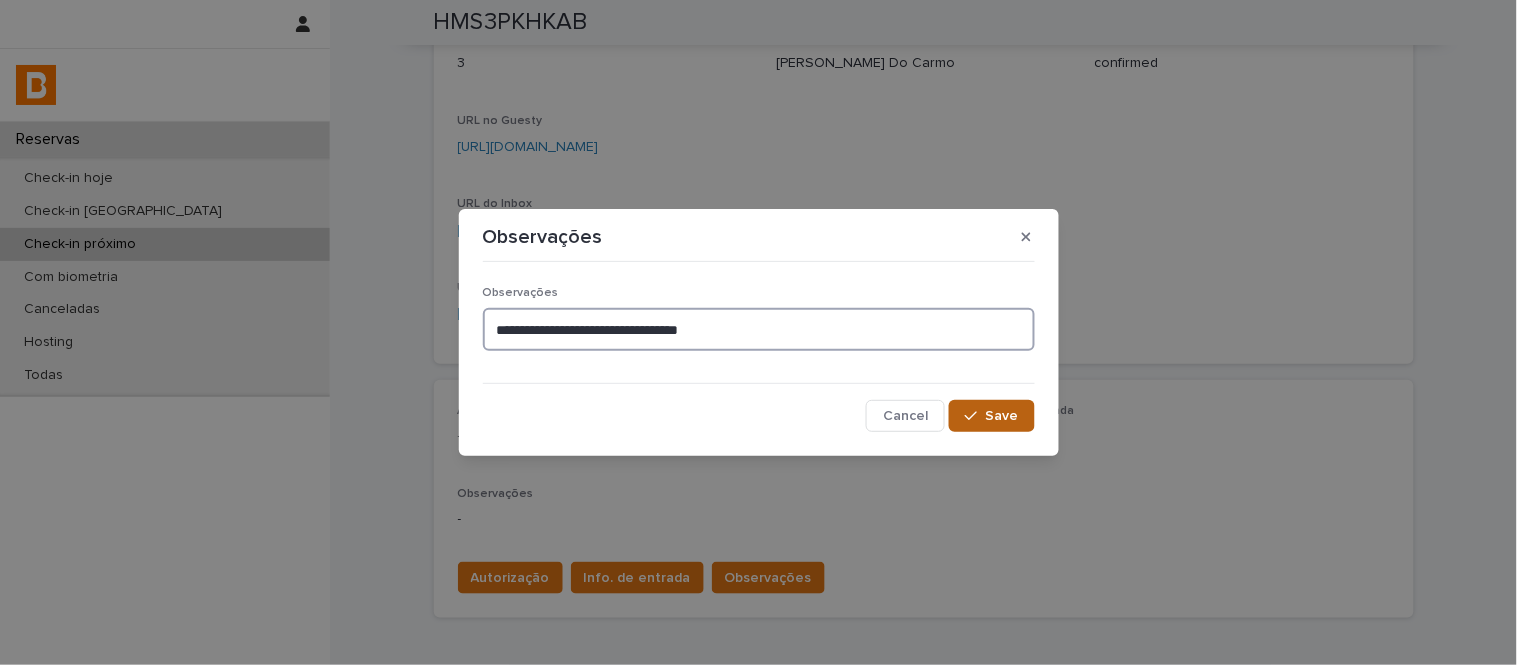 type on "**********" 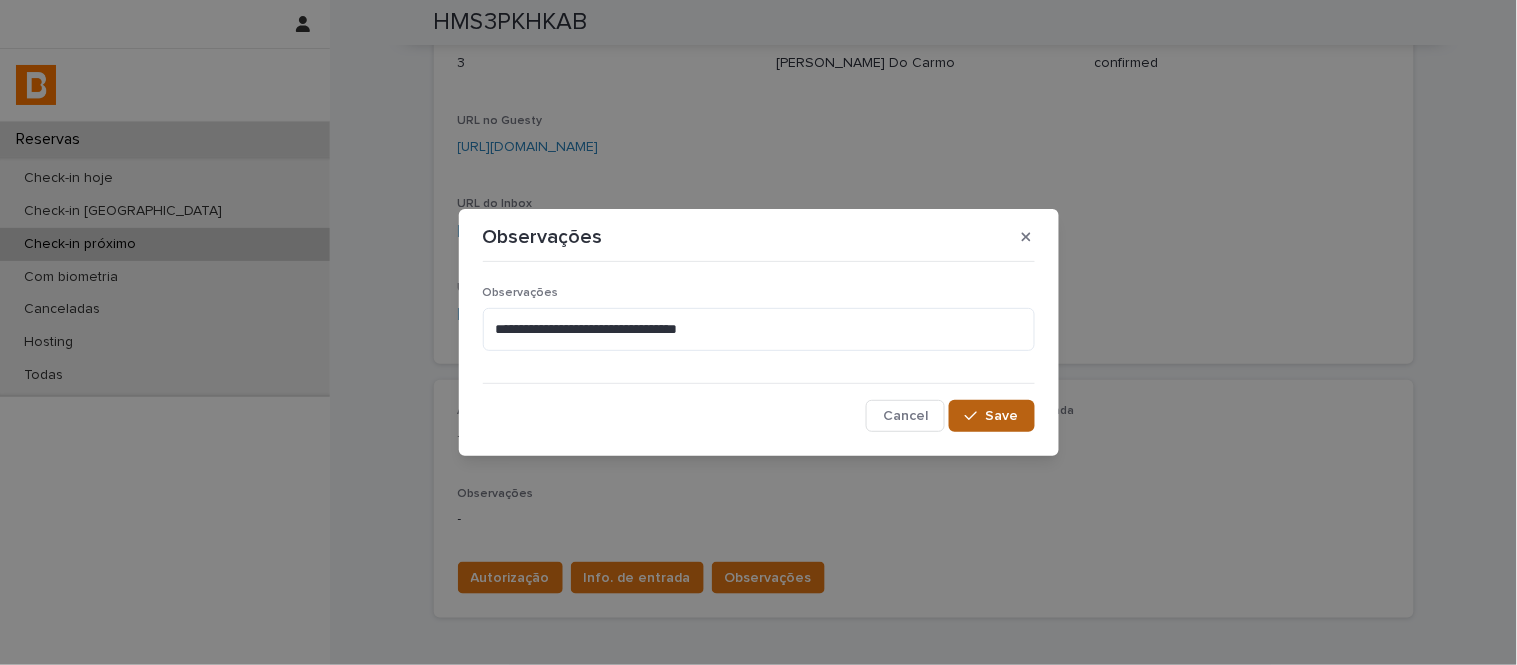 click on "Save" at bounding box center (1002, 416) 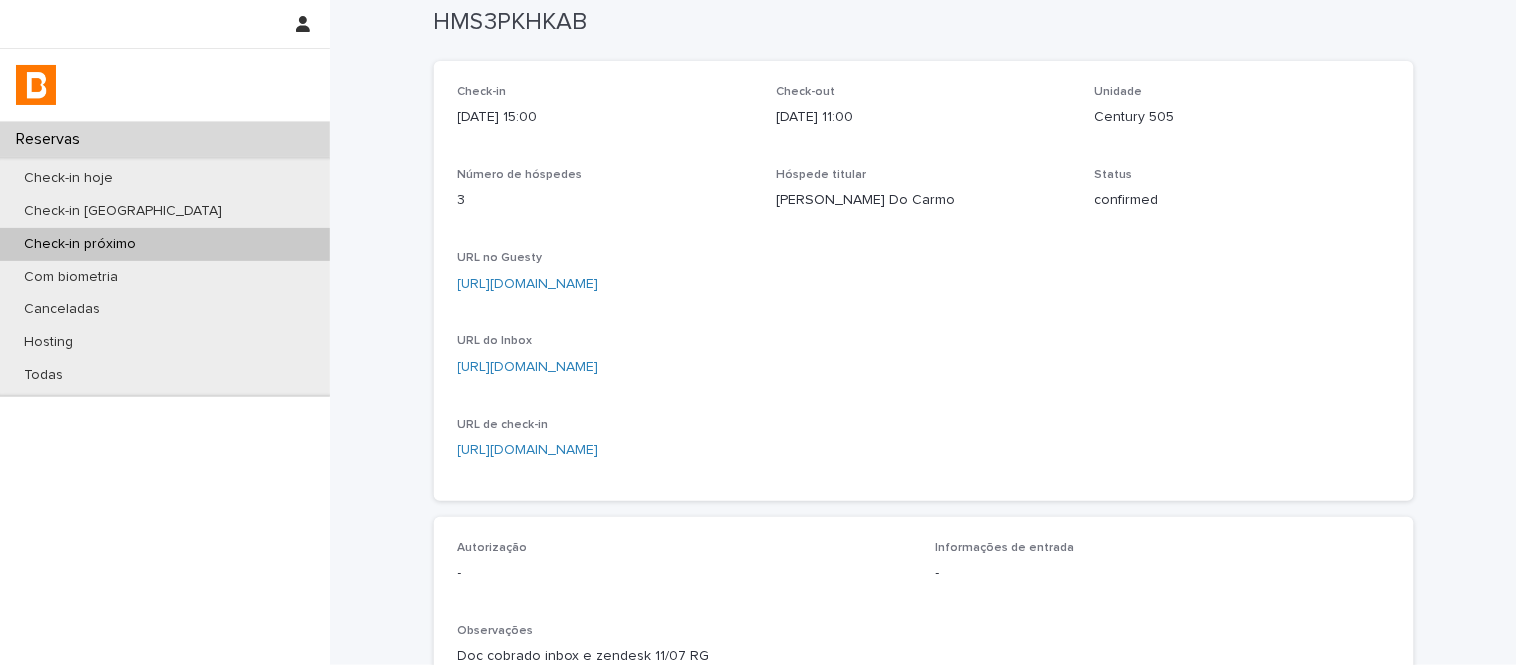 scroll, scrollTop: 0, scrollLeft: 0, axis: both 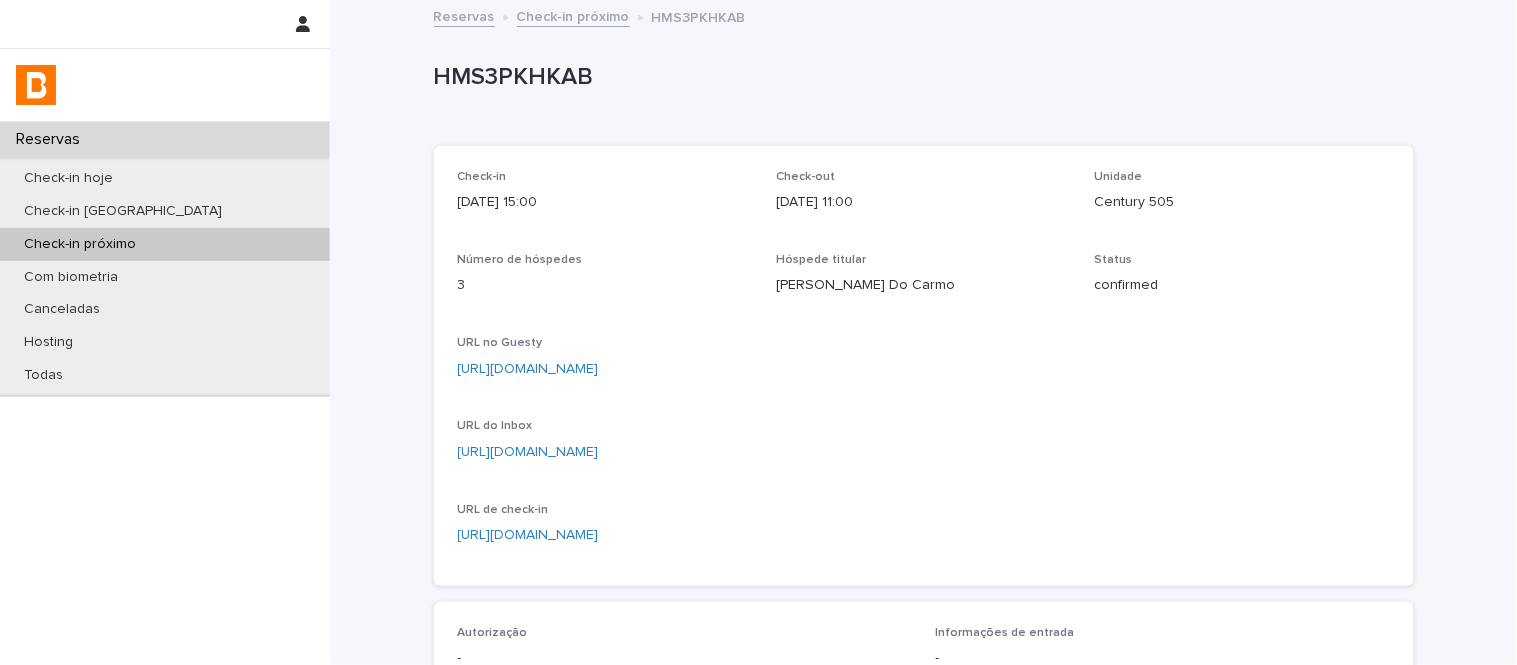 click on "Check-in próximo" at bounding box center [573, 15] 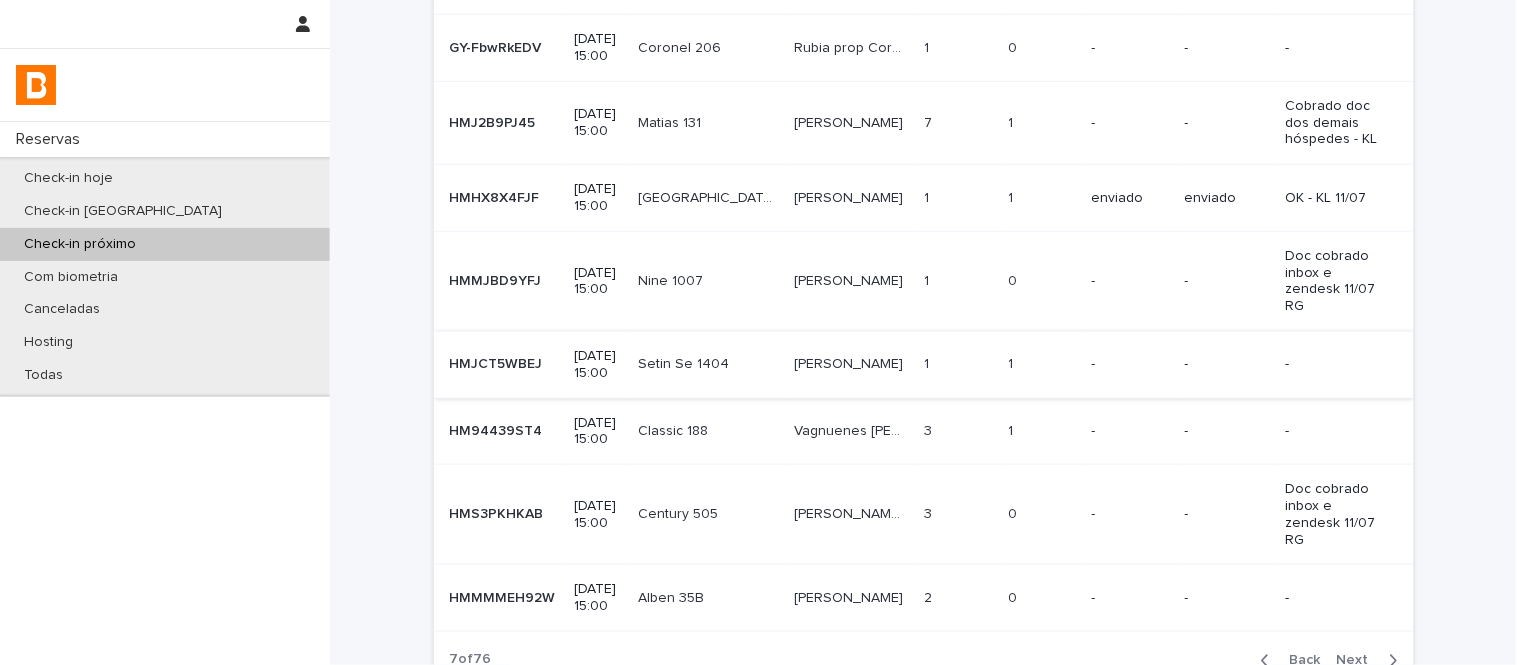 scroll, scrollTop: 440, scrollLeft: 0, axis: vertical 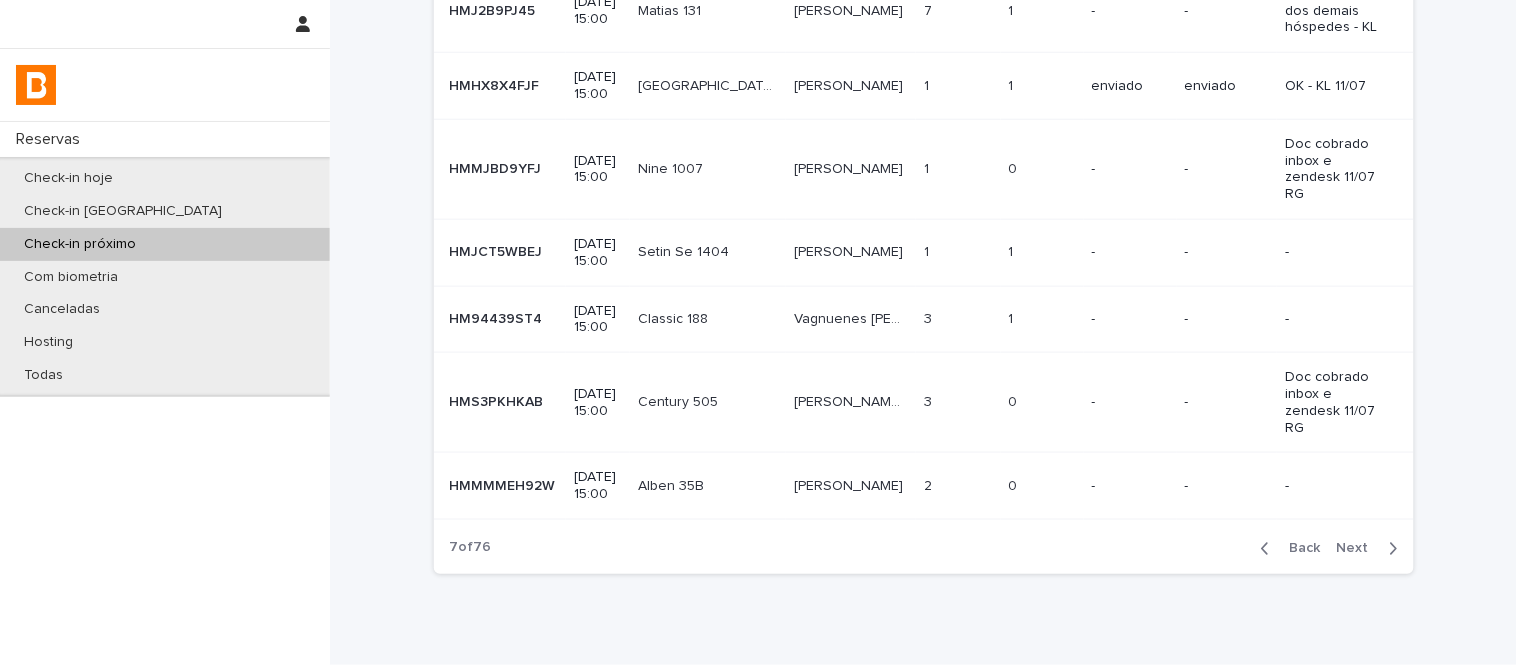 click on "[PERSON_NAME]" at bounding box center (851, 486) 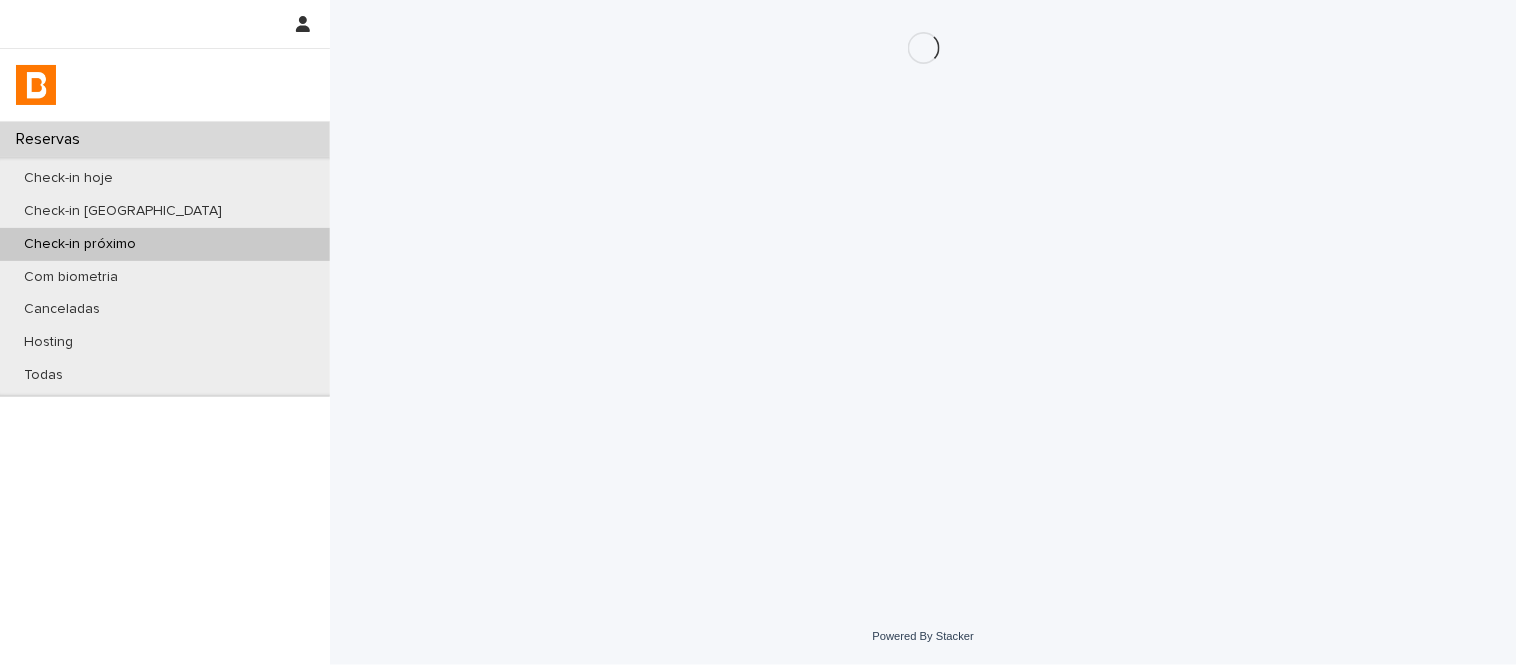 scroll, scrollTop: 0, scrollLeft: 0, axis: both 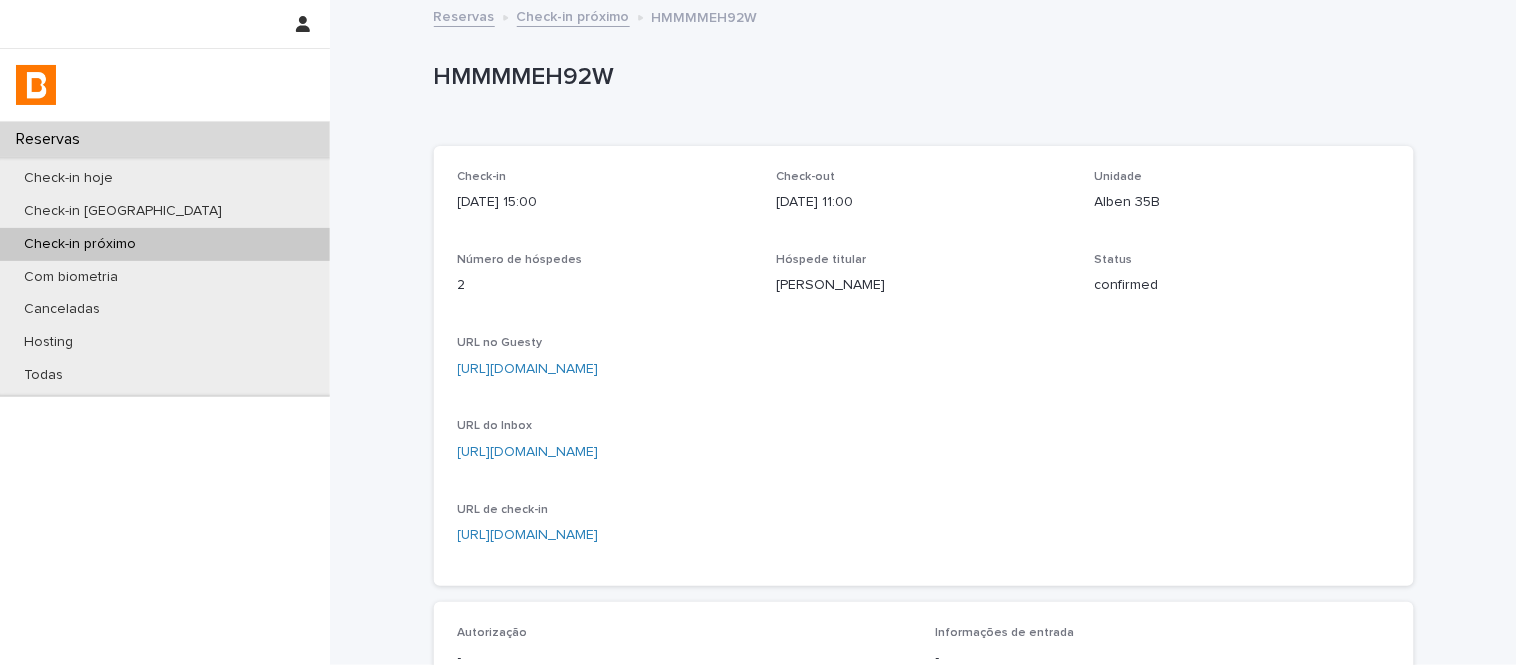 click on "[URL][DOMAIN_NAME]" at bounding box center (528, 369) 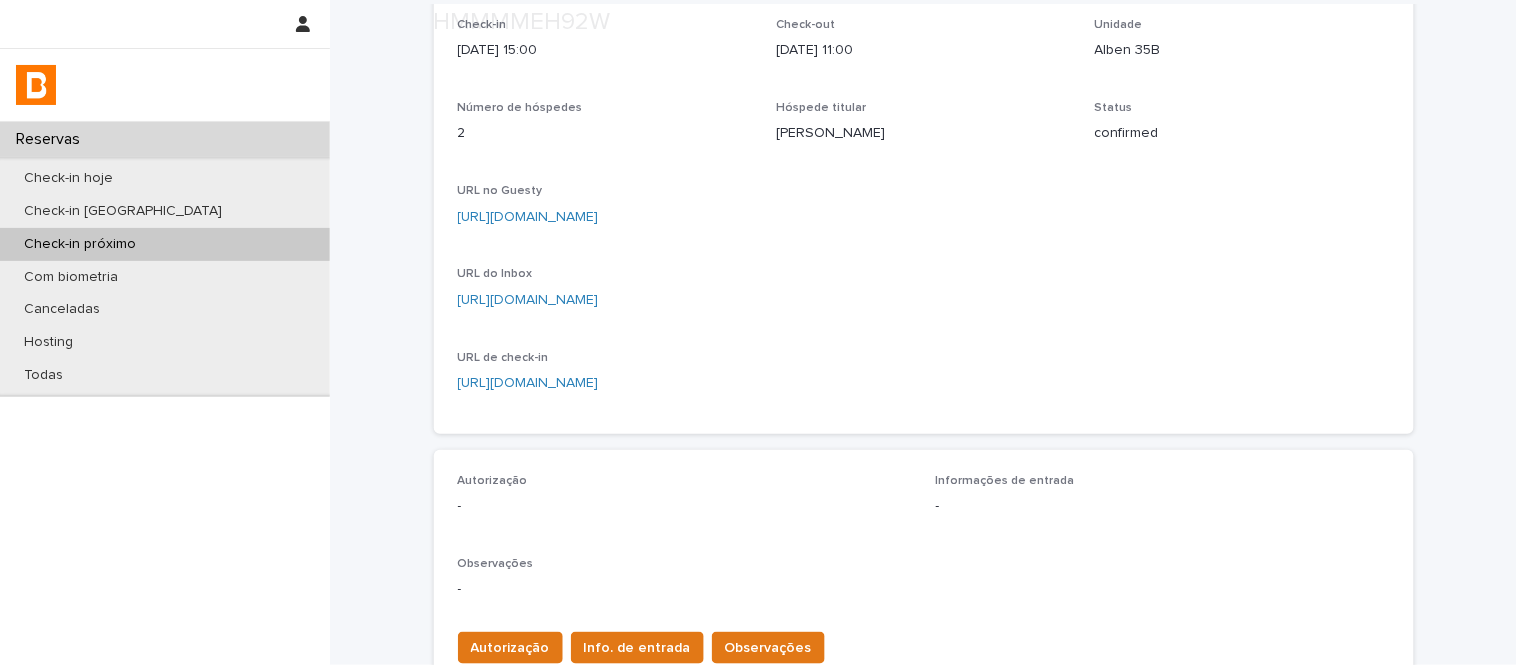 scroll, scrollTop: 333, scrollLeft: 0, axis: vertical 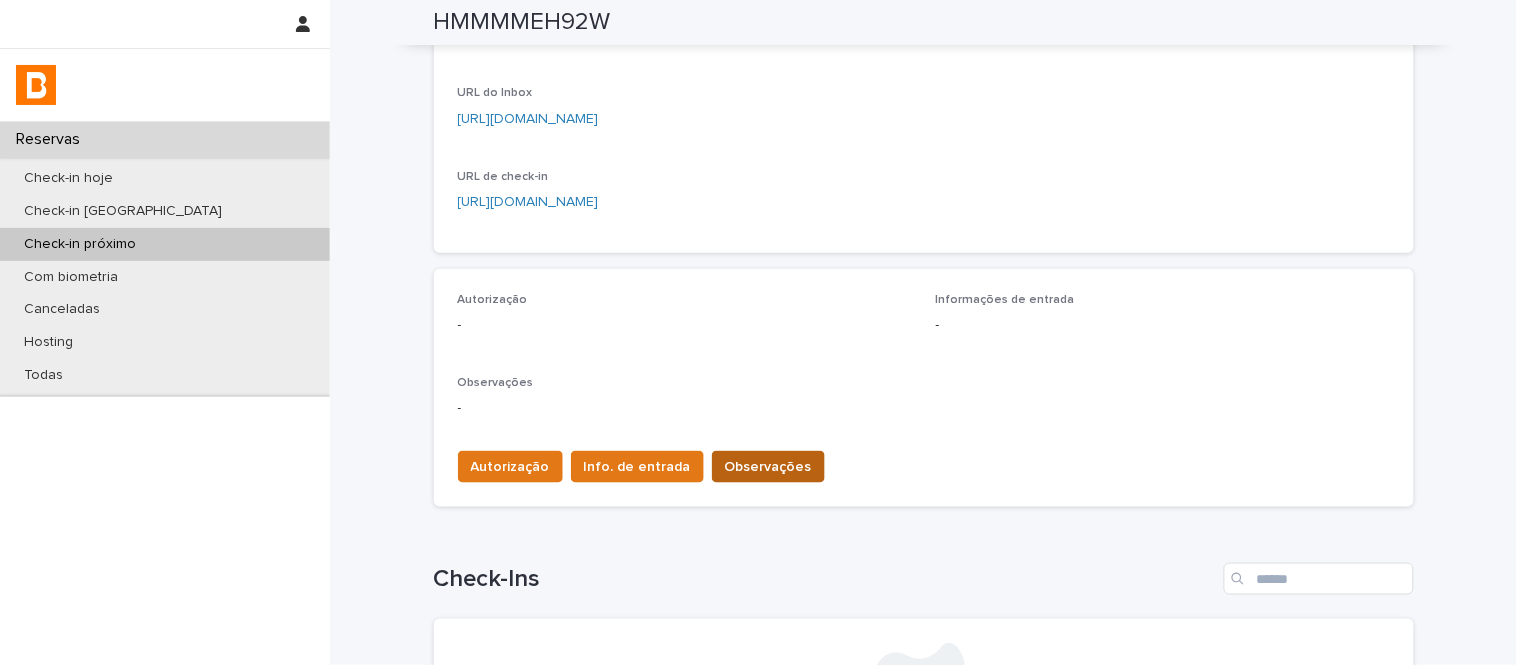click on "Observações" at bounding box center [768, 467] 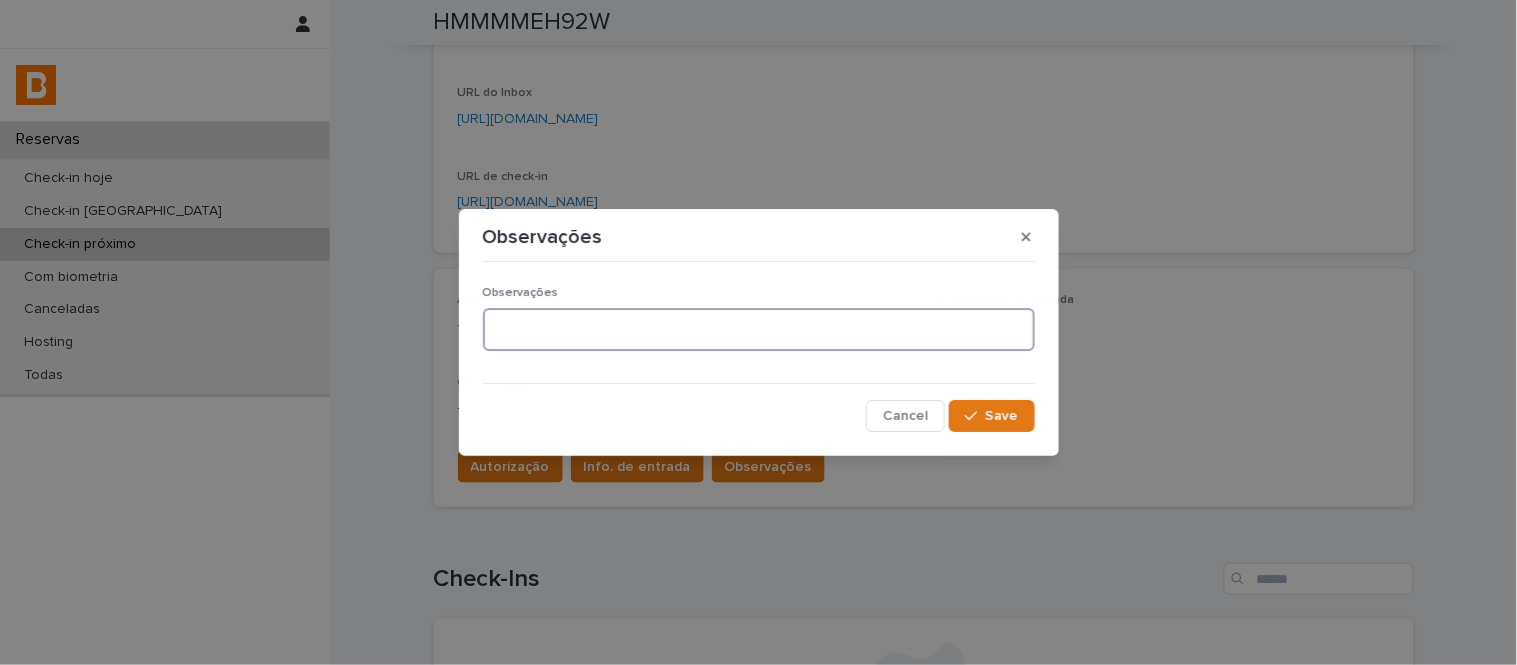 click at bounding box center (759, 329) 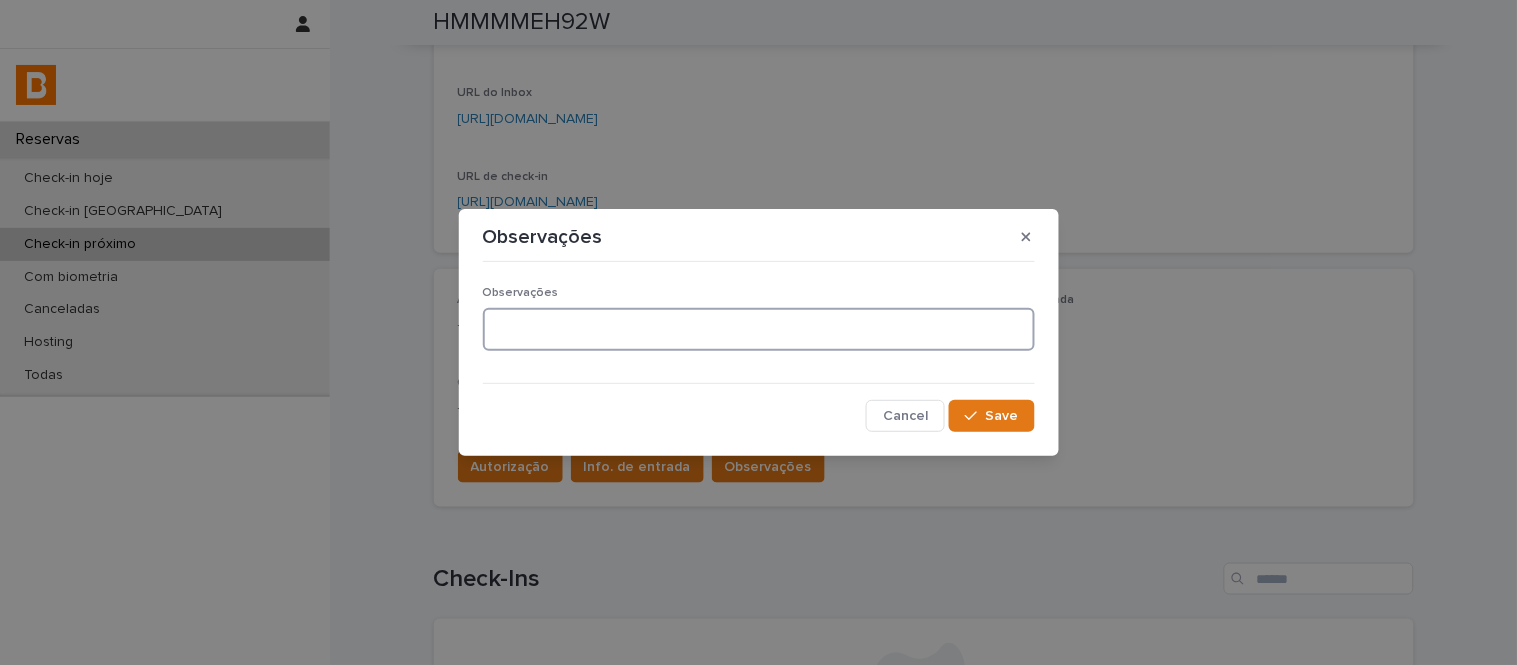 paste on "**********" 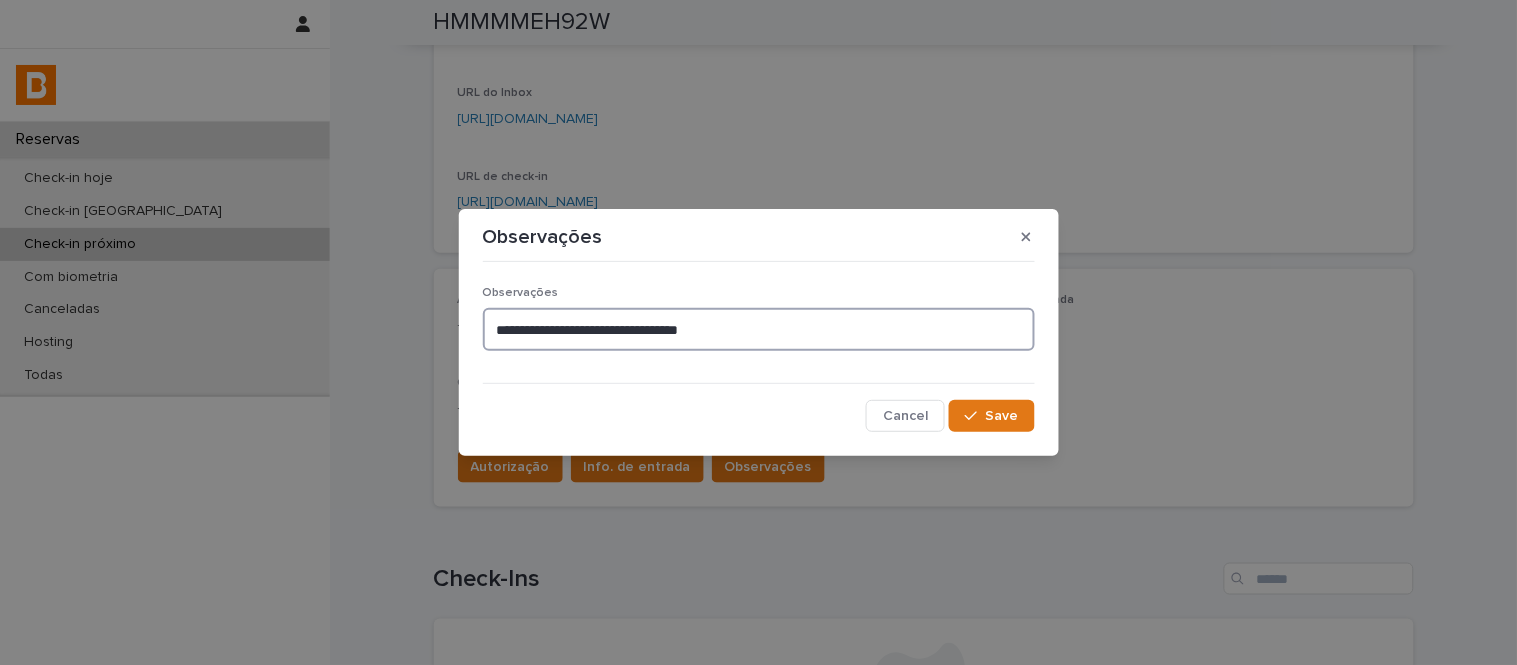 drag, startPoint x: 682, startPoint y: 334, endPoint x: 616, endPoint y: 336, distance: 66.0303 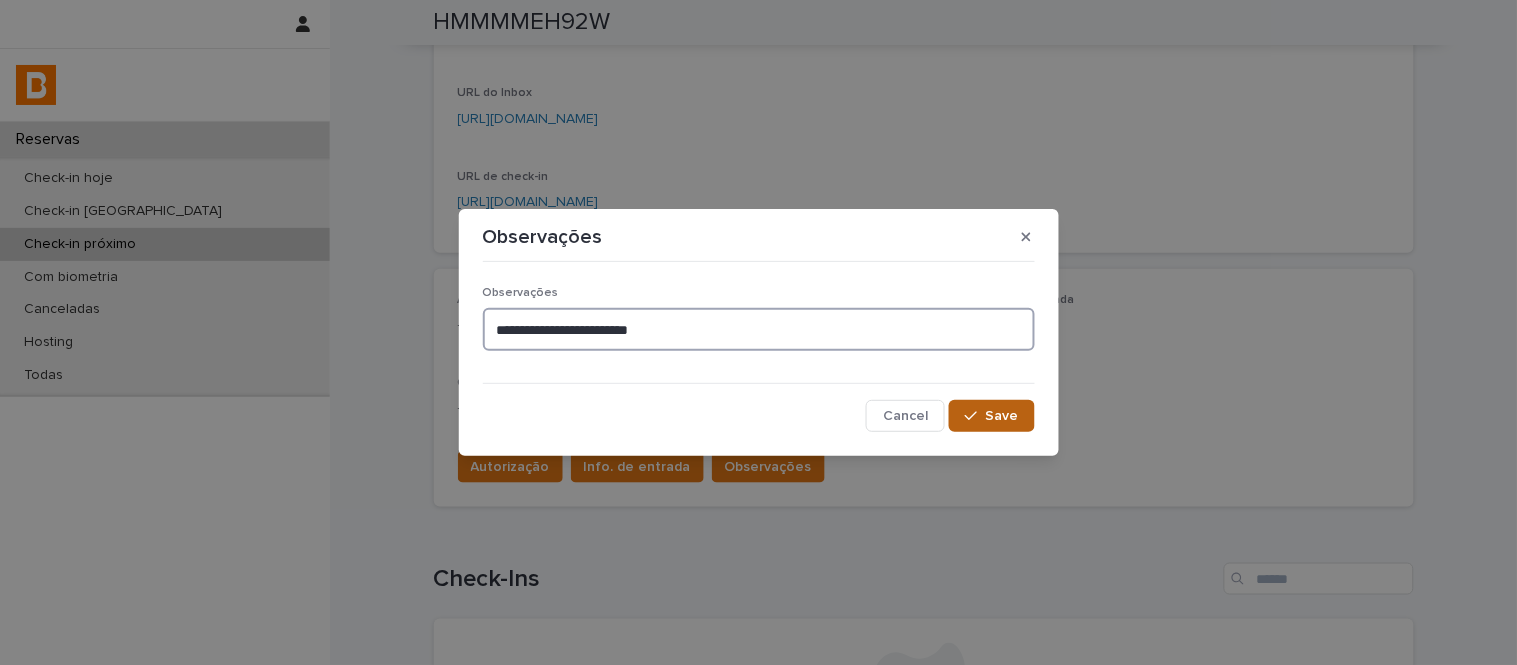 type on "**********" 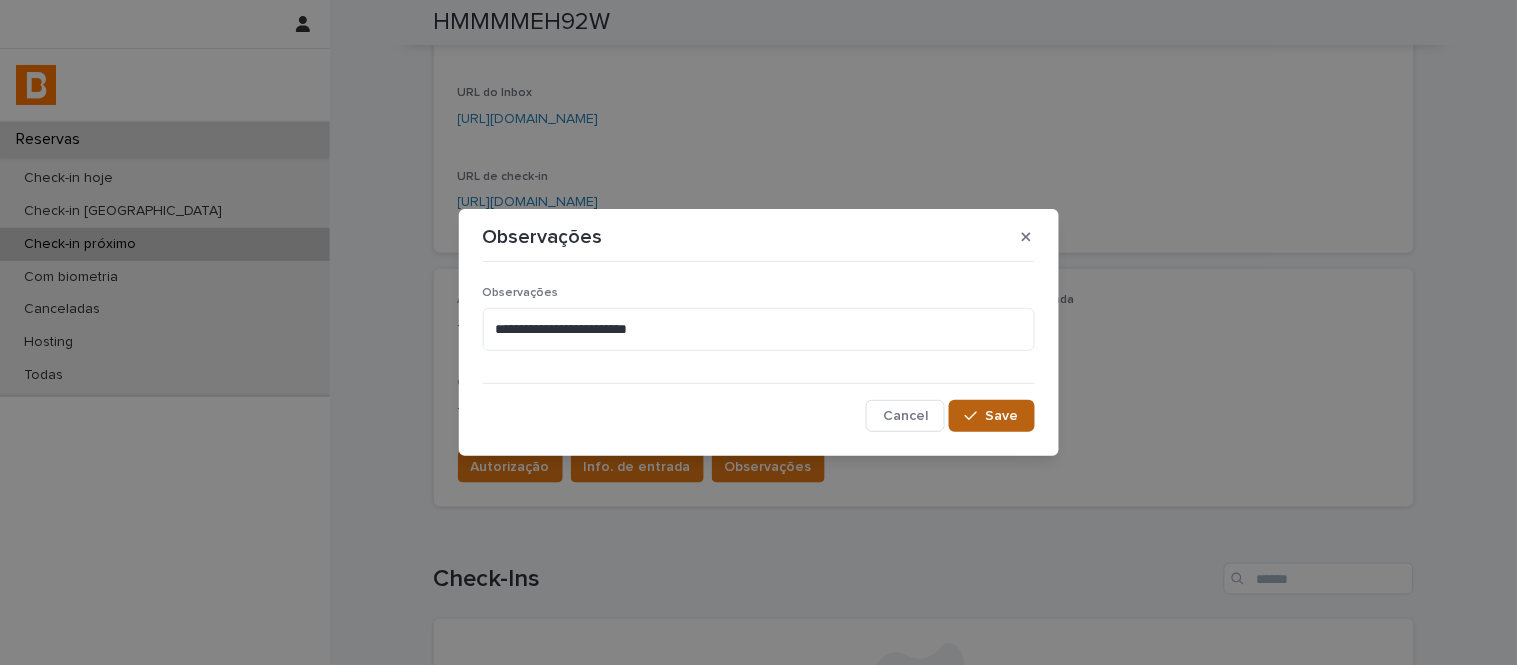 click 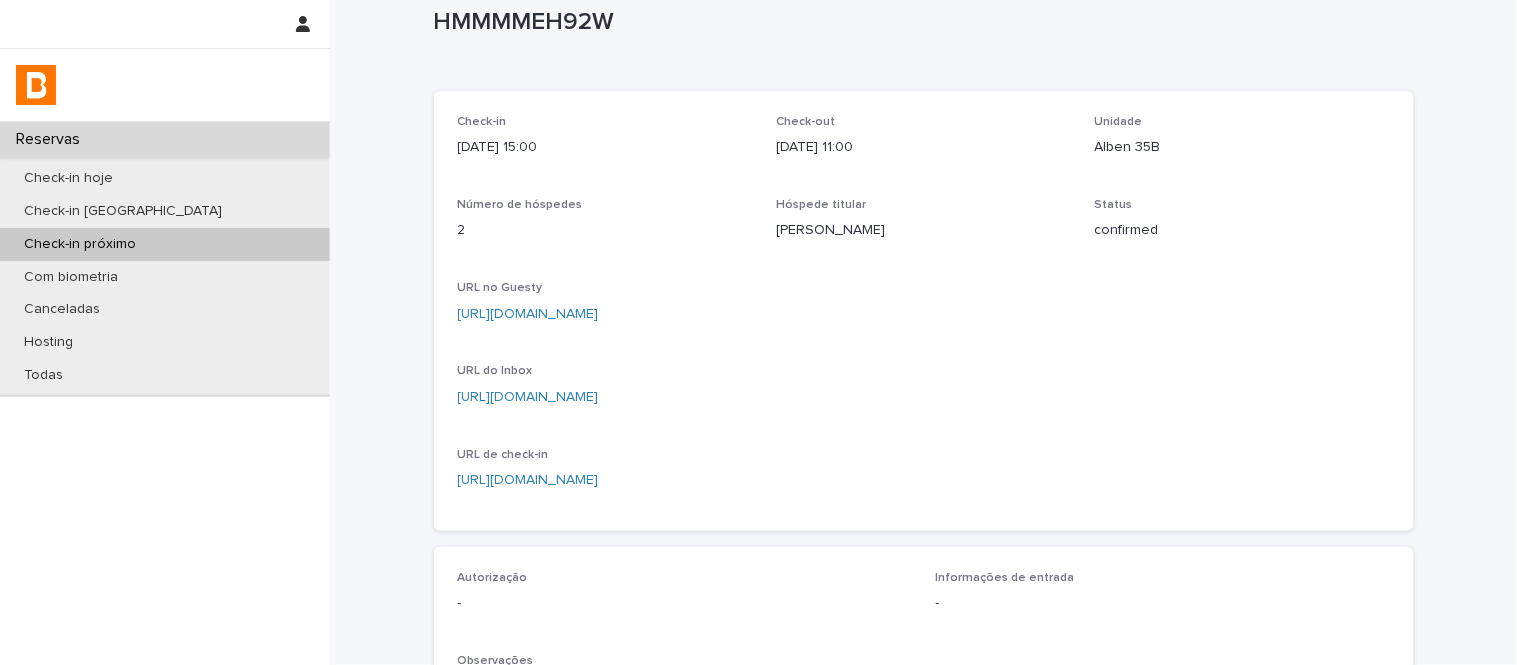scroll, scrollTop: 0, scrollLeft: 0, axis: both 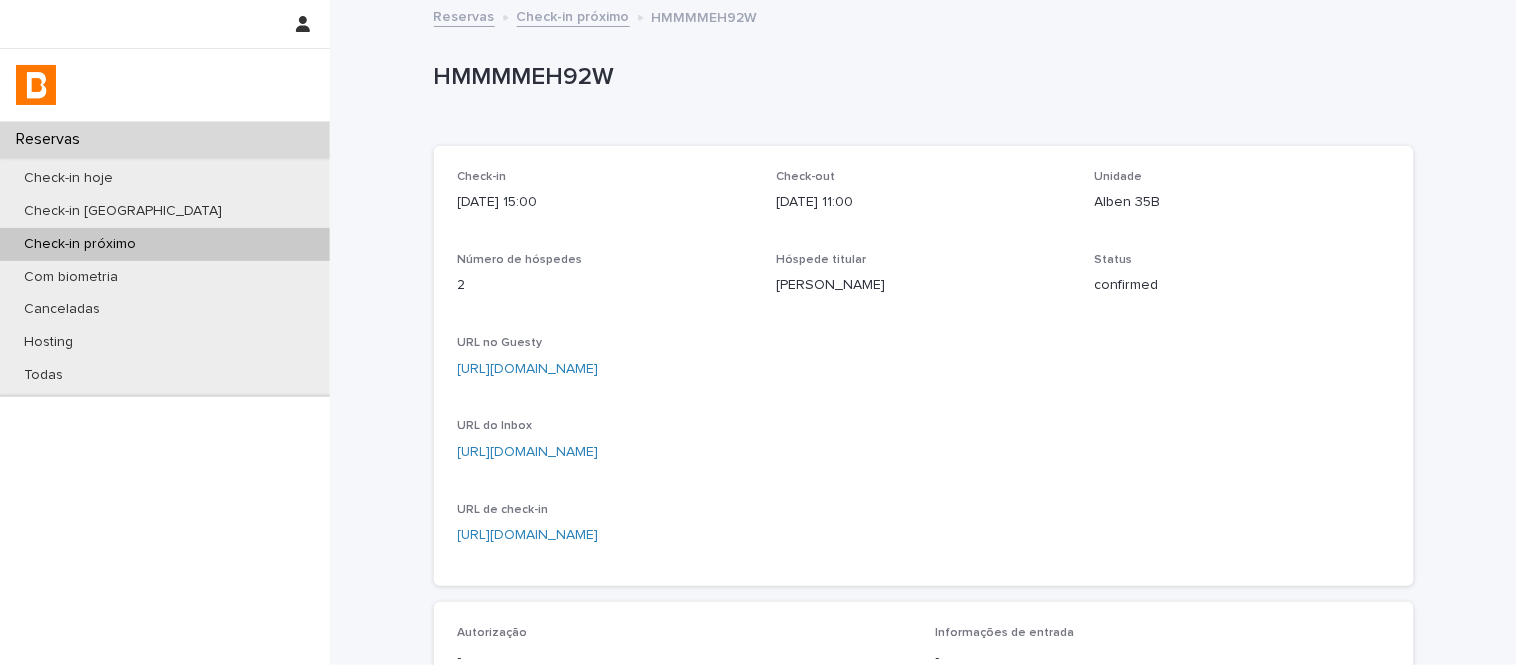 click on "Check-in próximo" at bounding box center [573, 15] 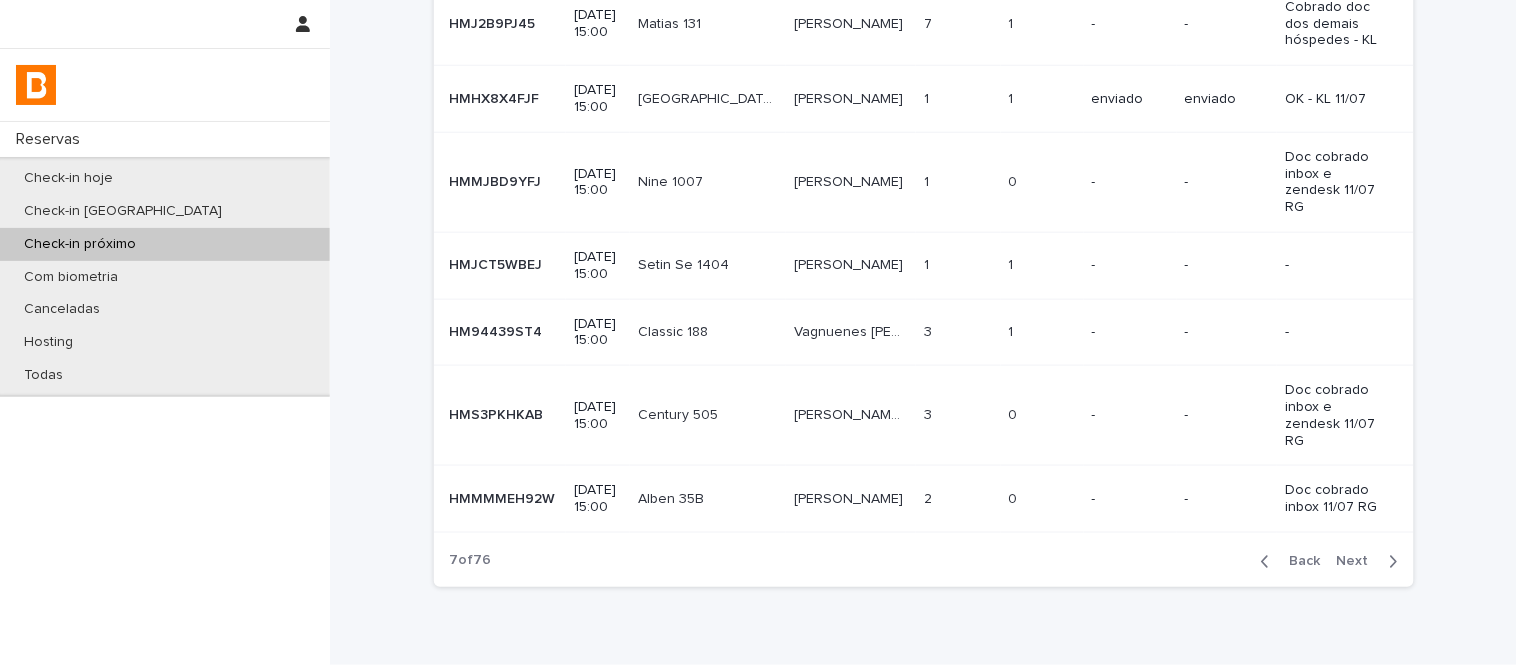 scroll, scrollTop: 440, scrollLeft: 0, axis: vertical 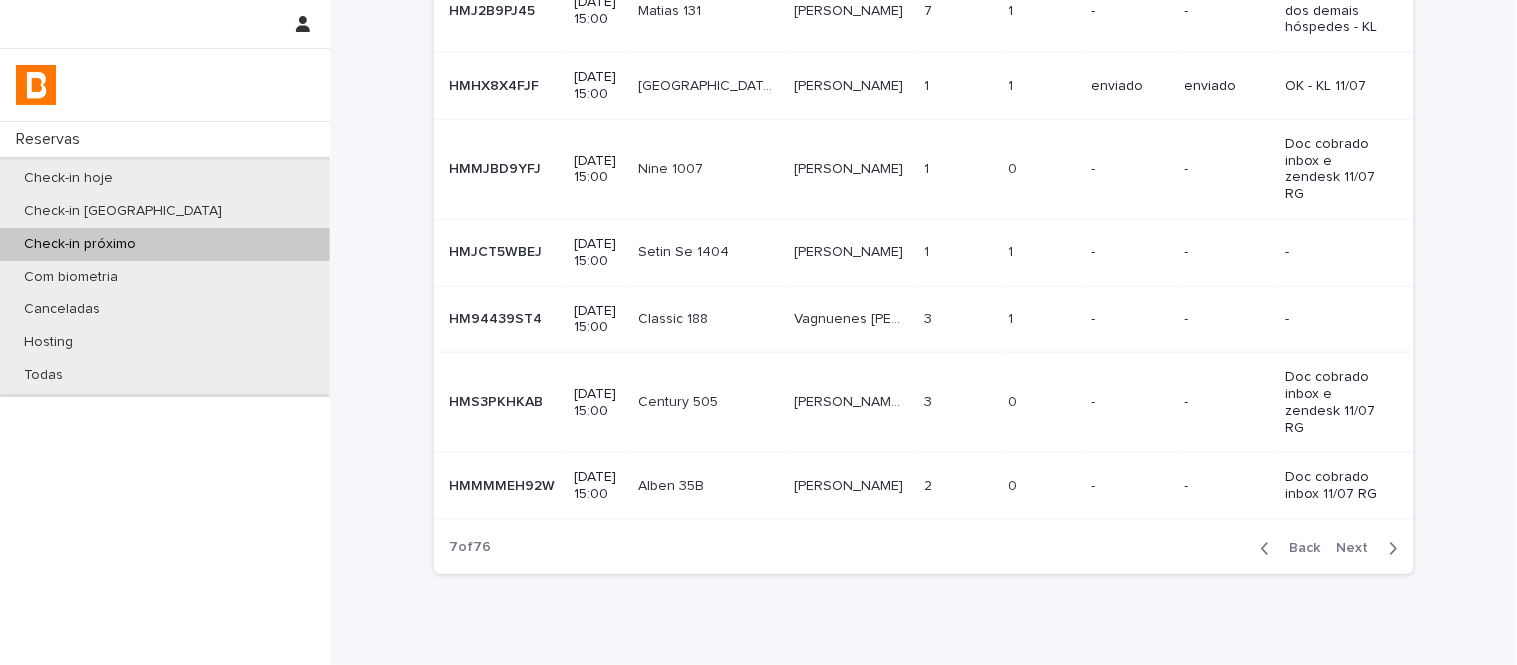 click on "Next" at bounding box center (1359, 549) 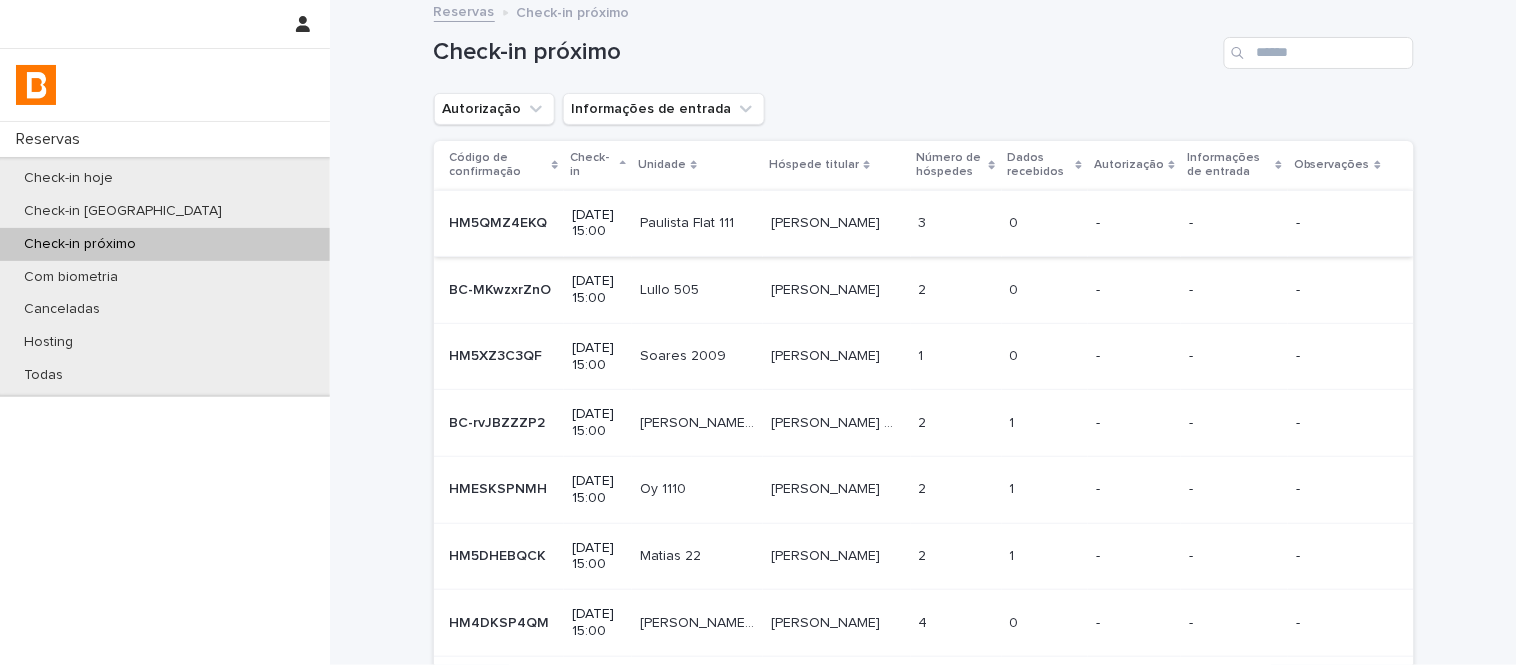 scroll, scrollTop: 0, scrollLeft: 0, axis: both 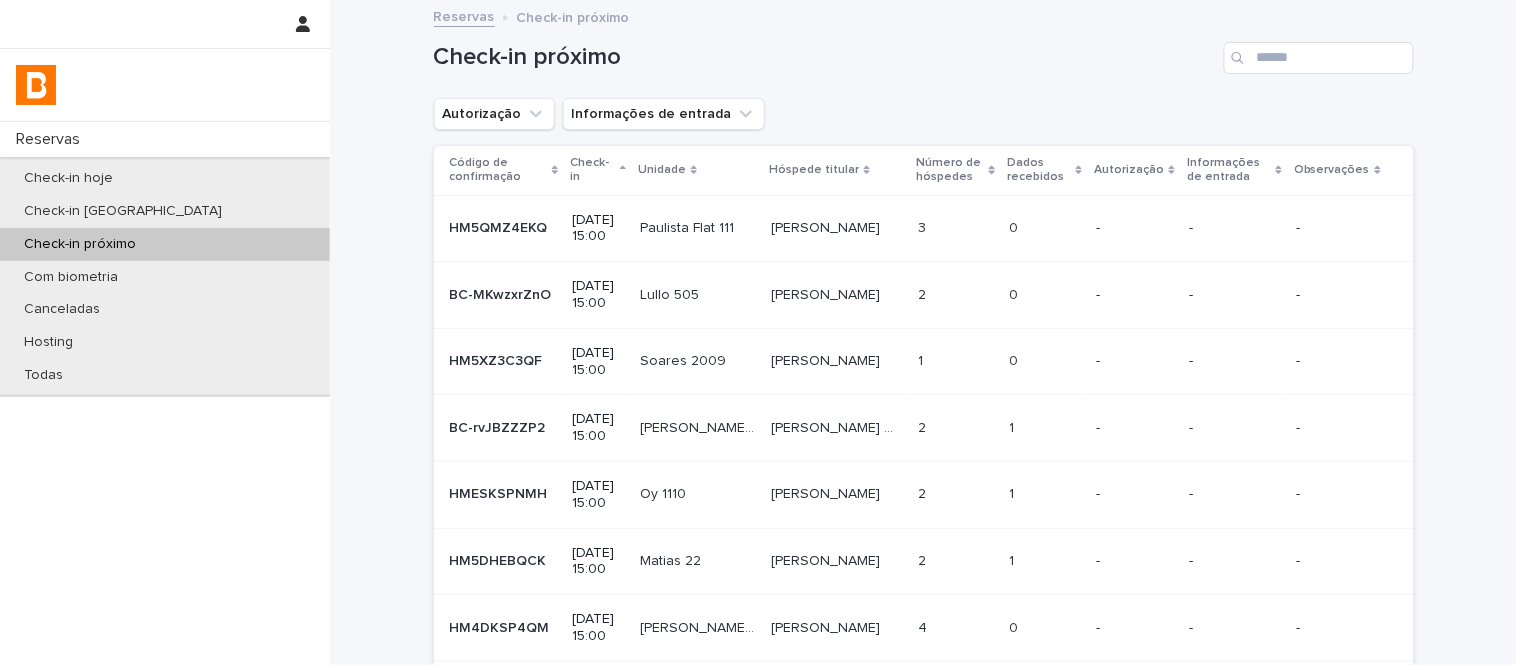 click on "[PERSON_NAME]" at bounding box center [827, 226] 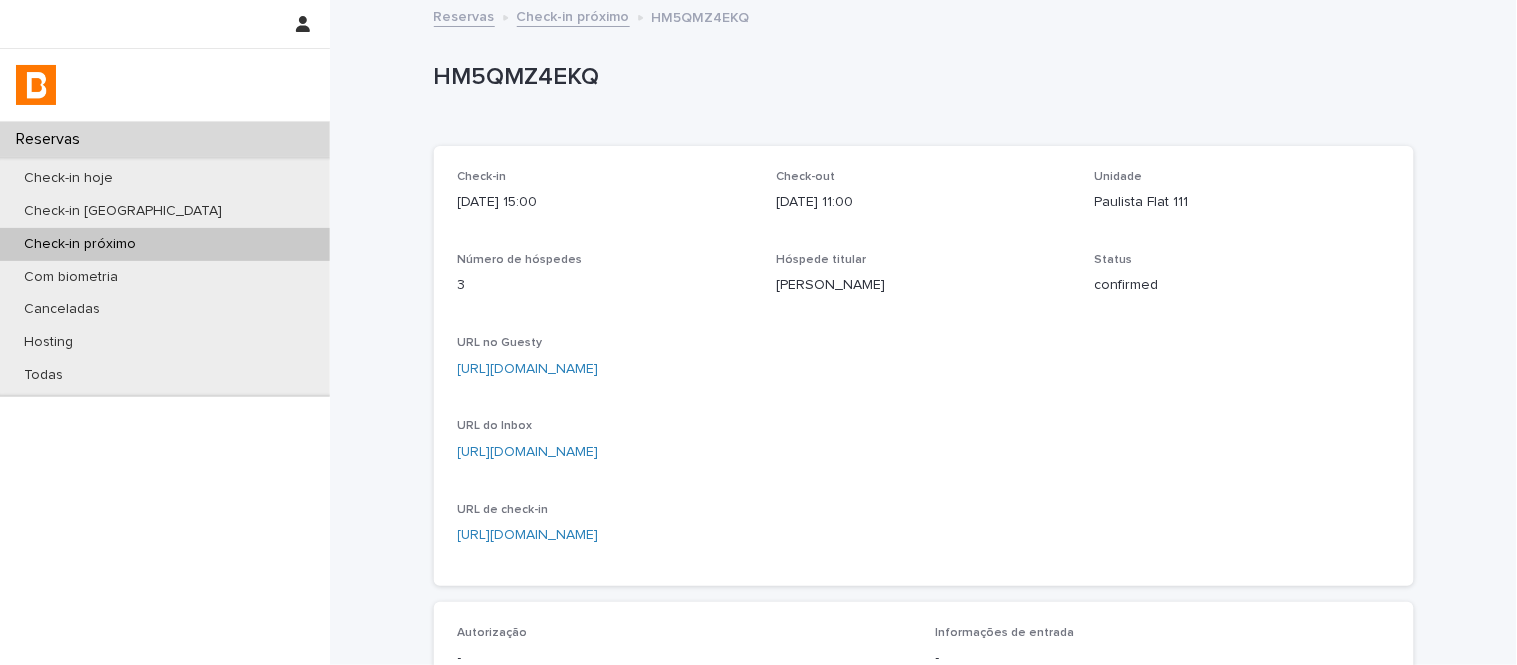 click on "[URL][DOMAIN_NAME]" at bounding box center [528, 369] 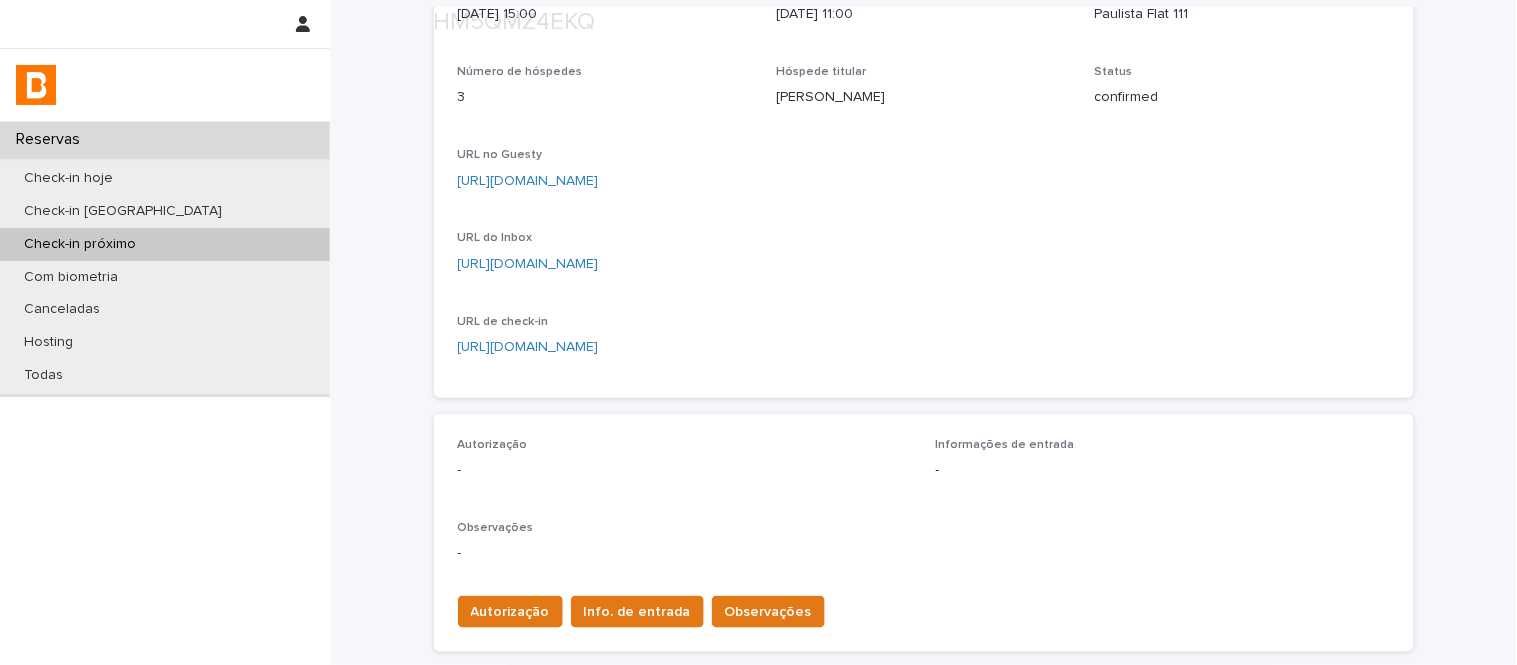 scroll, scrollTop: 333, scrollLeft: 0, axis: vertical 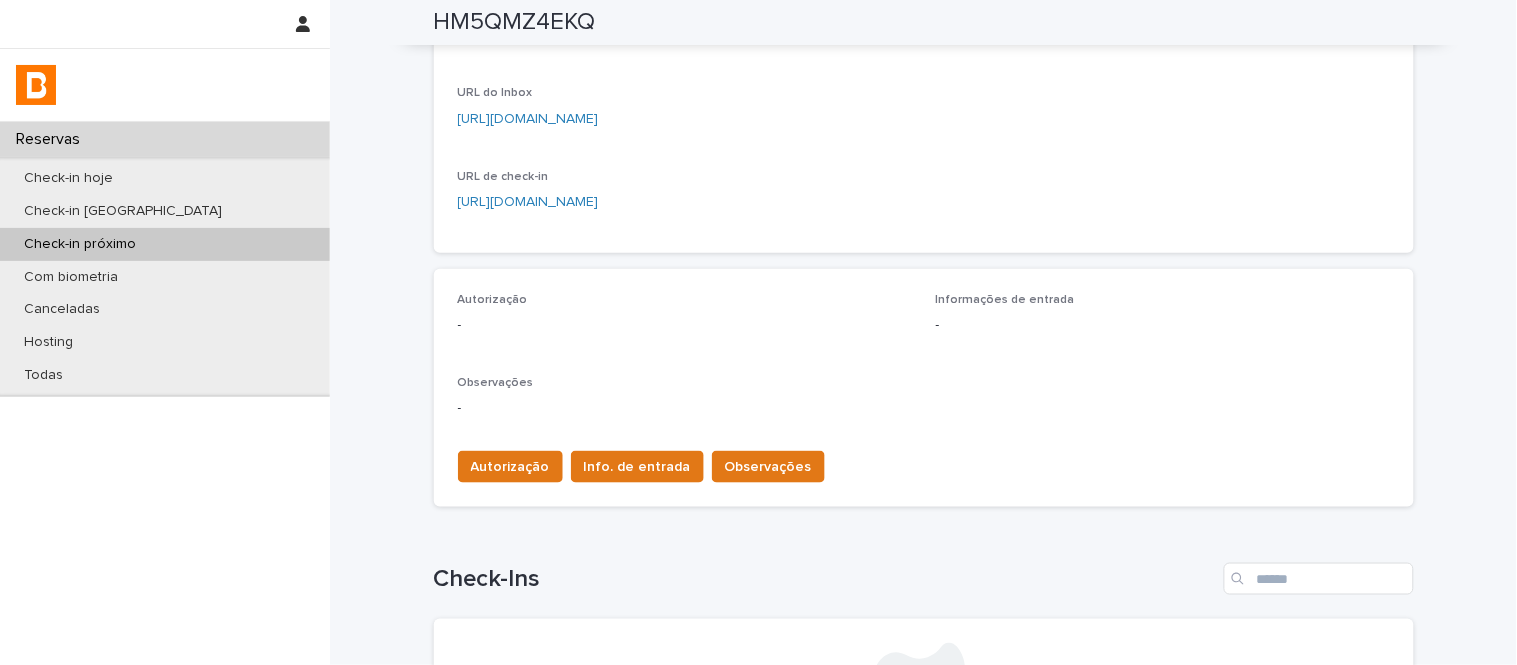 click on "Autorização Info. de entrada Observações" at bounding box center [924, 463] 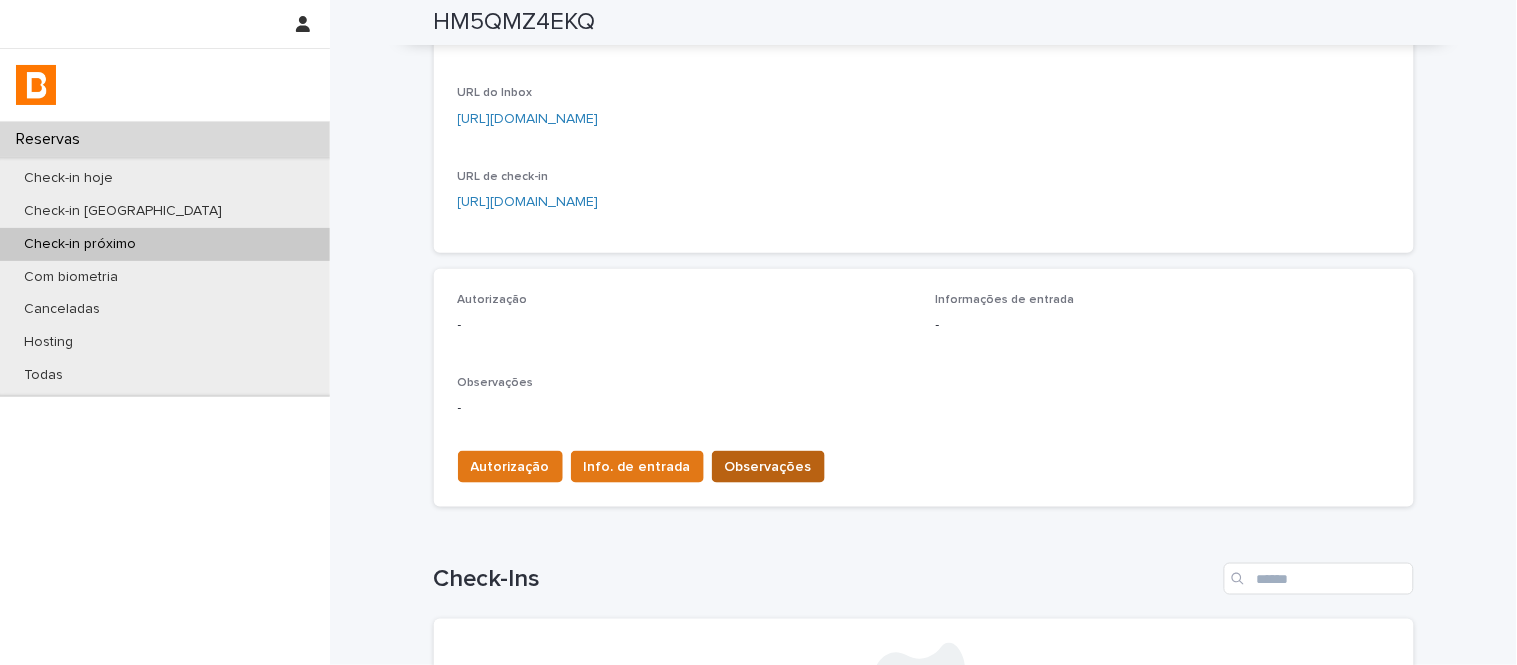 click on "Observações" at bounding box center (768, 467) 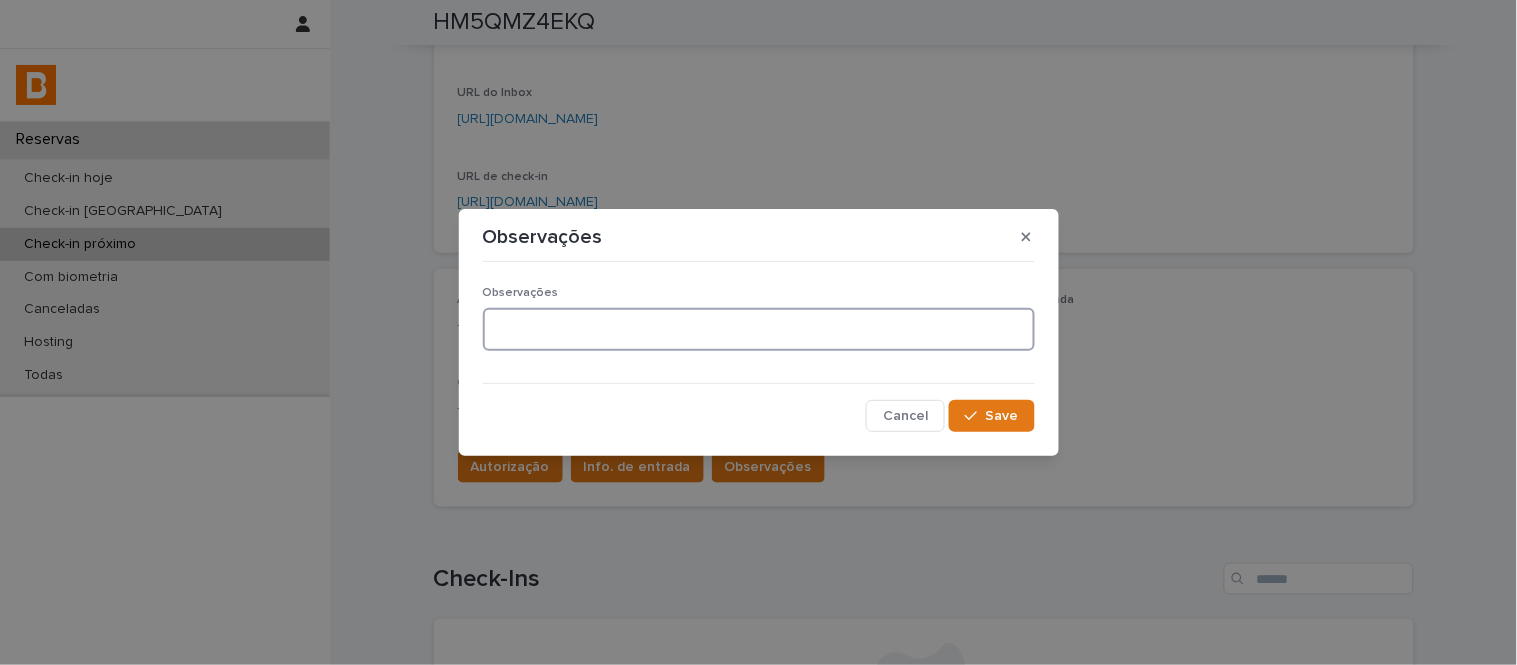 click at bounding box center [759, 329] 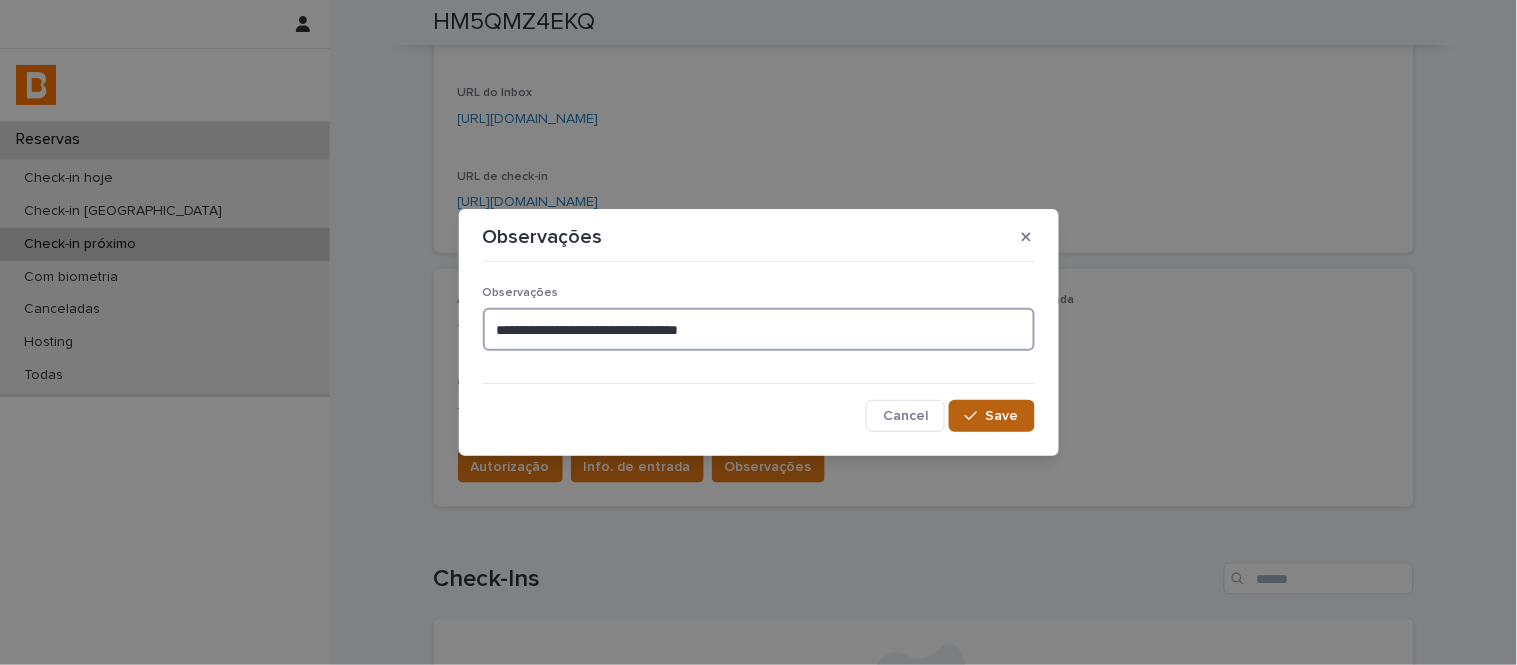 type on "**********" 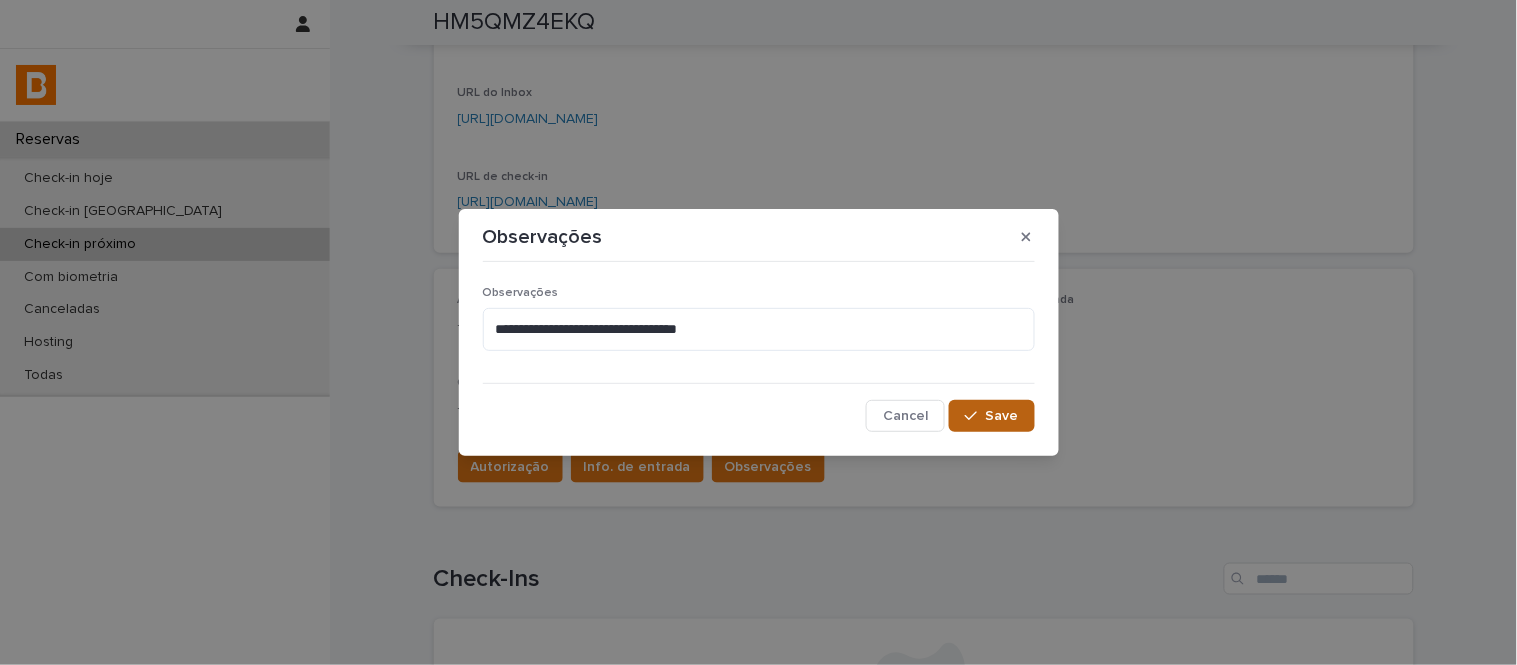 click on "Save" at bounding box center [1002, 416] 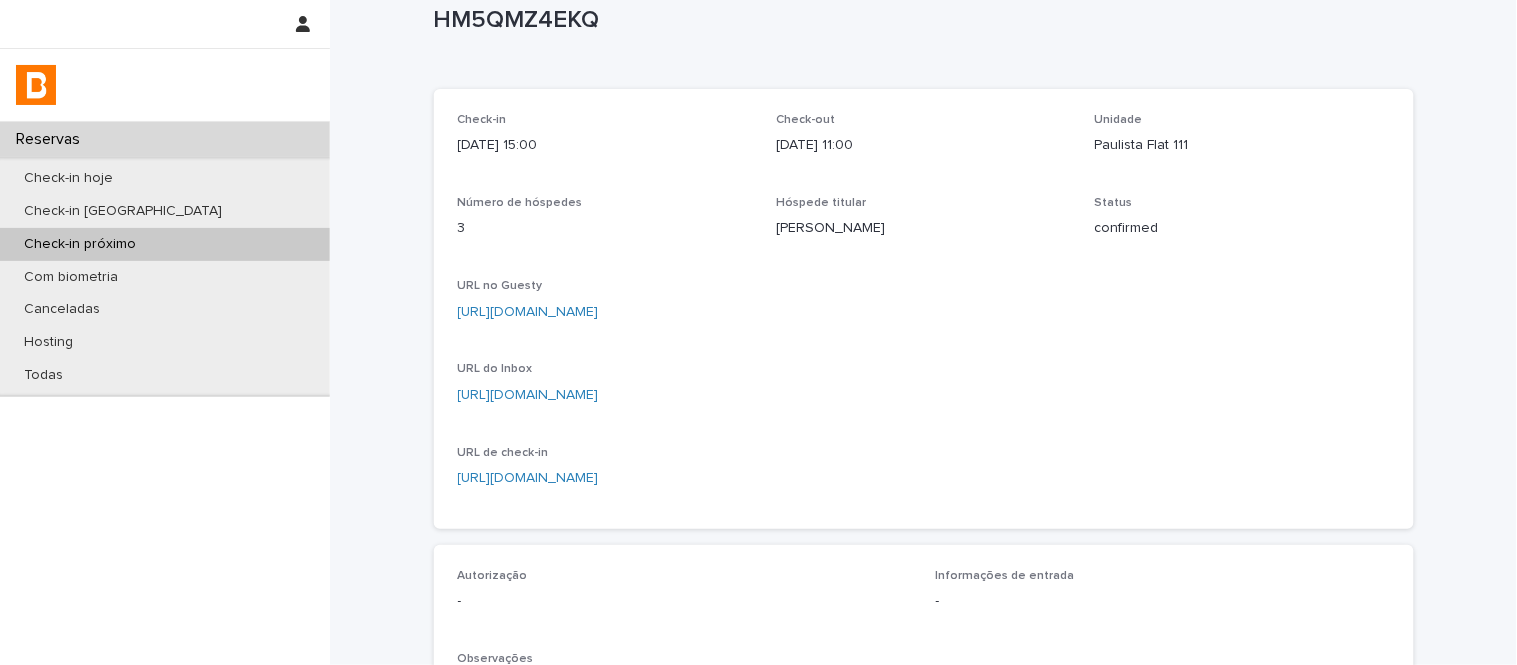 scroll, scrollTop: 0, scrollLeft: 0, axis: both 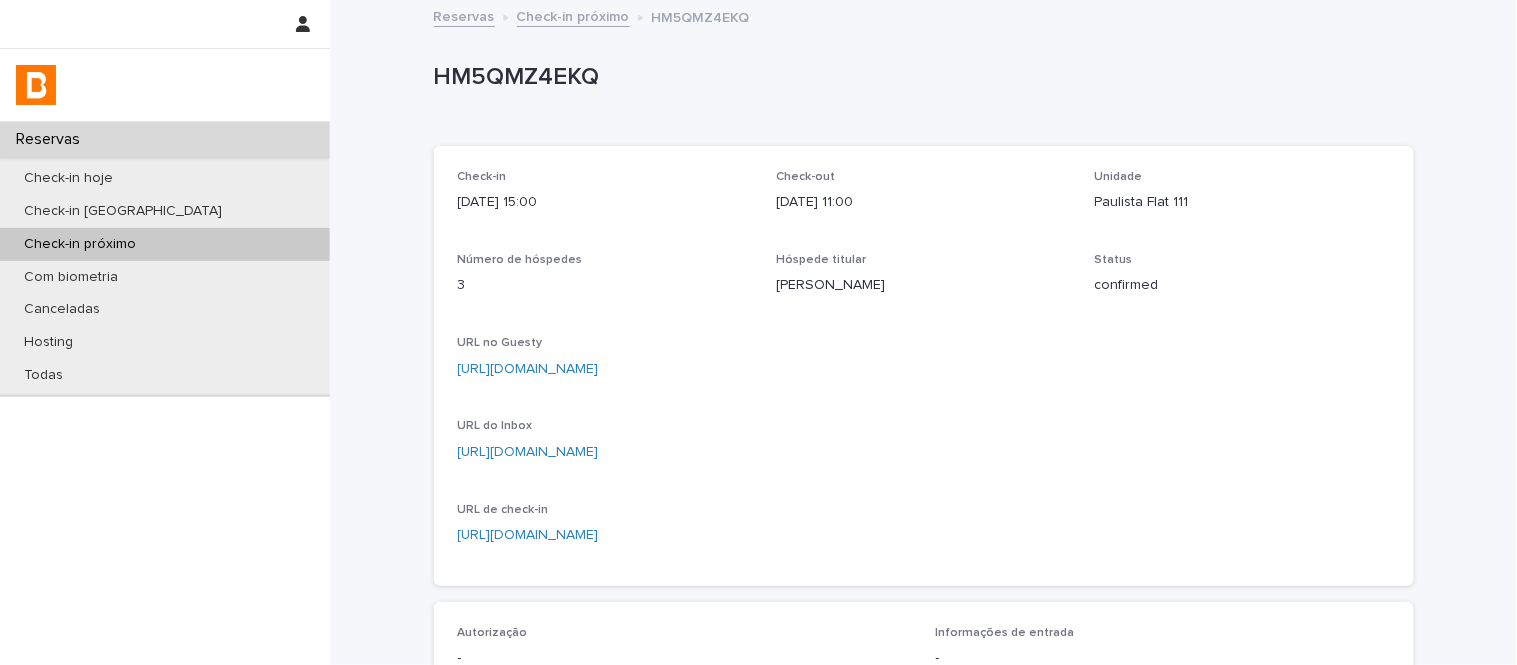 click on "Check-in próximo" at bounding box center (573, 15) 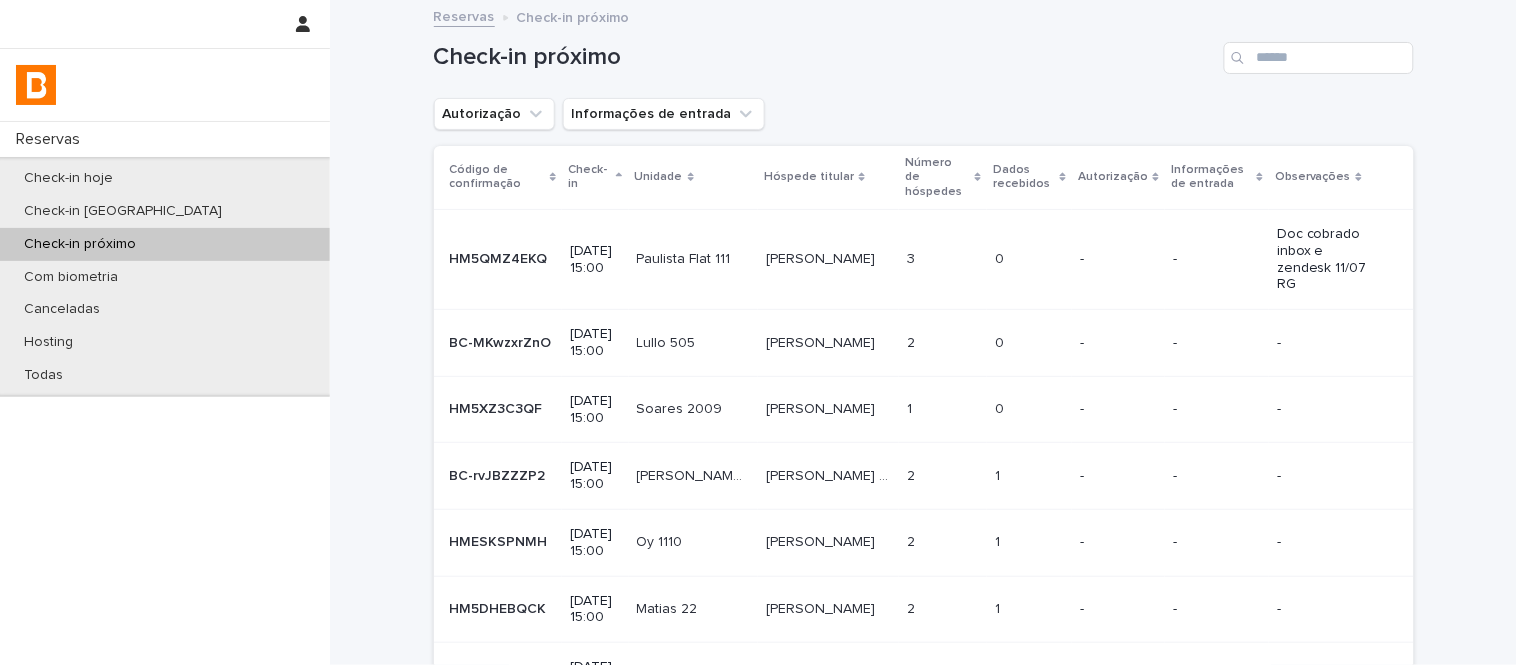 click on "[PERSON_NAME]" at bounding box center [822, 341] 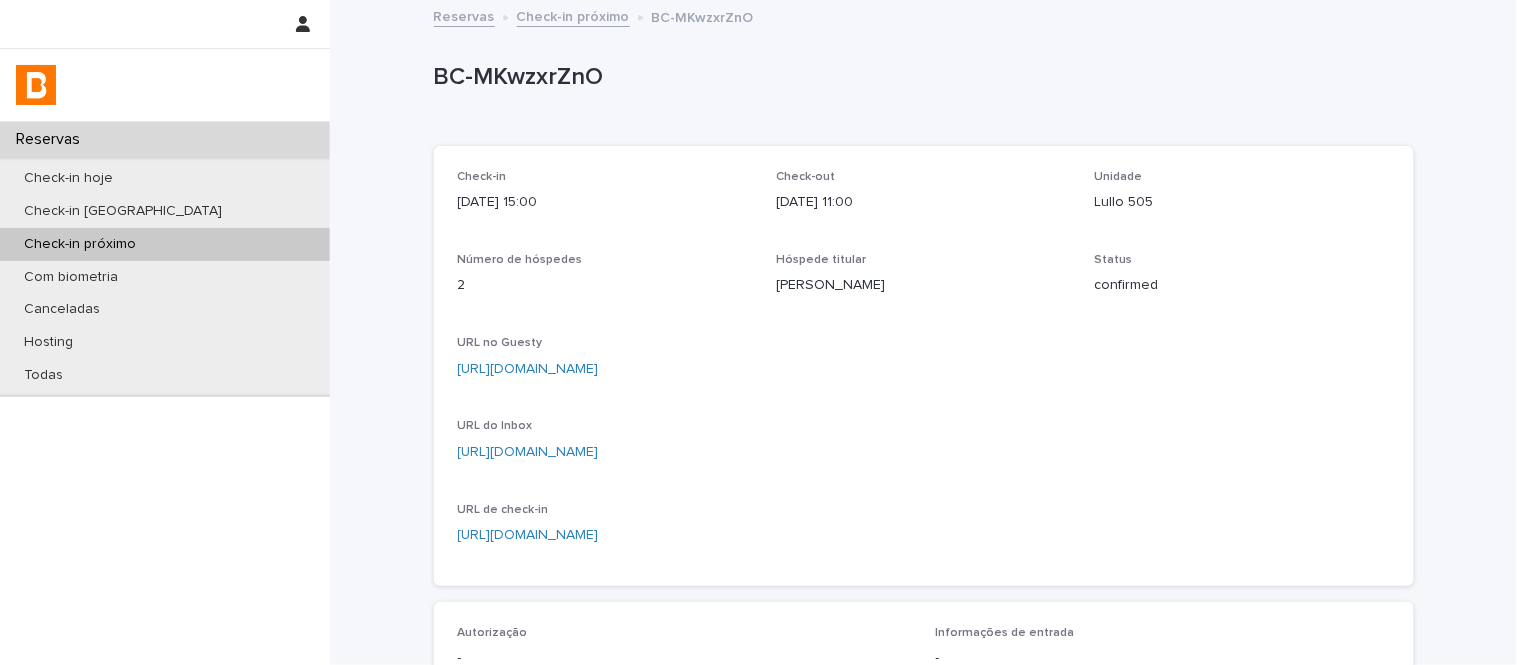 click on "URL no Guesty [URL][DOMAIN_NAME]" at bounding box center (924, 365) 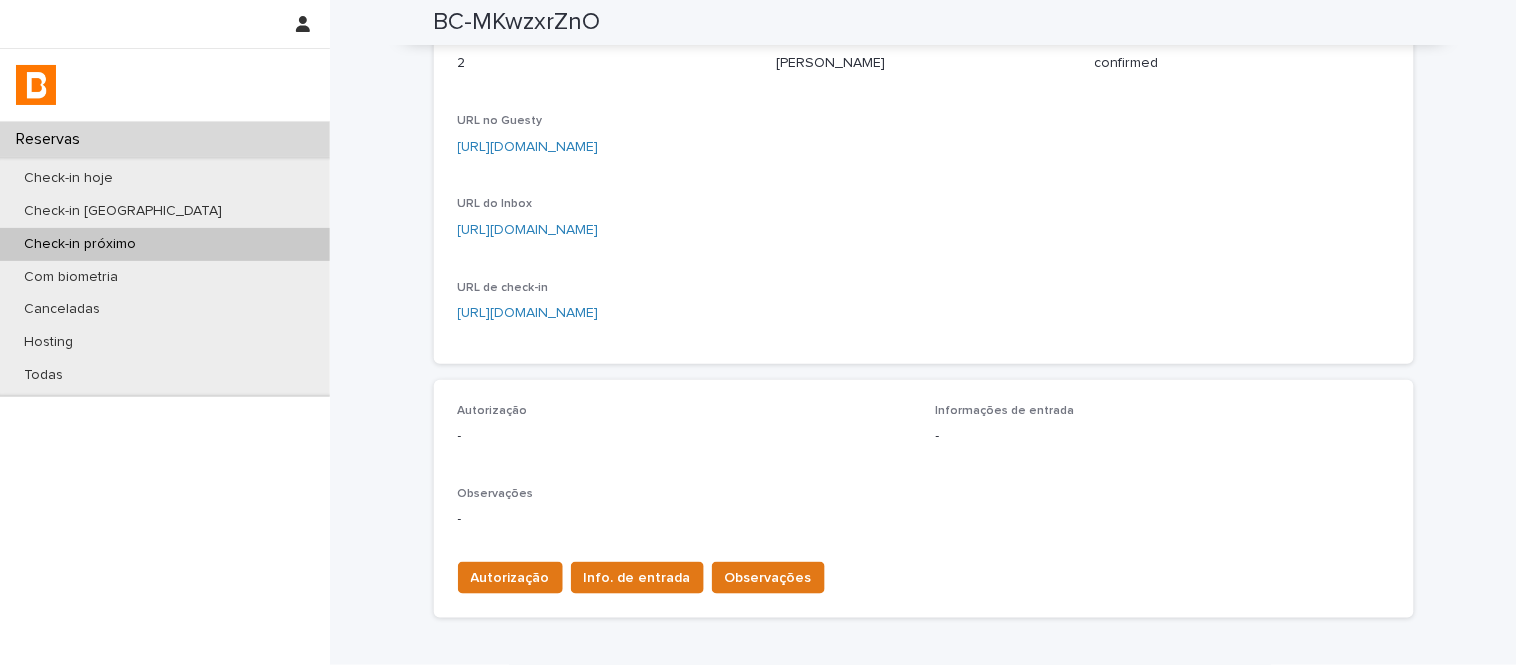 scroll, scrollTop: 333, scrollLeft: 0, axis: vertical 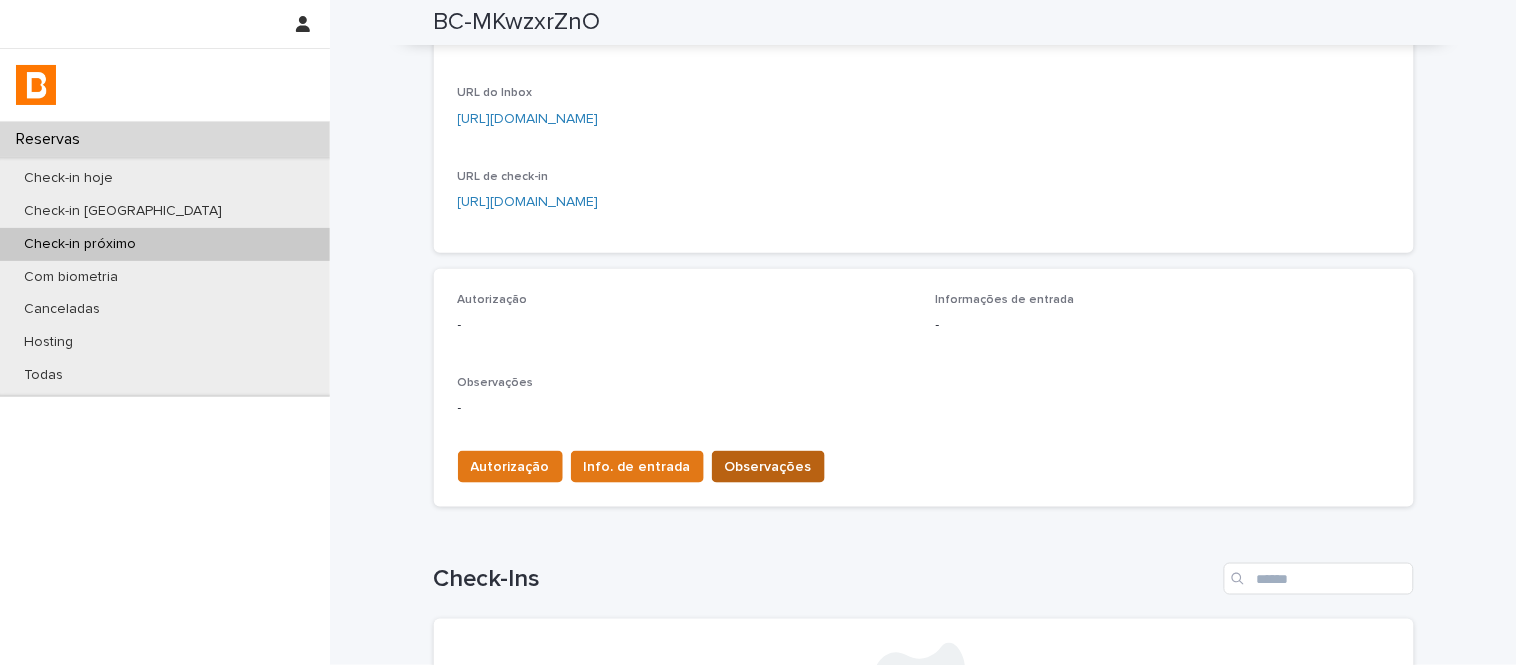 click on "Observações" at bounding box center (768, 467) 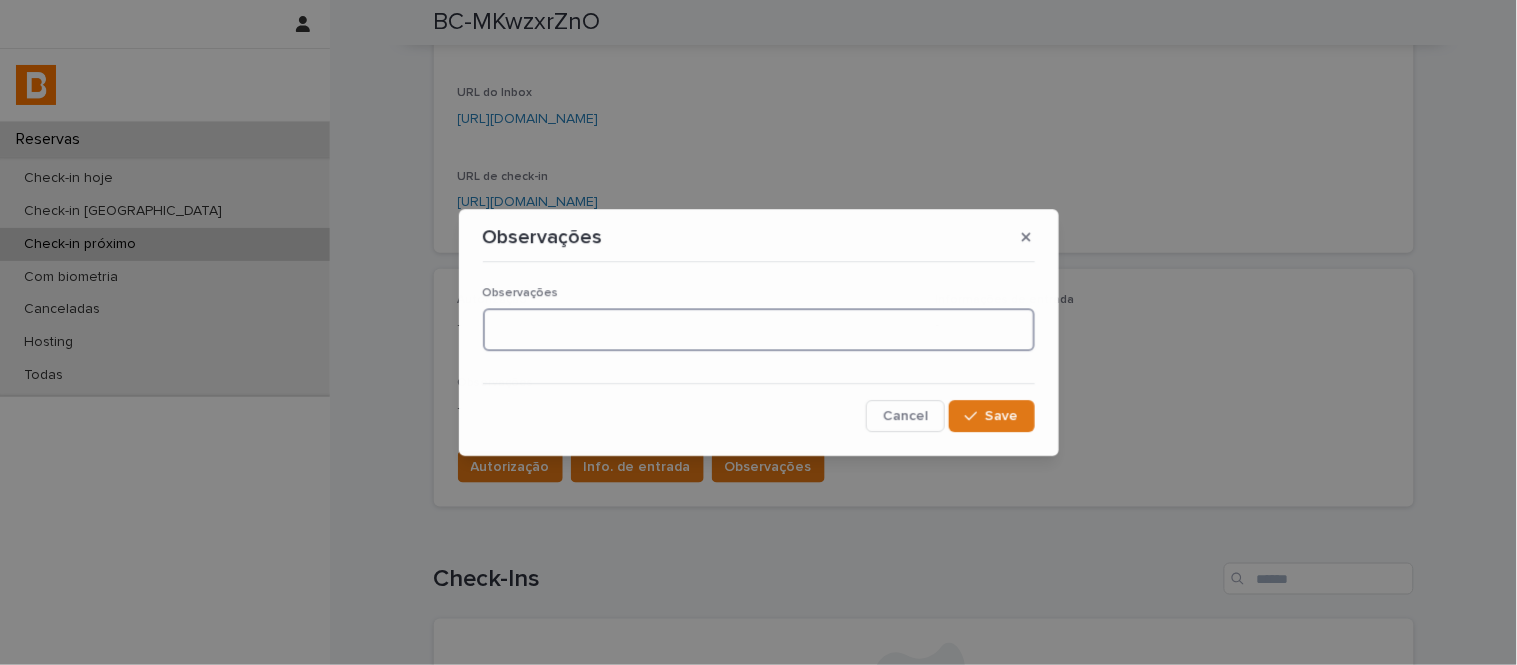 click at bounding box center (759, 329) 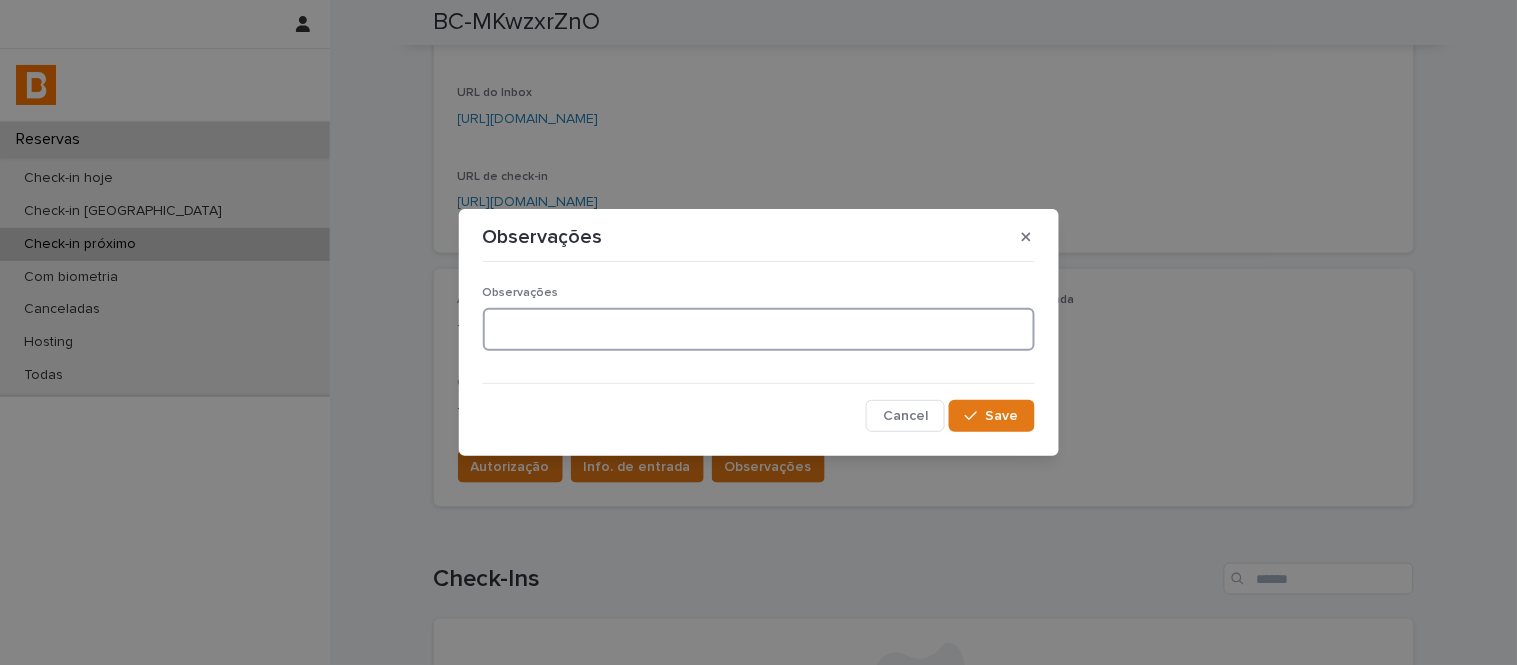 paste on "**********" 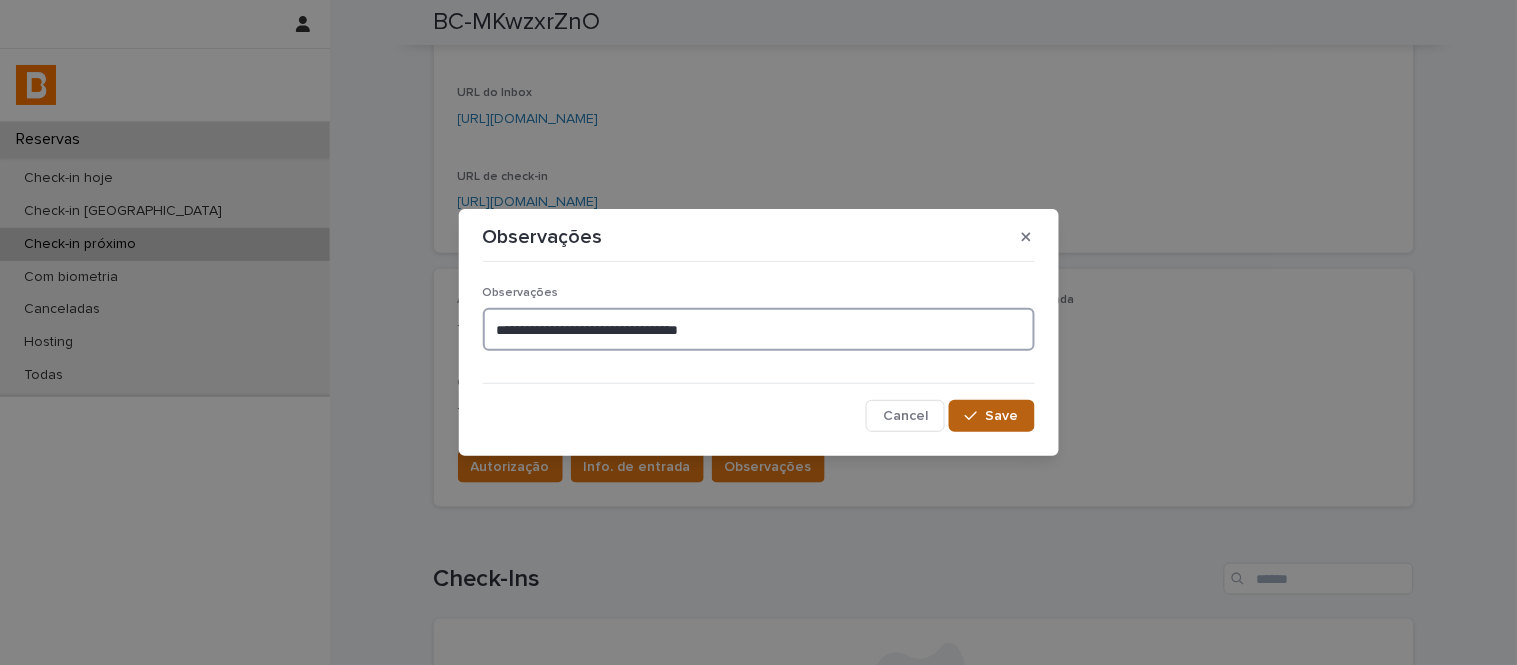 type on "**********" 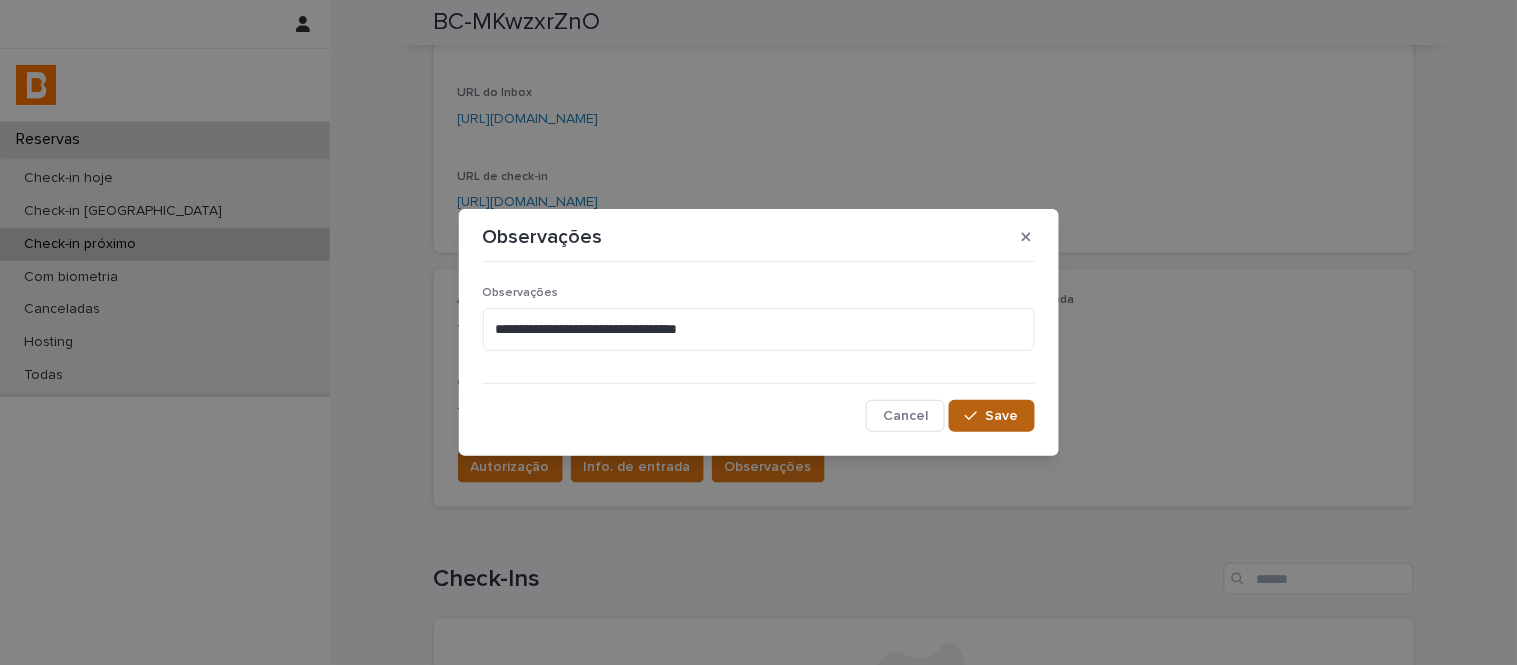 click on "Save" at bounding box center [1002, 416] 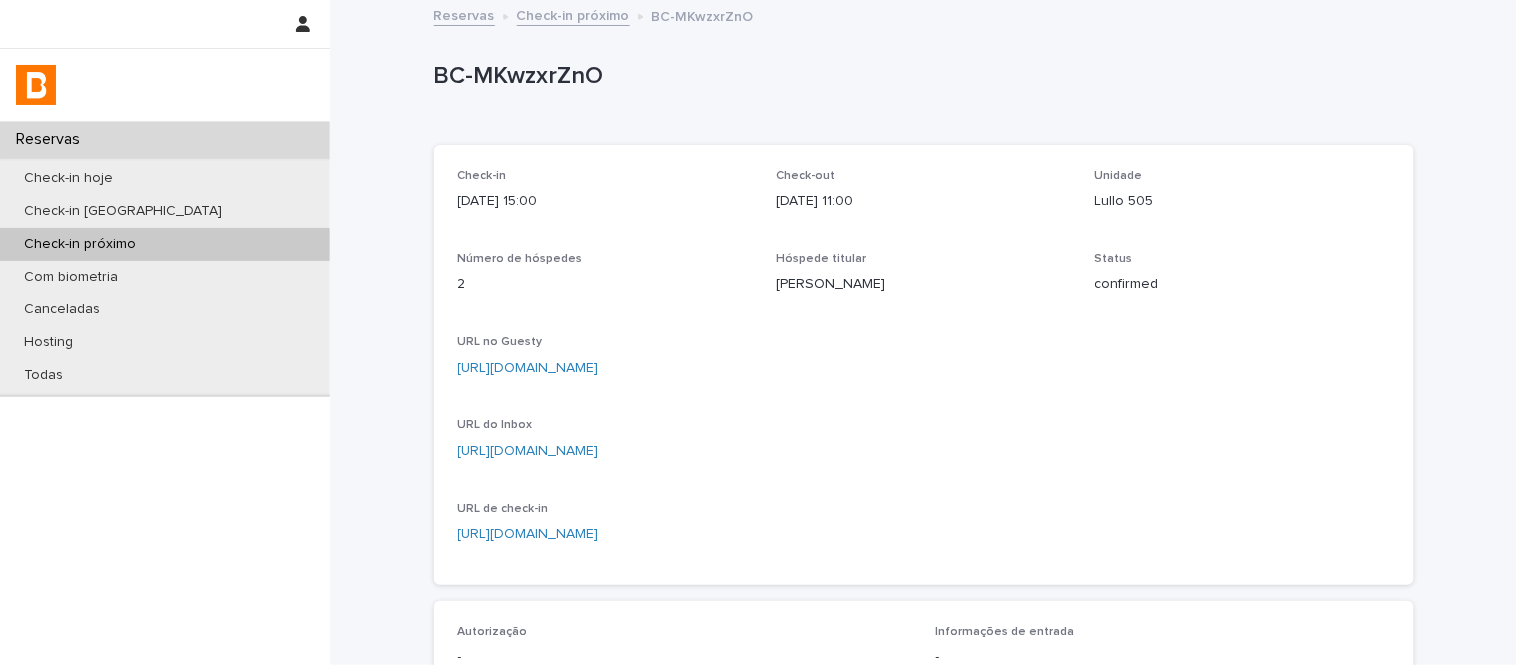 scroll, scrollTop: 0, scrollLeft: 0, axis: both 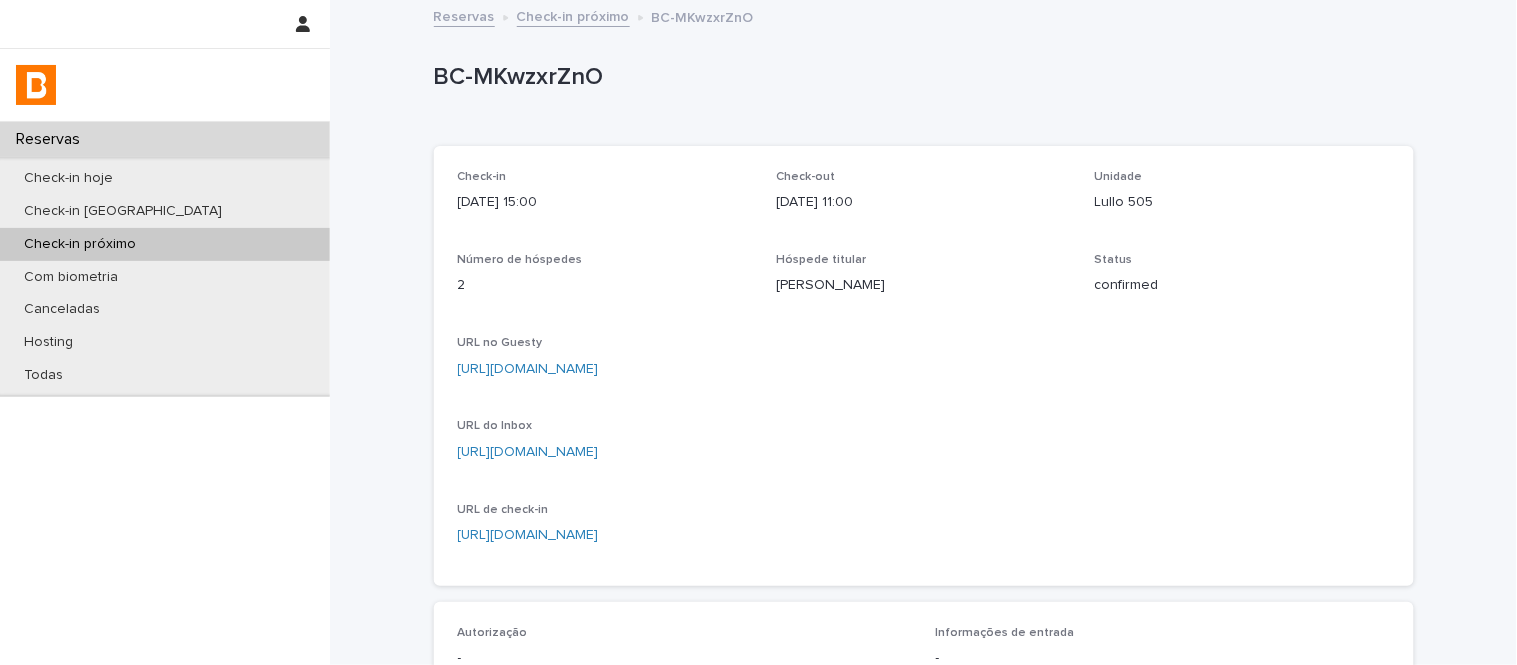 click on "Check-in próximo" at bounding box center [573, 15] 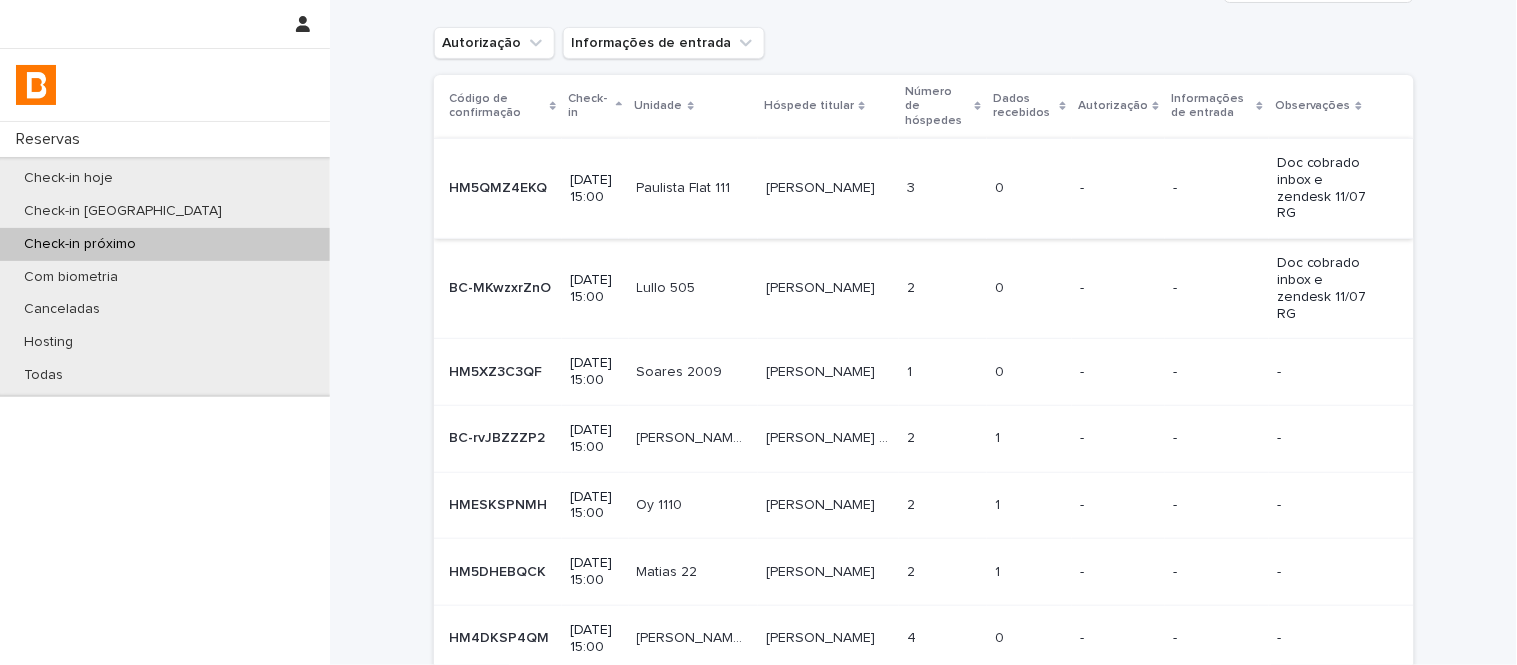 scroll, scrollTop: 111, scrollLeft: 0, axis: vertical 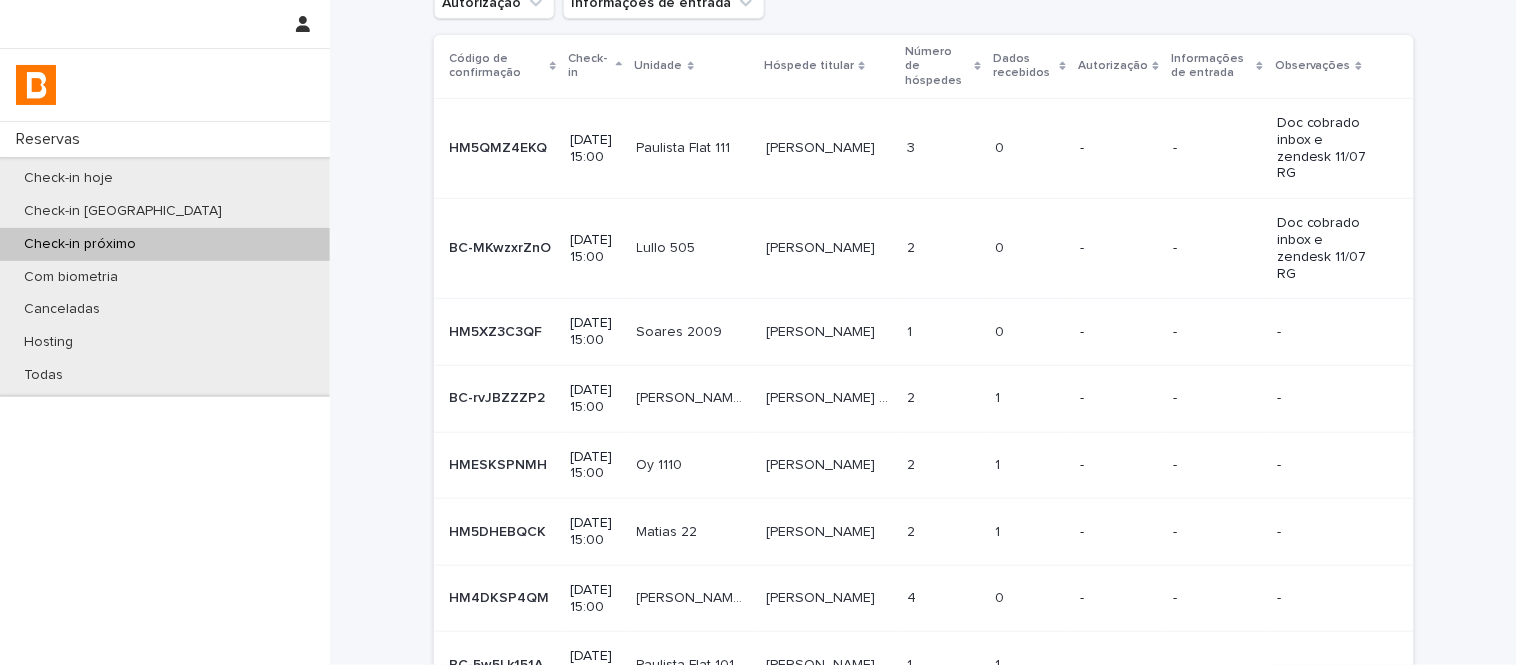 click at bounding box center (828, 332) 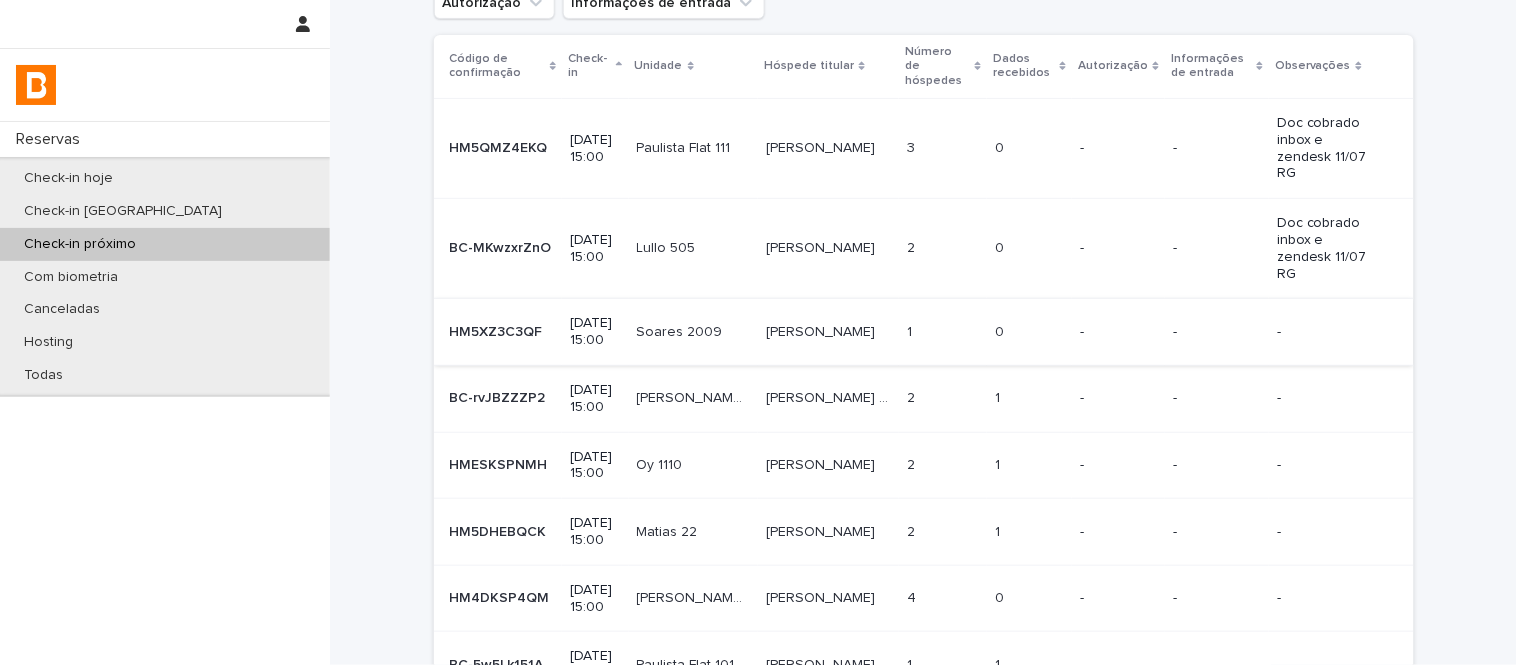 scroll, scrollTop: 0, scrollLeft: 0, axis: both 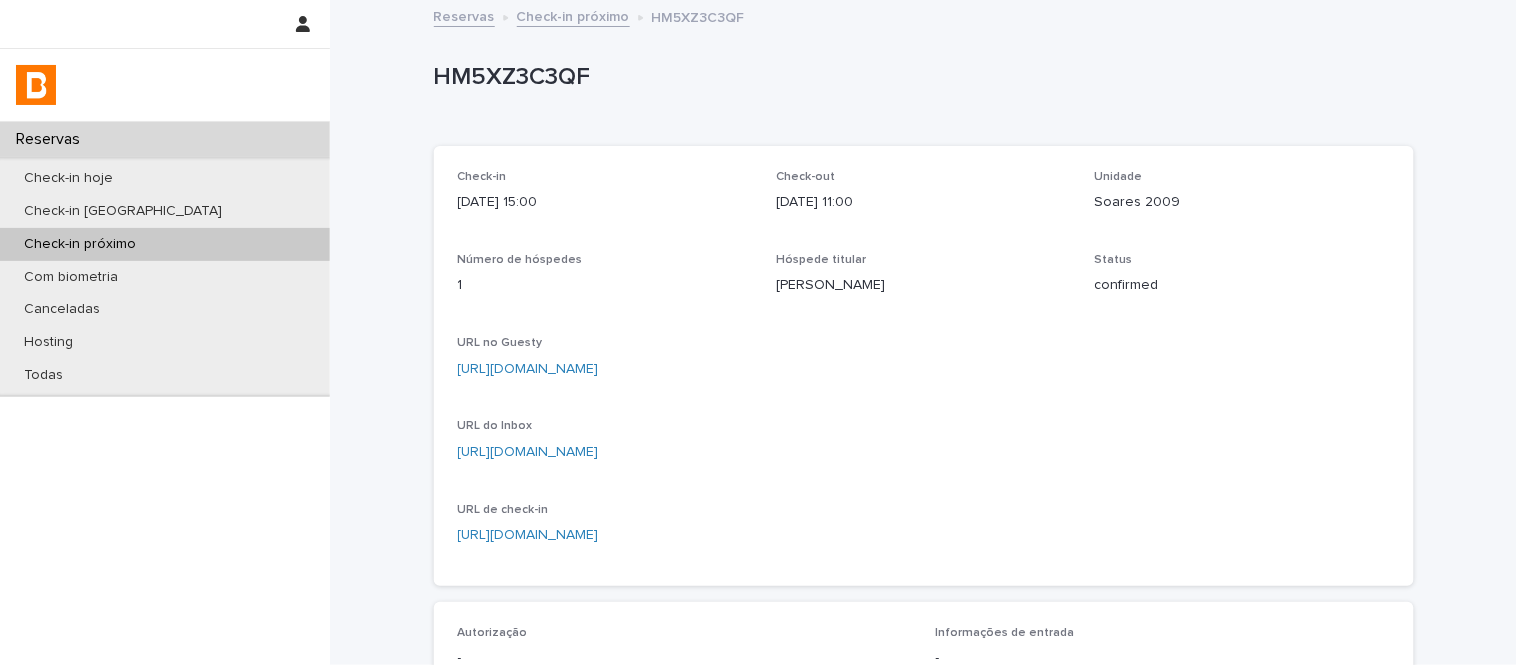 click on "[URL][DOMAIN_NAME]" at bounding box center [528, 369] 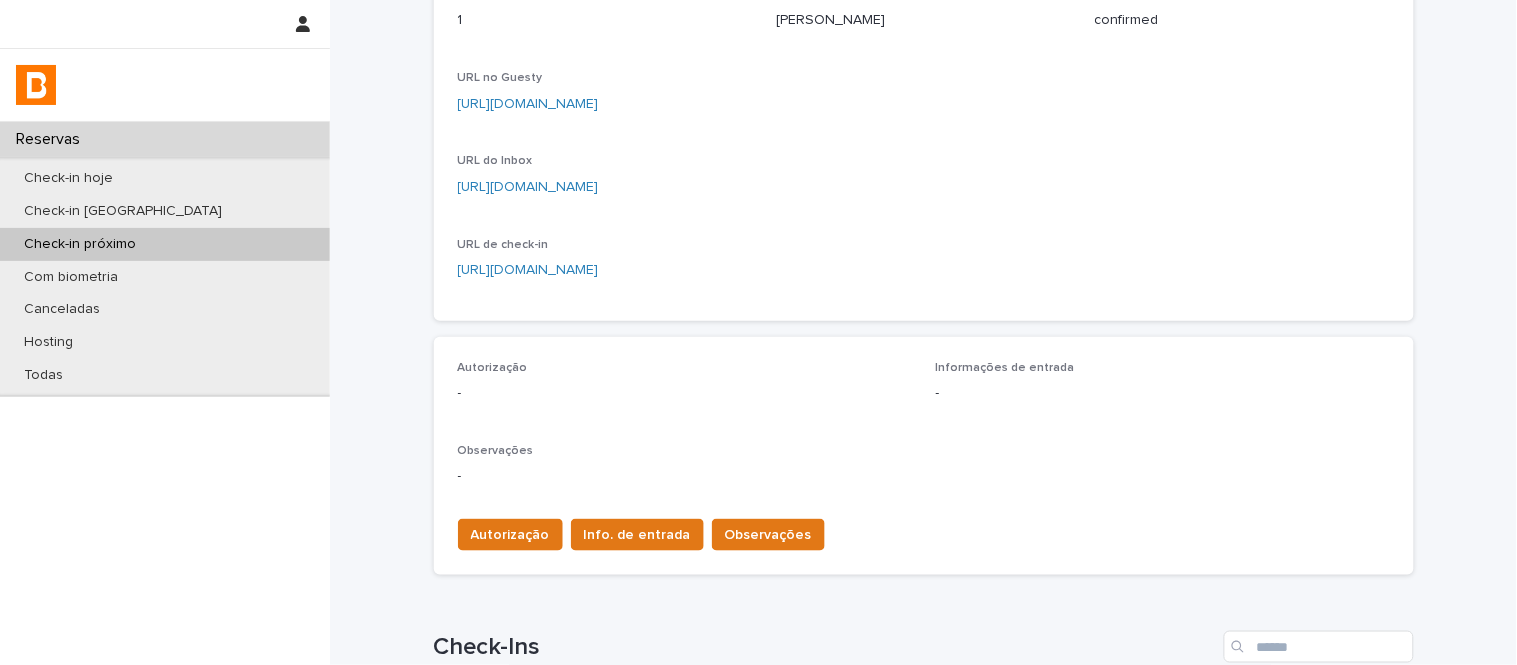 scroll, scrollTop: 555, scrollLeft: 0, axis: vertical 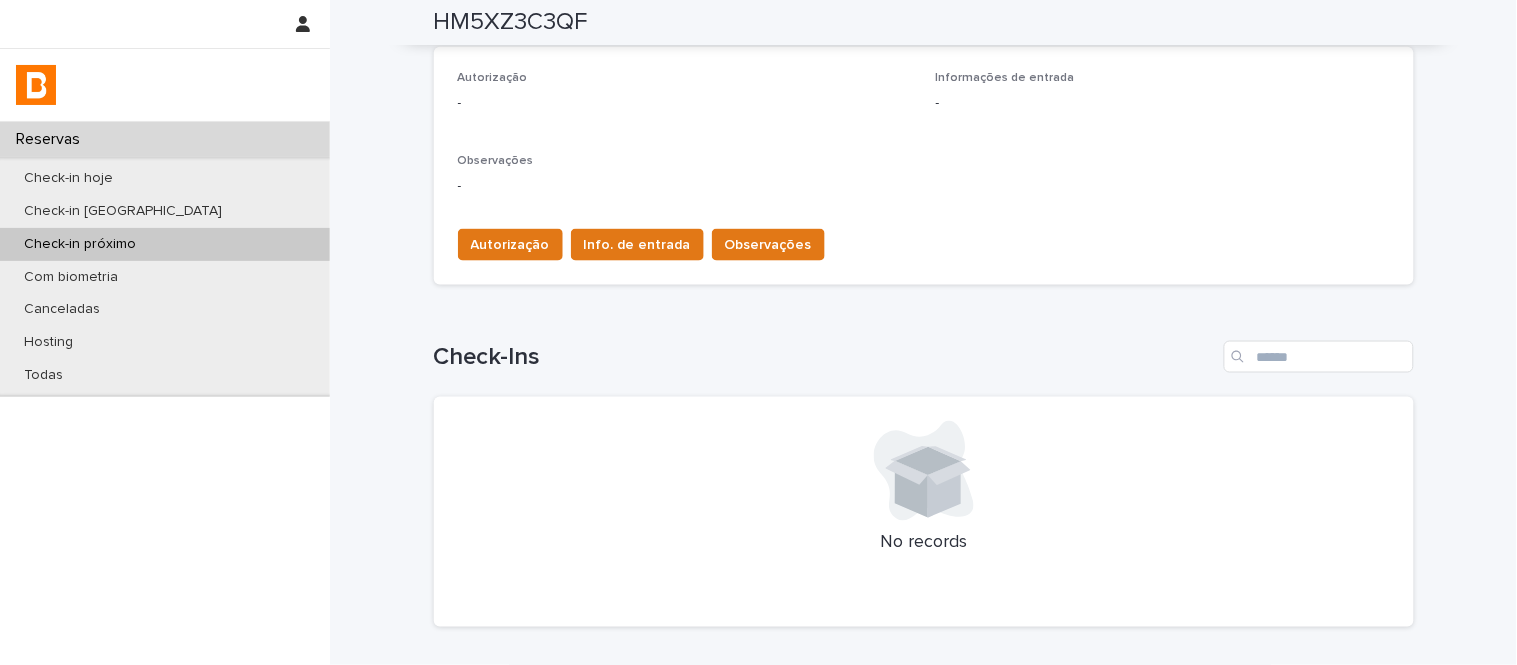 click on "Autorização - Informações de entrada - Observações - Autorização Info. de entrada Observações" at bounding box center [924, 166] 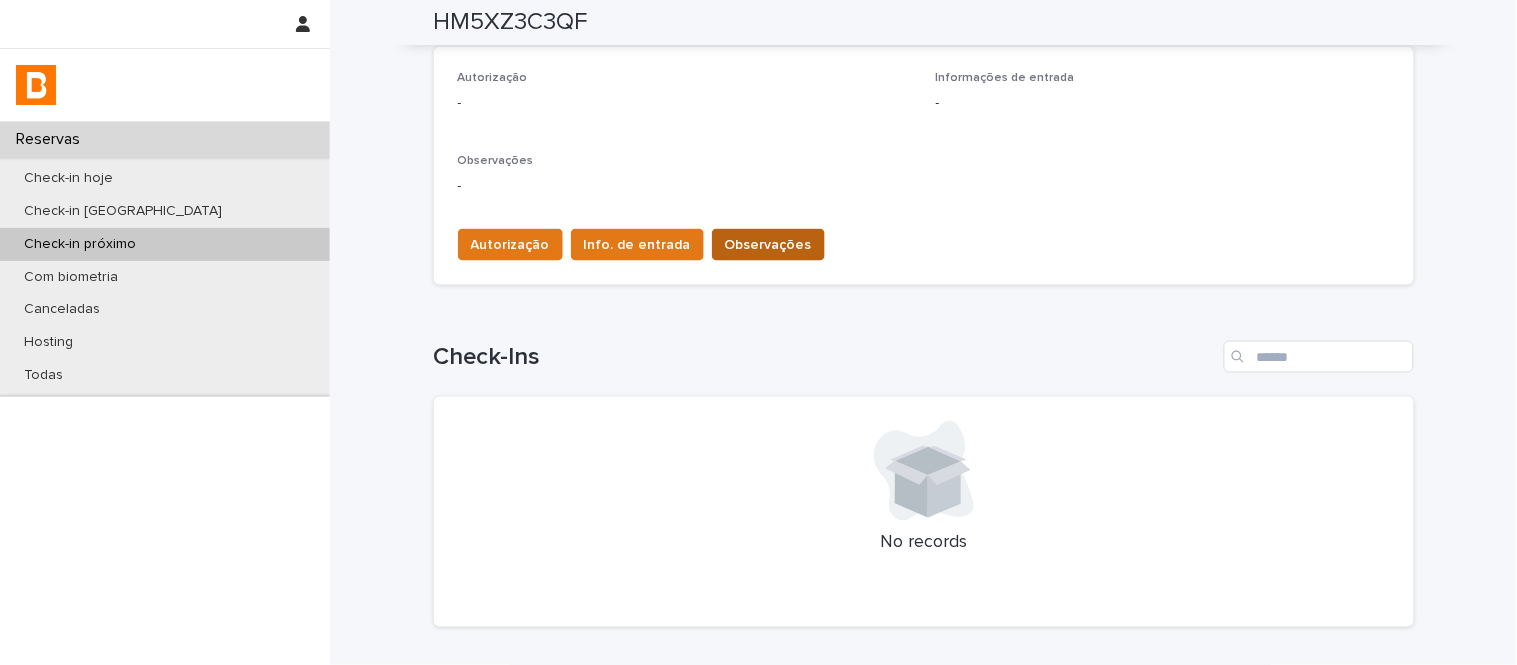 click on "Observações" at bounding box center [768, 245] 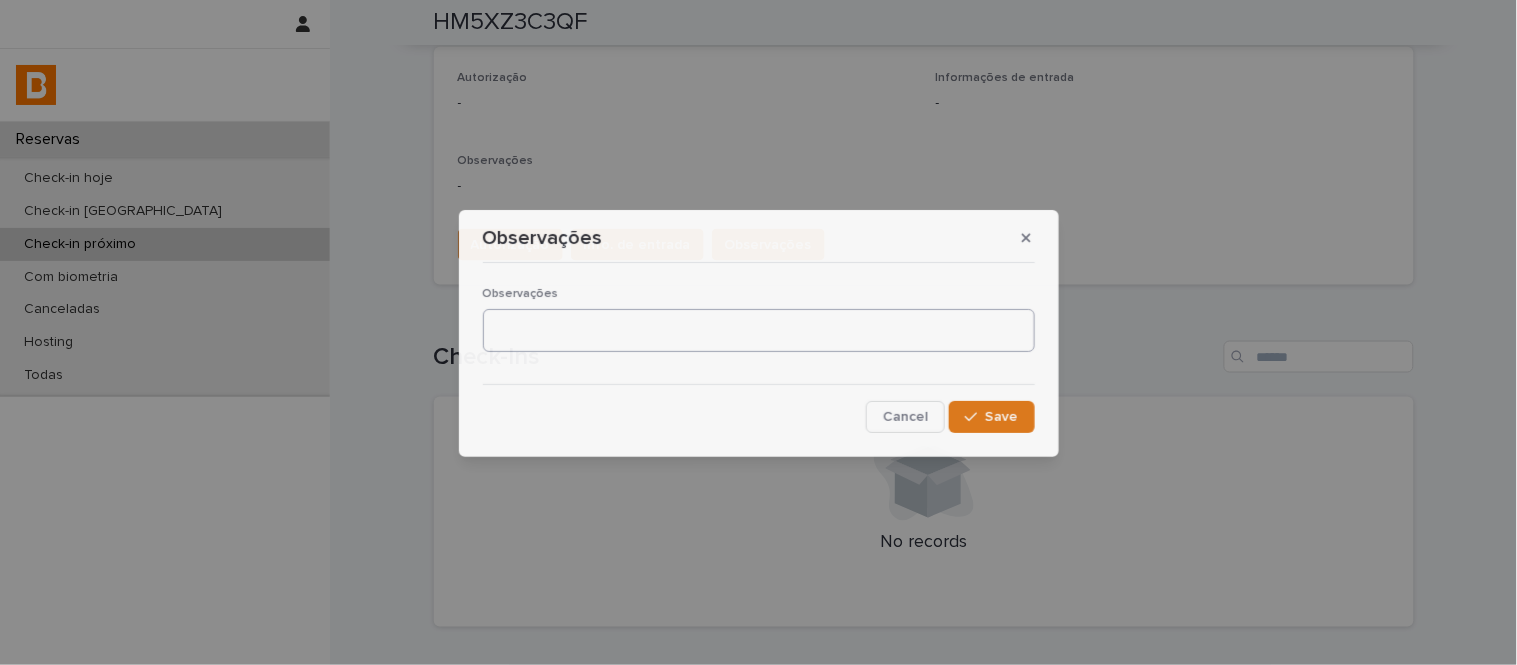 click at bounding box center [759, 330] 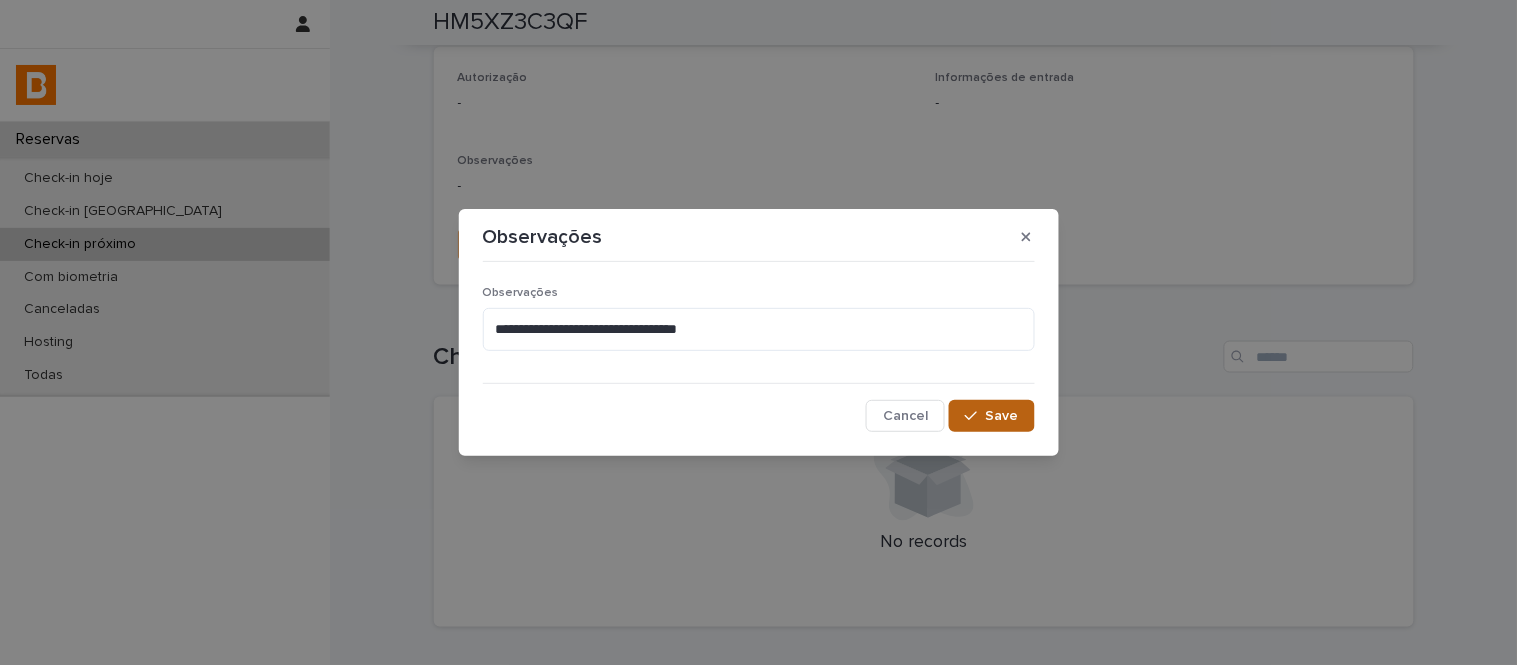 type on "**********" 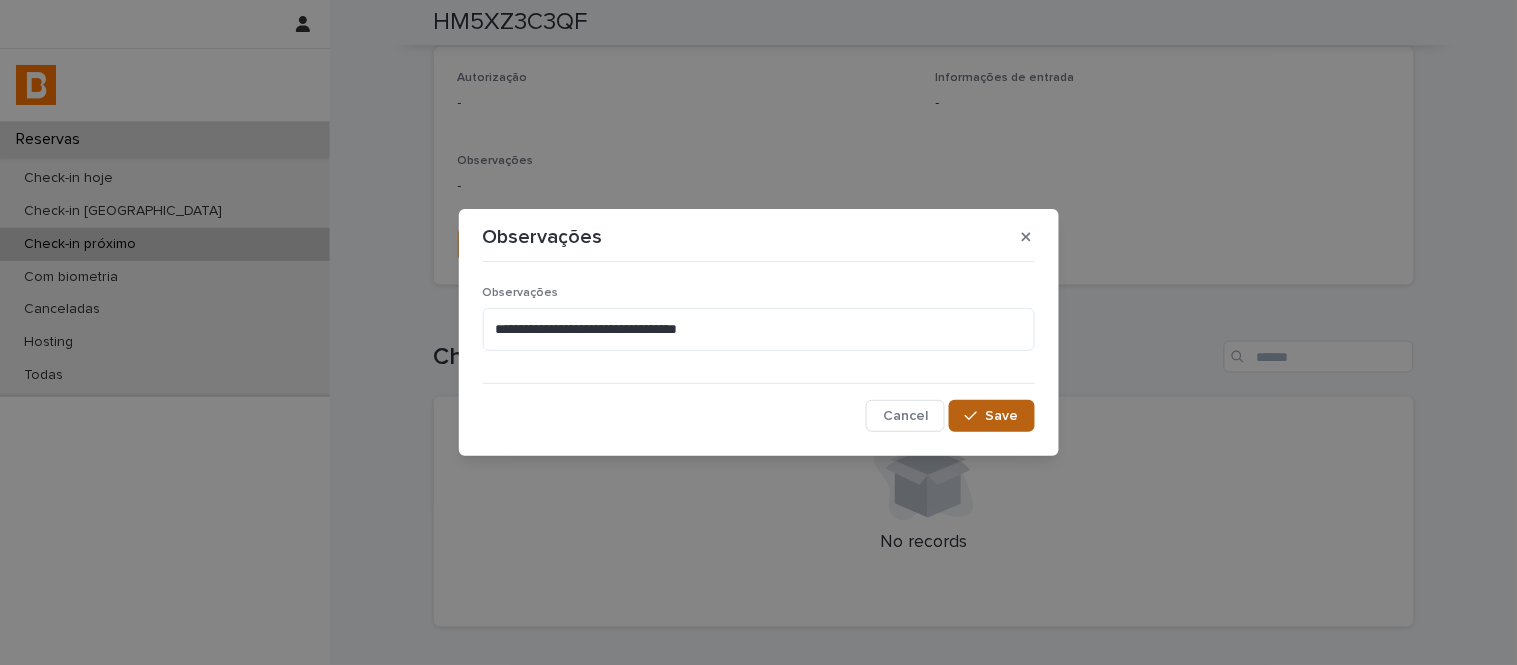 click on "Save" at bounding box center [1002, 416] 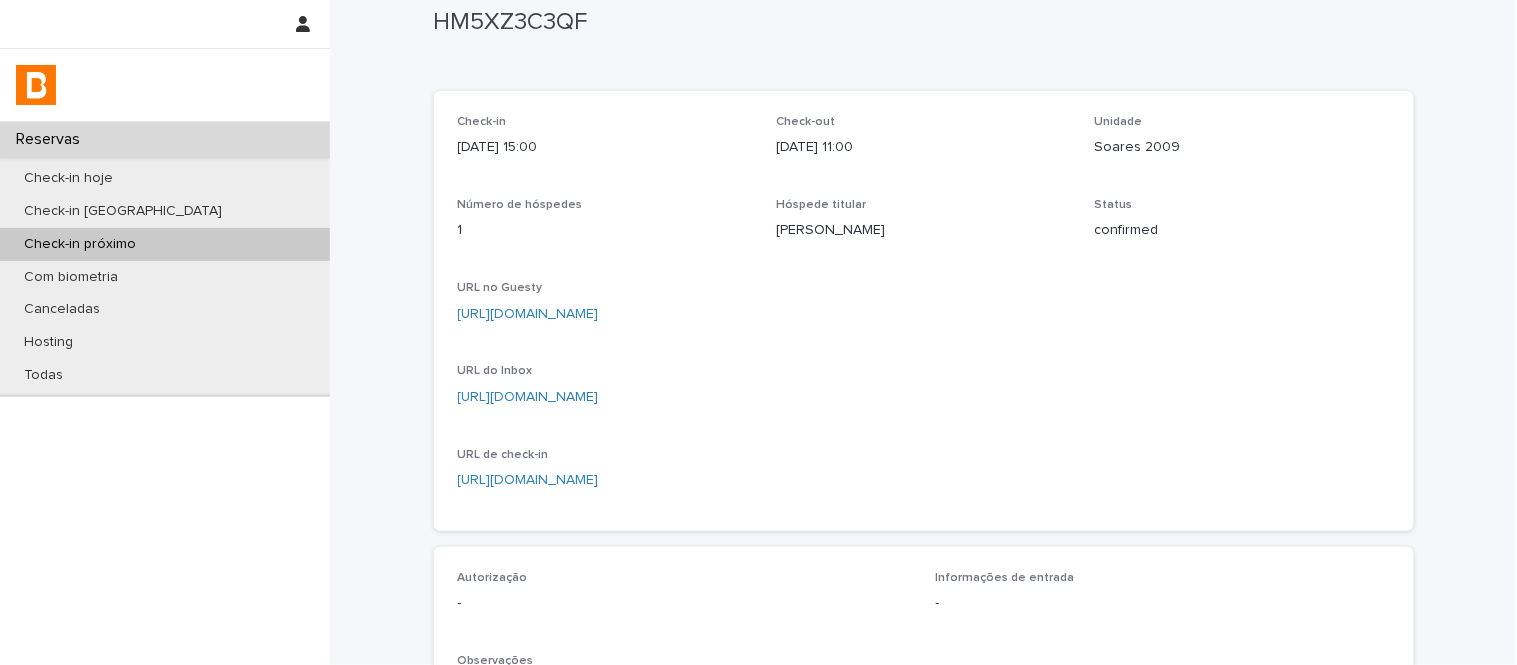 scroll, scrollTop: 0, scrollLeft: 0, axis: both 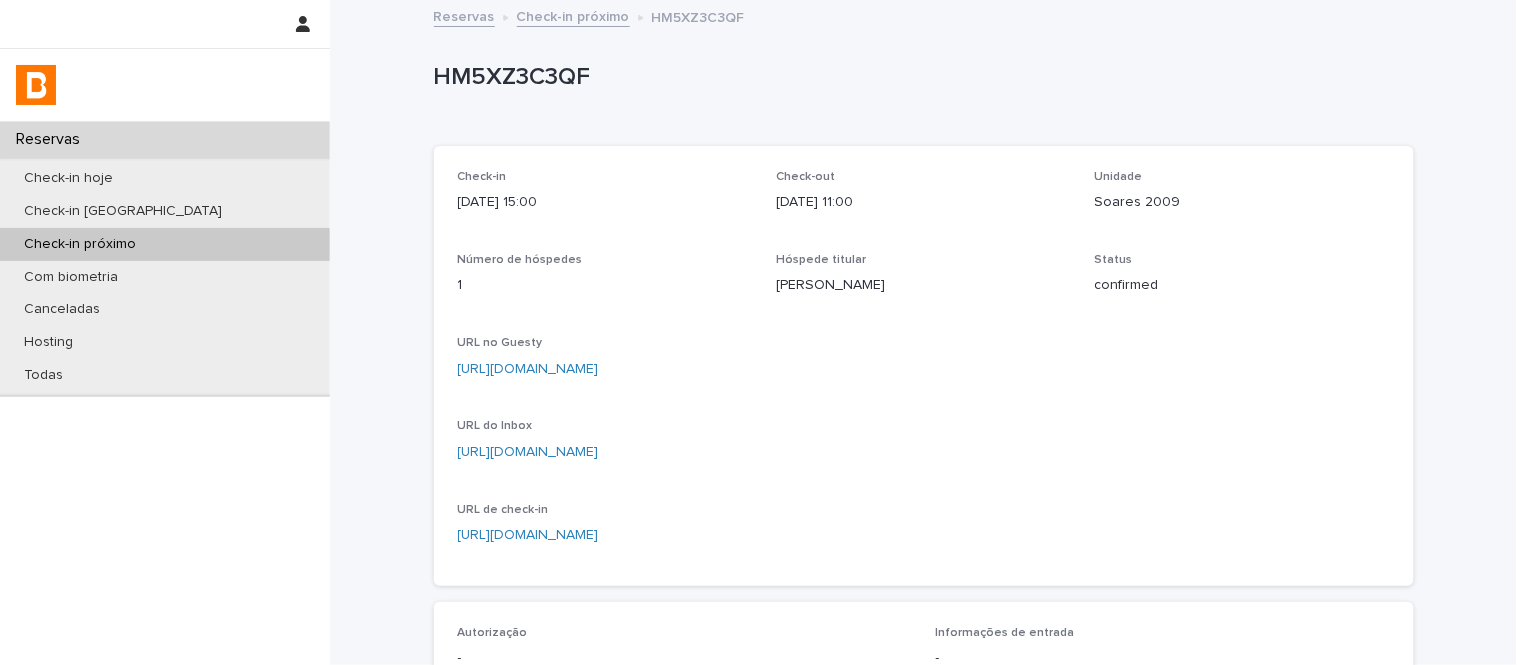 click on "Check-in próximo" at bounding box center (573, 15) 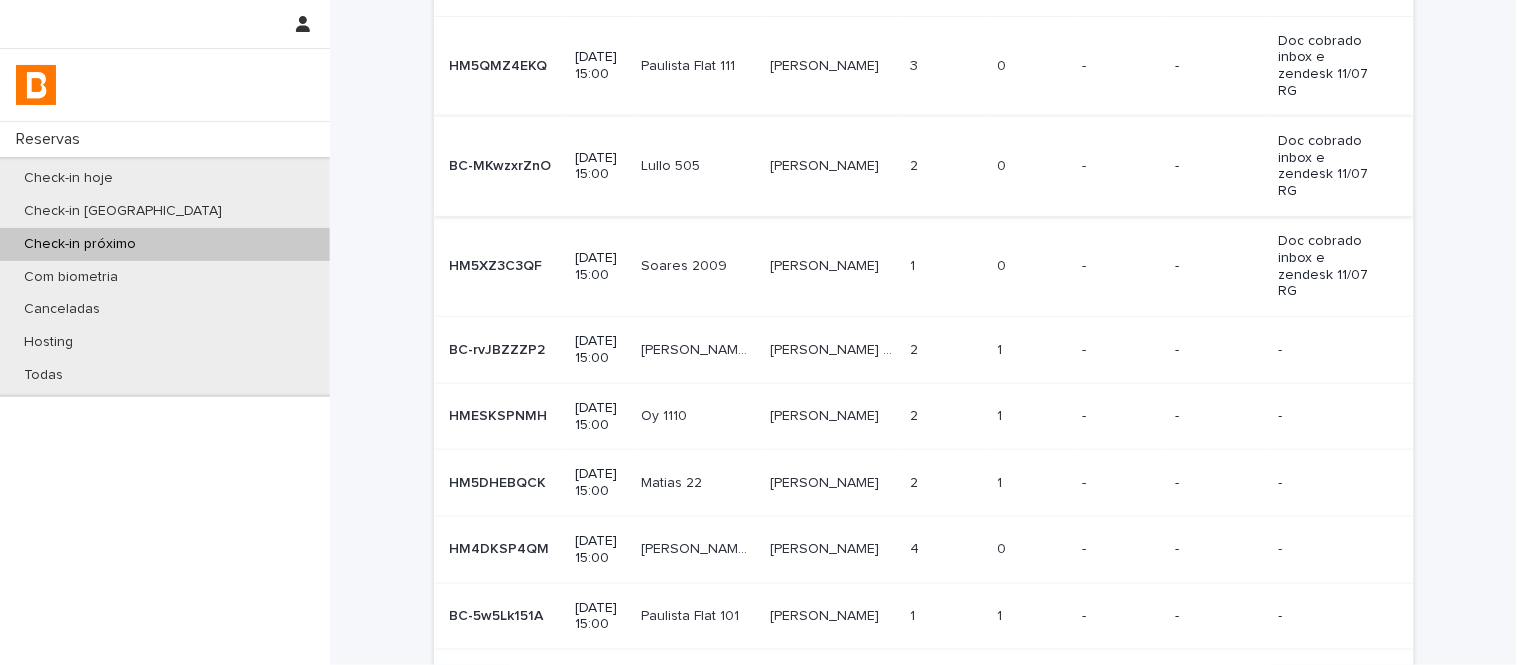 scroll, scrollTop: 201, scrollLeft: 0, axis: vertical 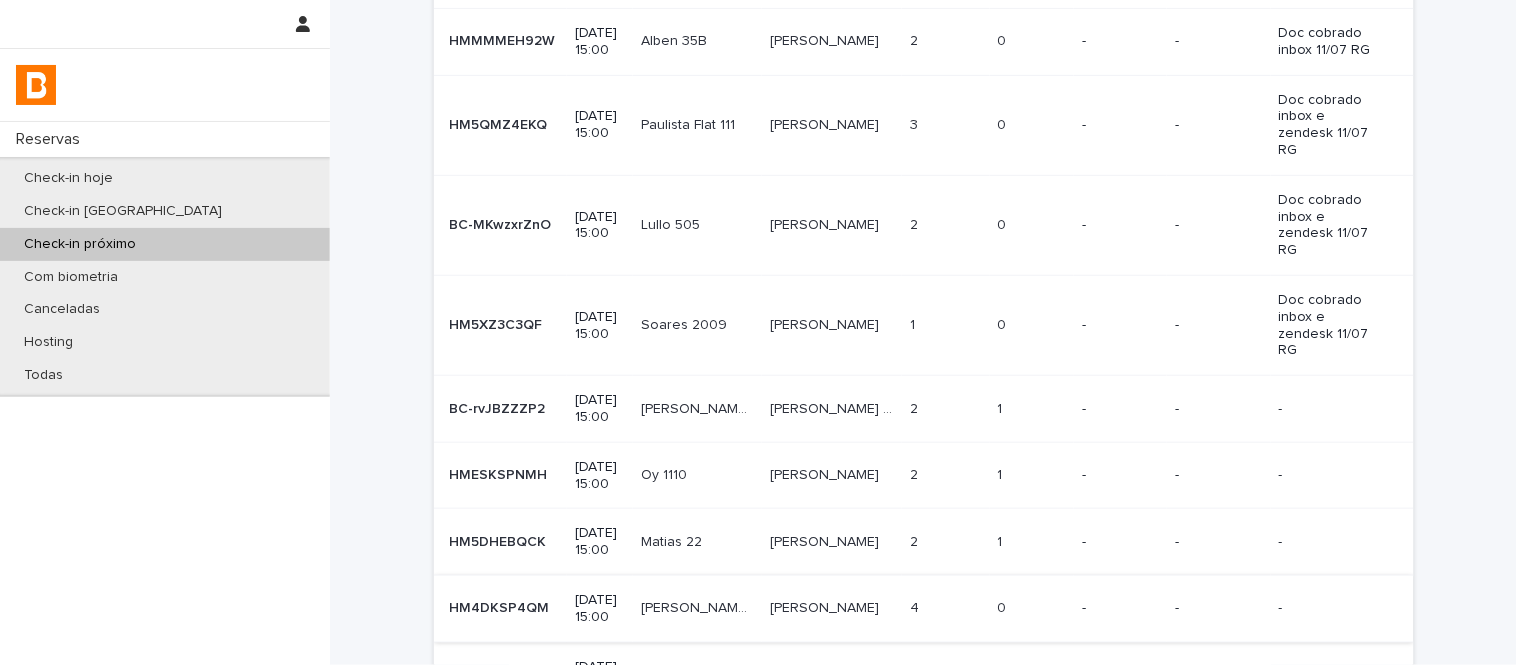 click on "2 2" at bounding box center [945, 542] 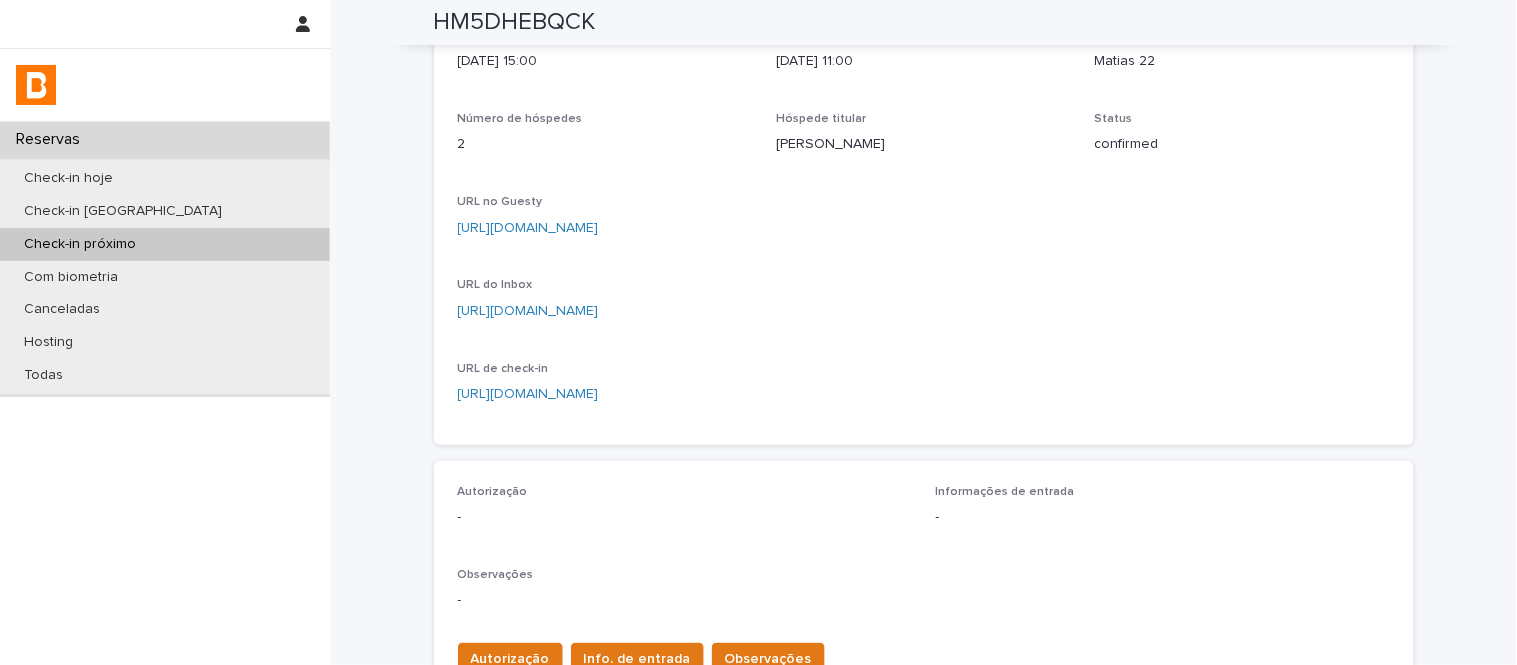 scroll, scrollTop: 111, scrollLeft: 0, axis: vertical 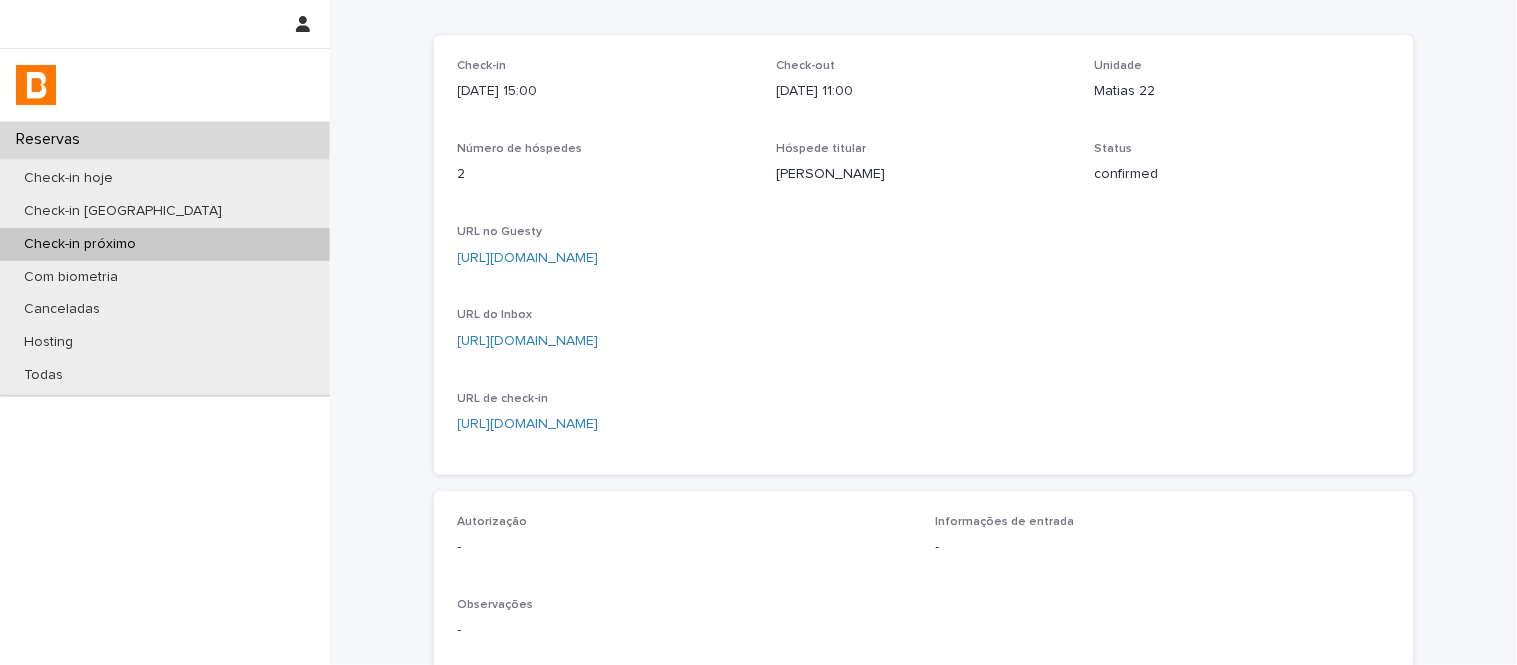 click on "URL do Inbox [URL][DOMAIN_NAME]" at bounding box center (605, 337) 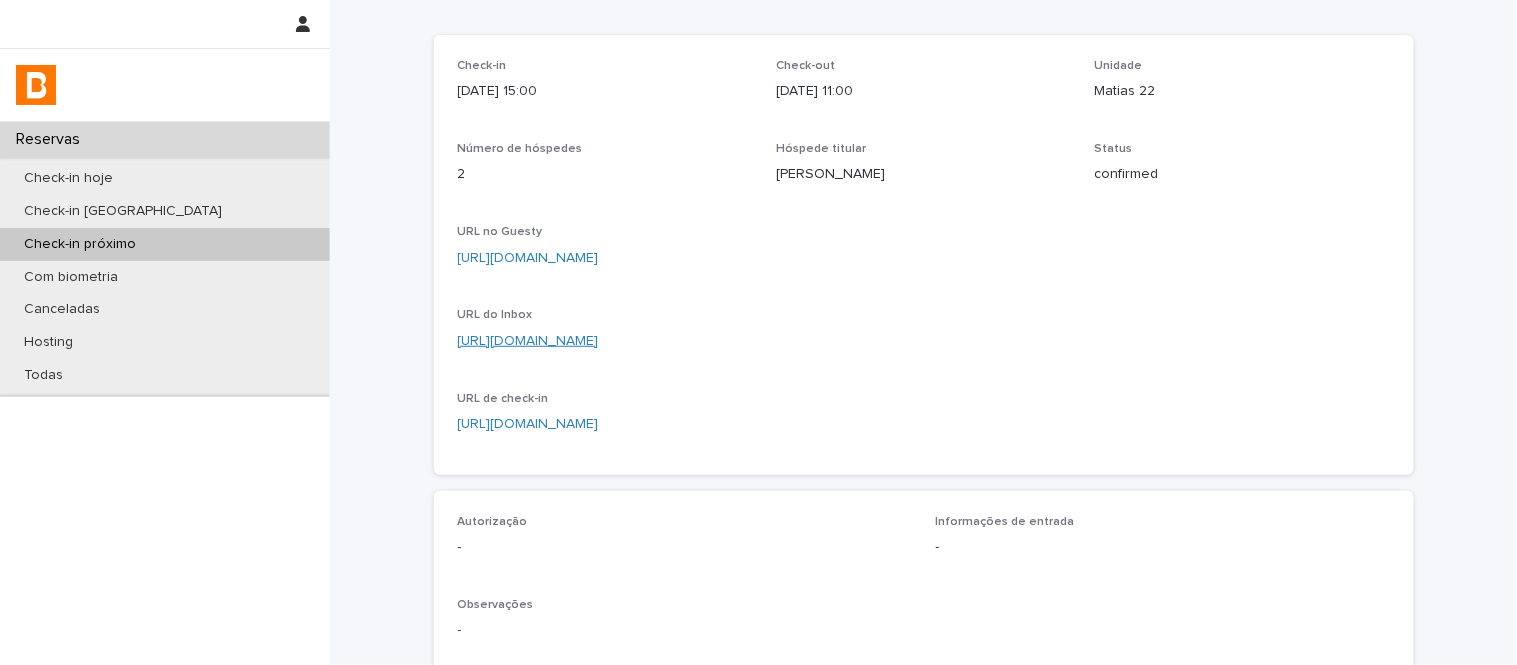 click on "[URL][DOMAIN_NAME]" at bounding box center (528, 341) 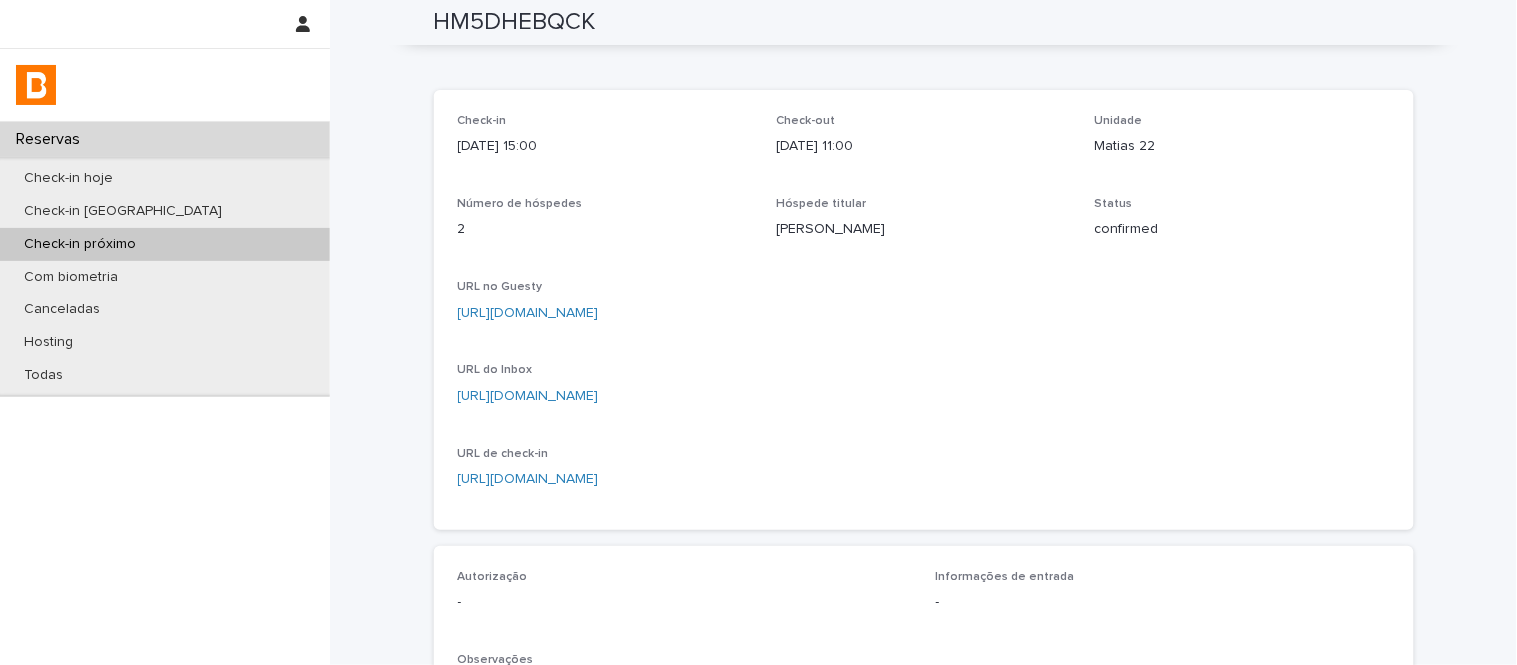 scroll, scrollTop: 0, scrollLeft: 0, axis: both 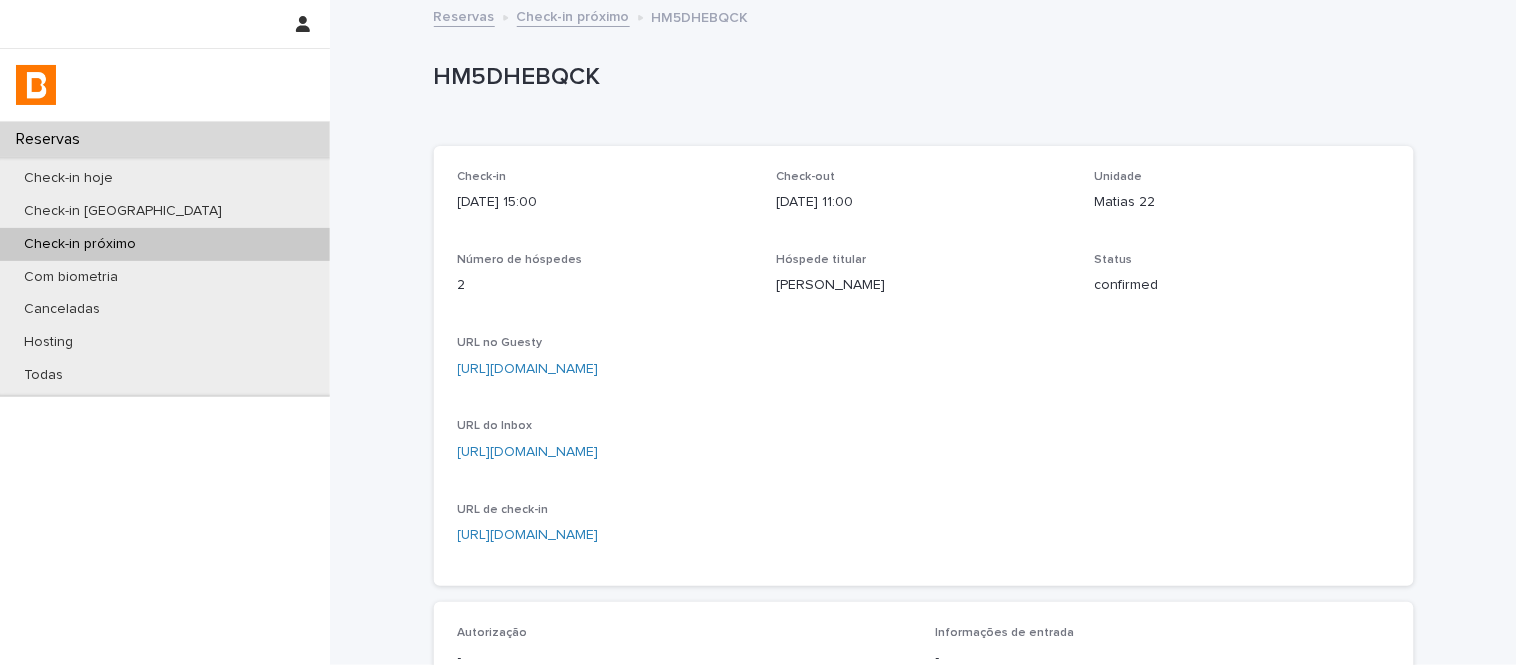 click on "Reservas Check-in próximo HM5DHEBQCK" at bounding box center [924, 18] 